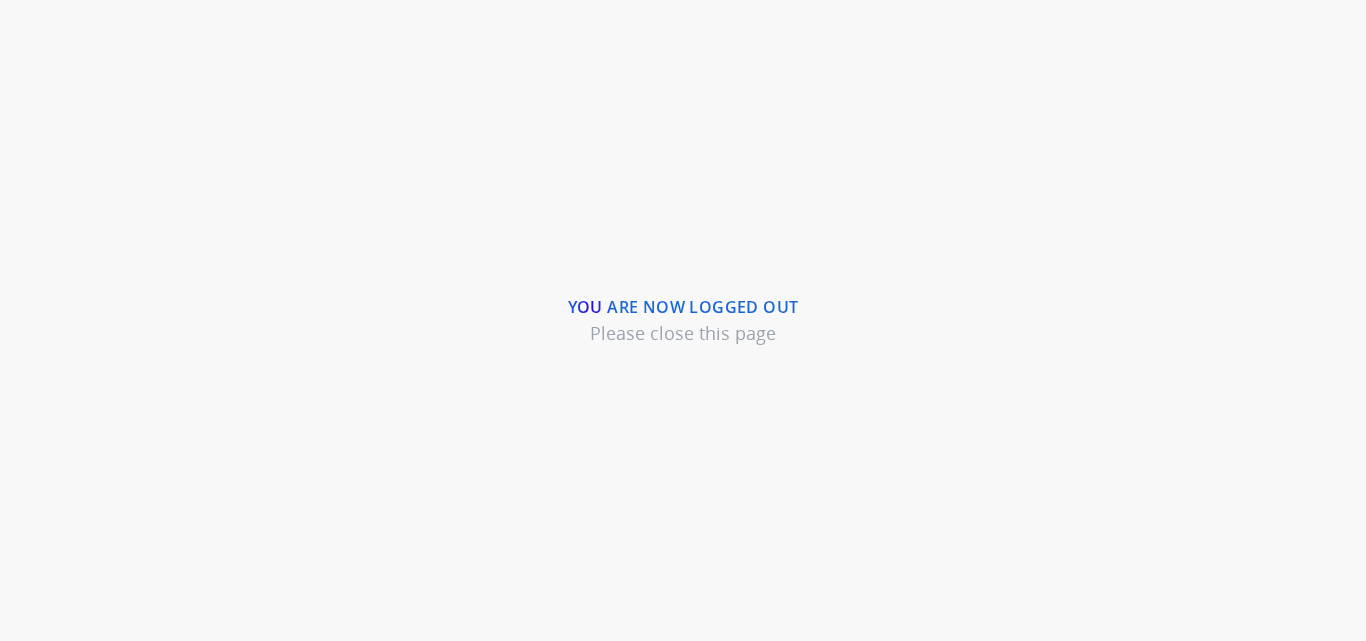 scroll, scrollTop: 0, scrollLeft: 0, axis: both 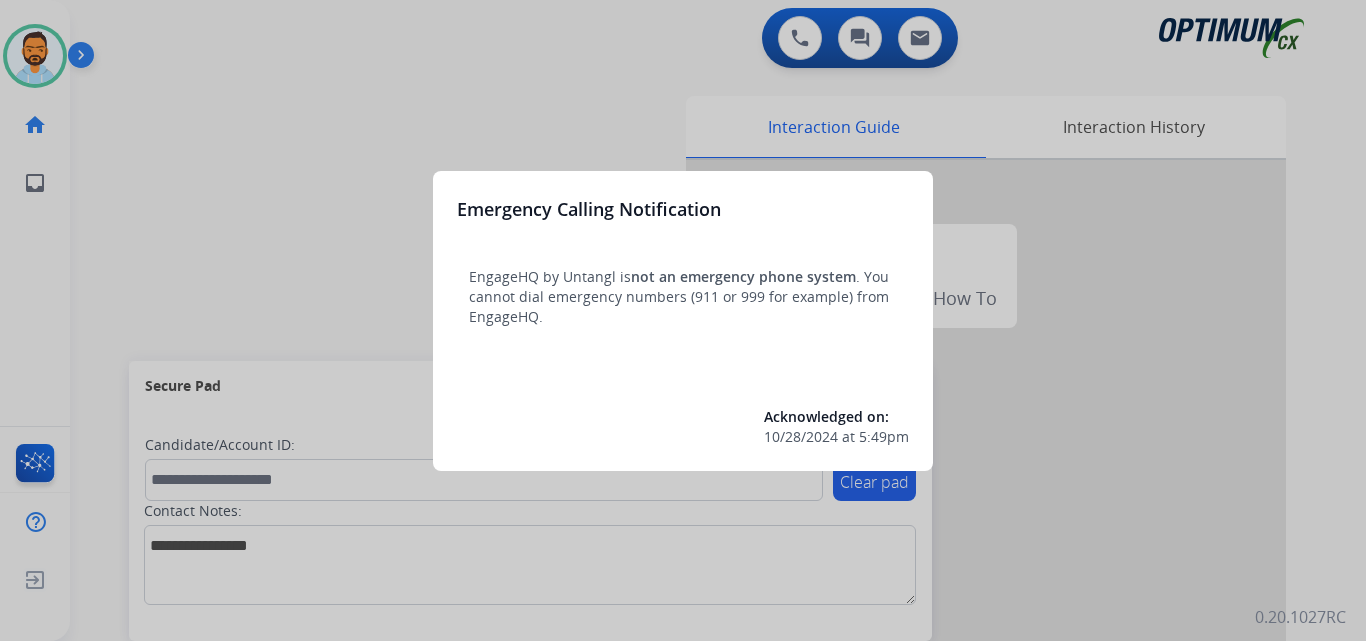 click at bounding box center [683, 320] 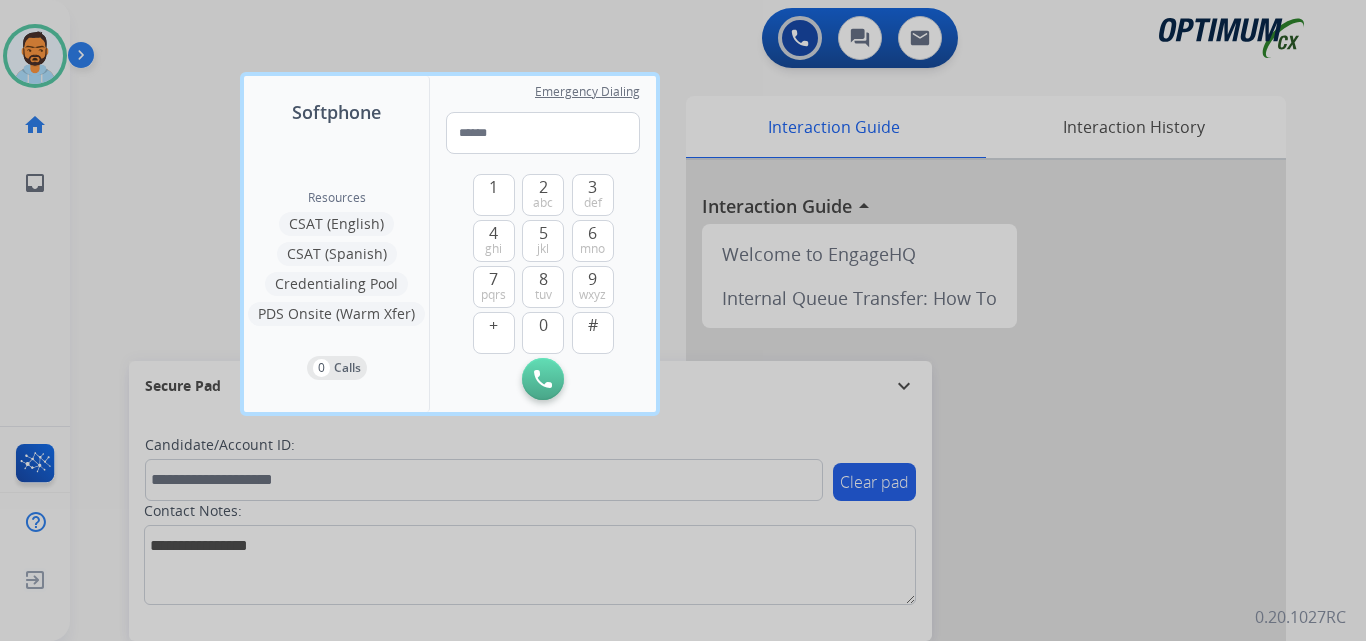 click at bounding box center (683, 320) 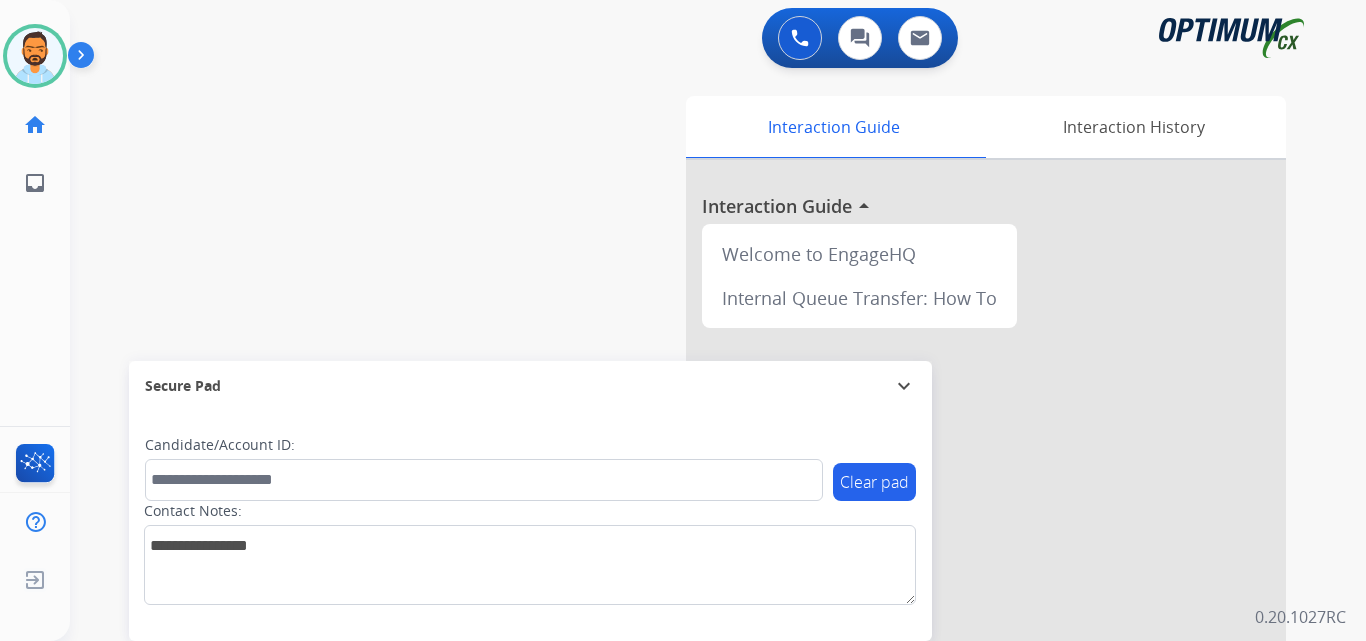 click at bounding box center (85, 59) 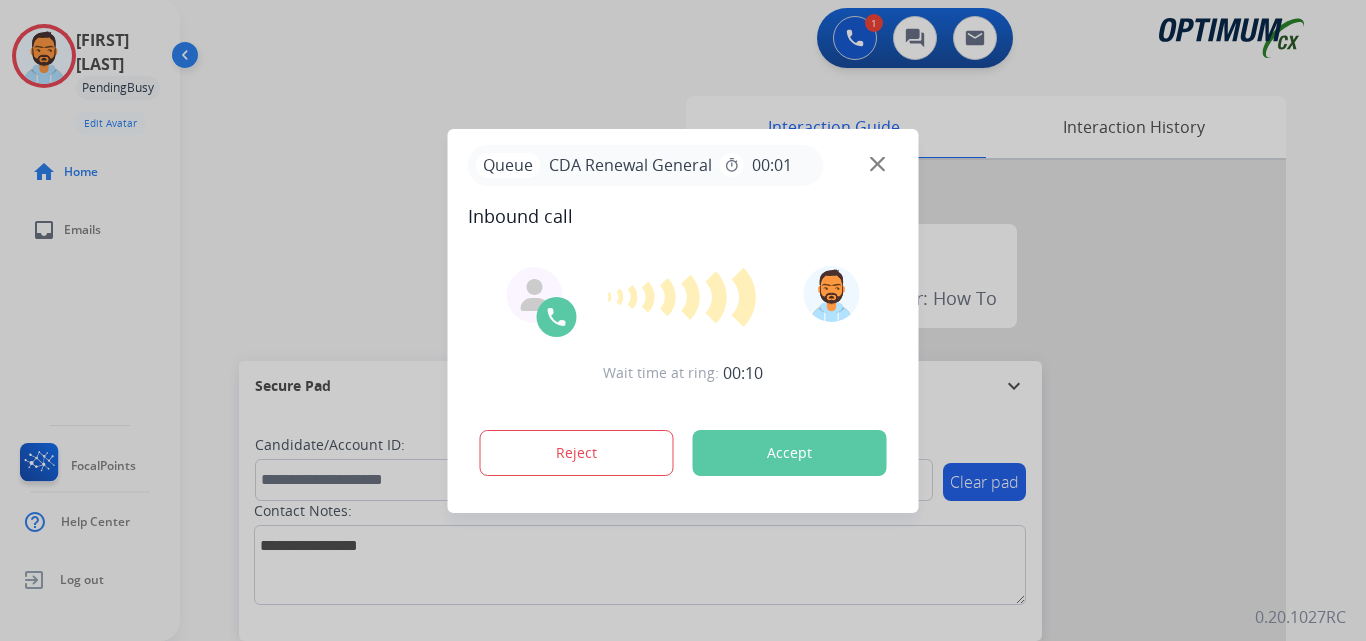 click on "Accept" at bounding box center [790, 453] 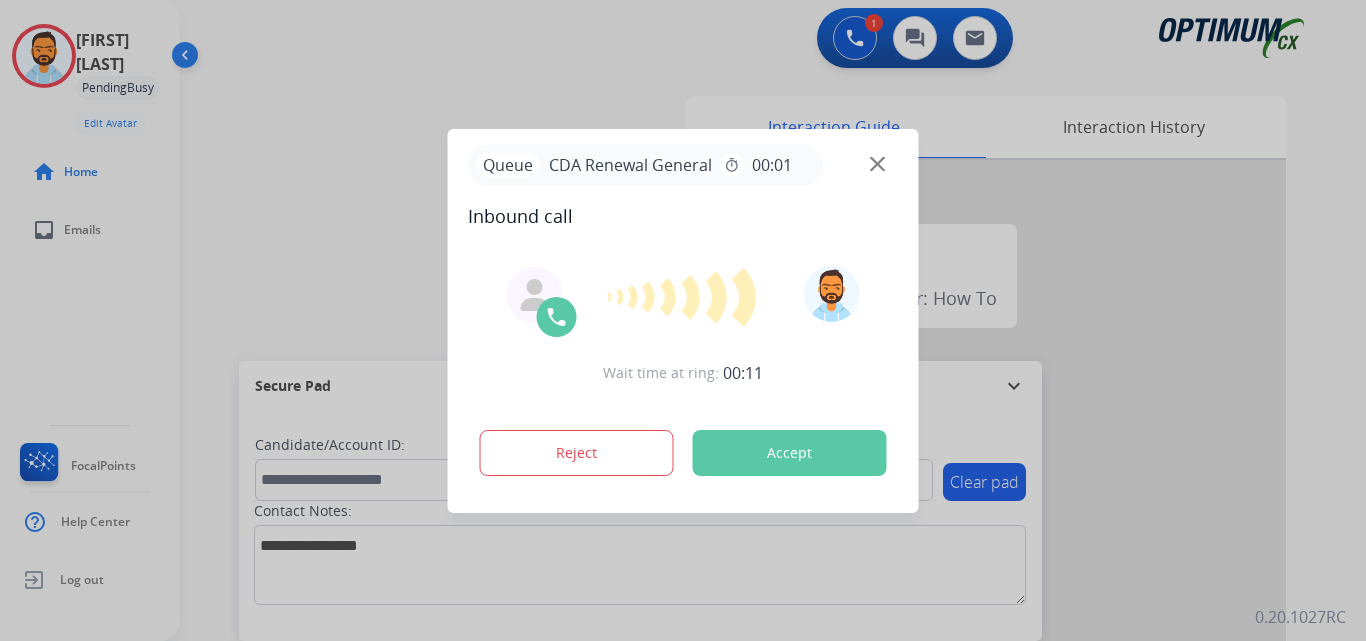 click on "Accept" at bounding box center (790, 453) 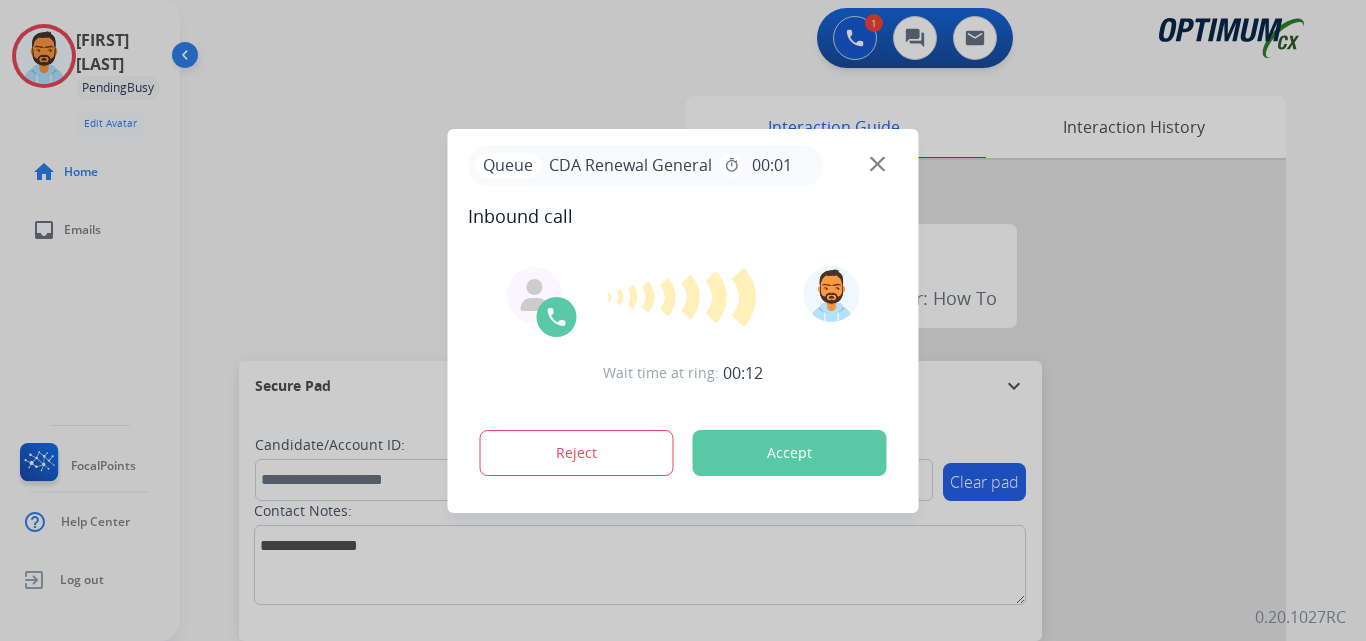 click on "Accept" at bounding box center [790, 453] 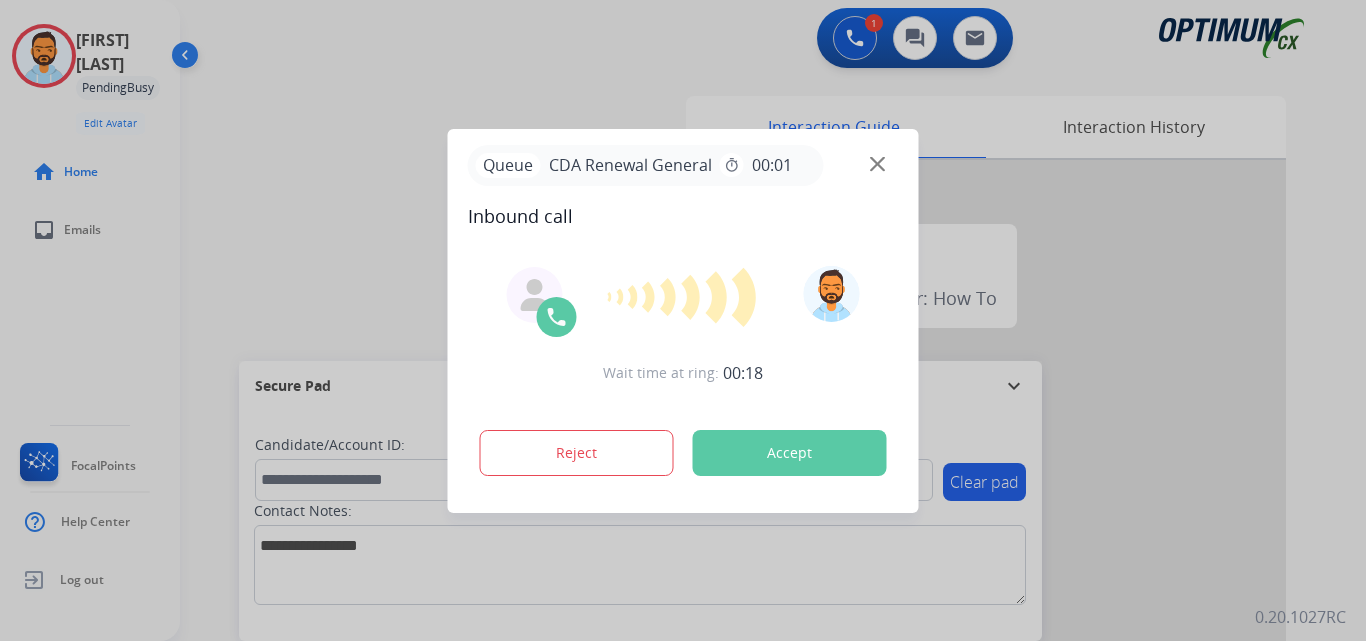 click on "Accept" at bounding box center [790, 453] 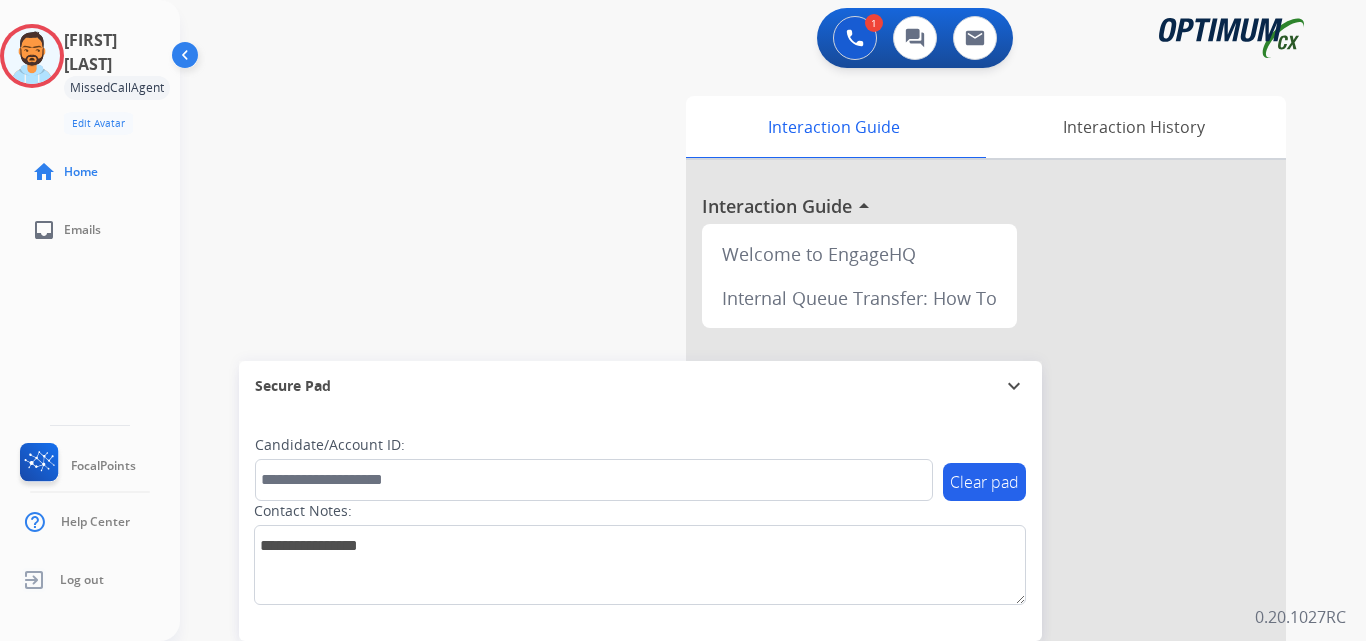 click on "Candidate/Account ID:" at bounding box center (594, 468) 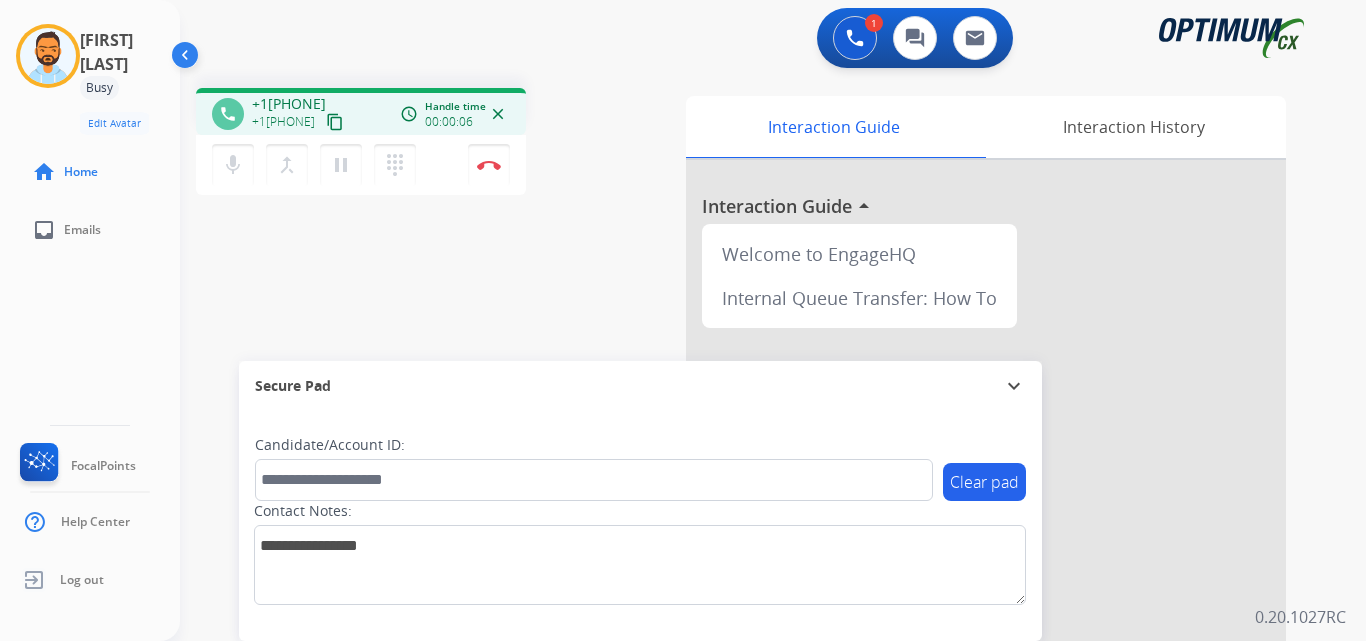 click on "content_copy" at bounding box center [335, 122] 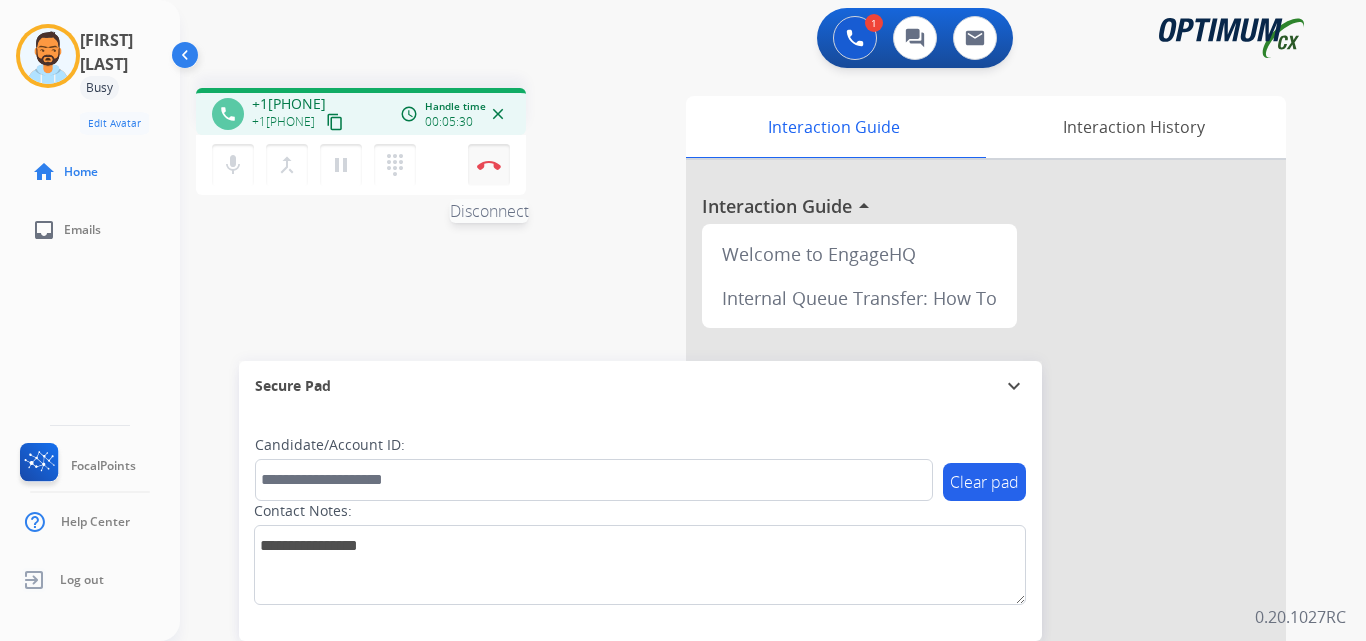 click at bounding box center (489, 165) 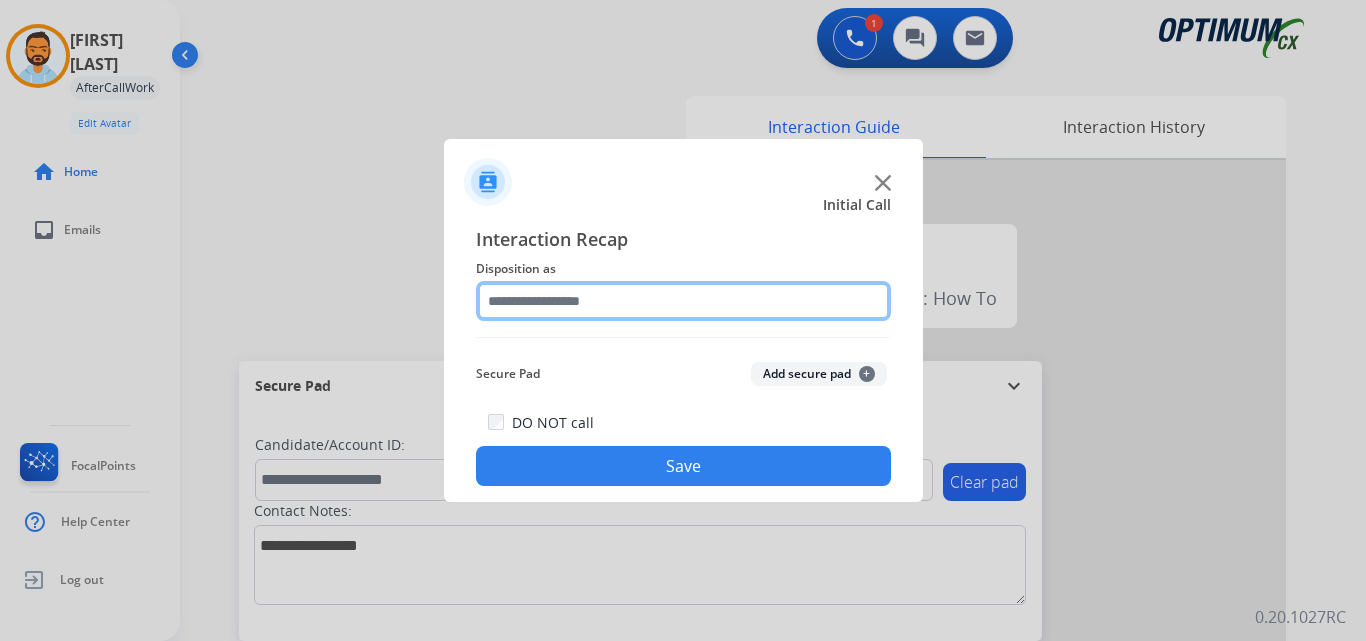 click 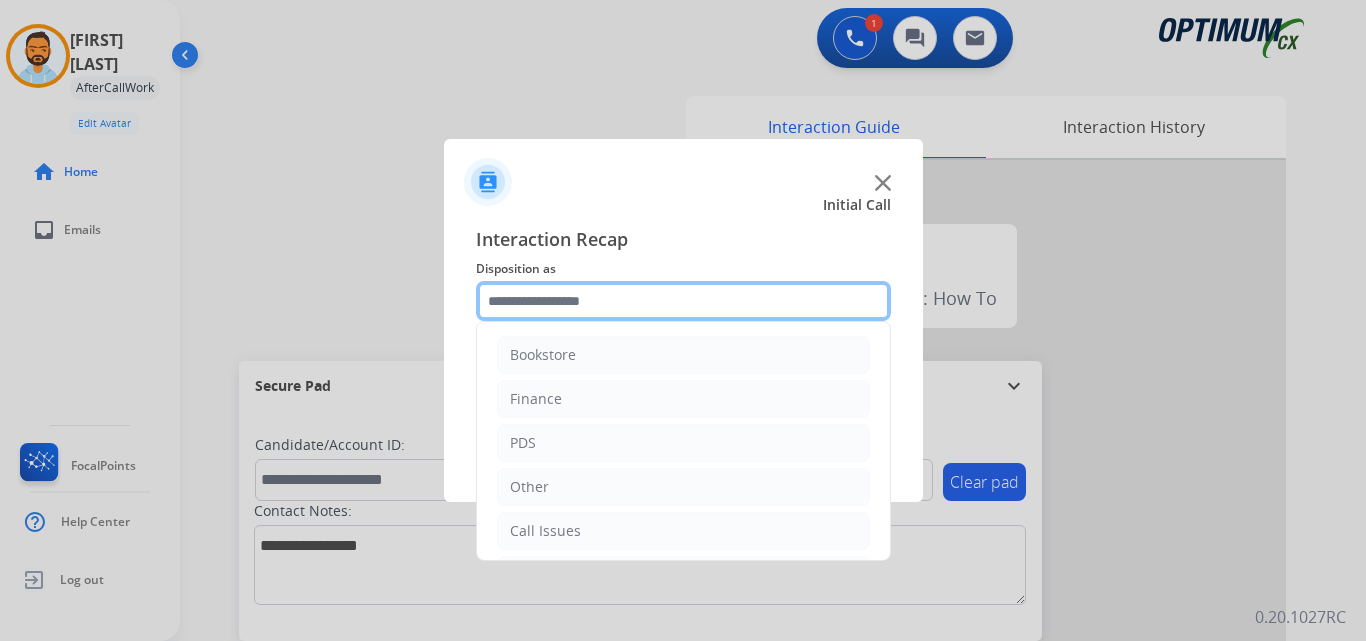 scroll, scrollTop: 136, scrollLeft: 0, axis: vertical 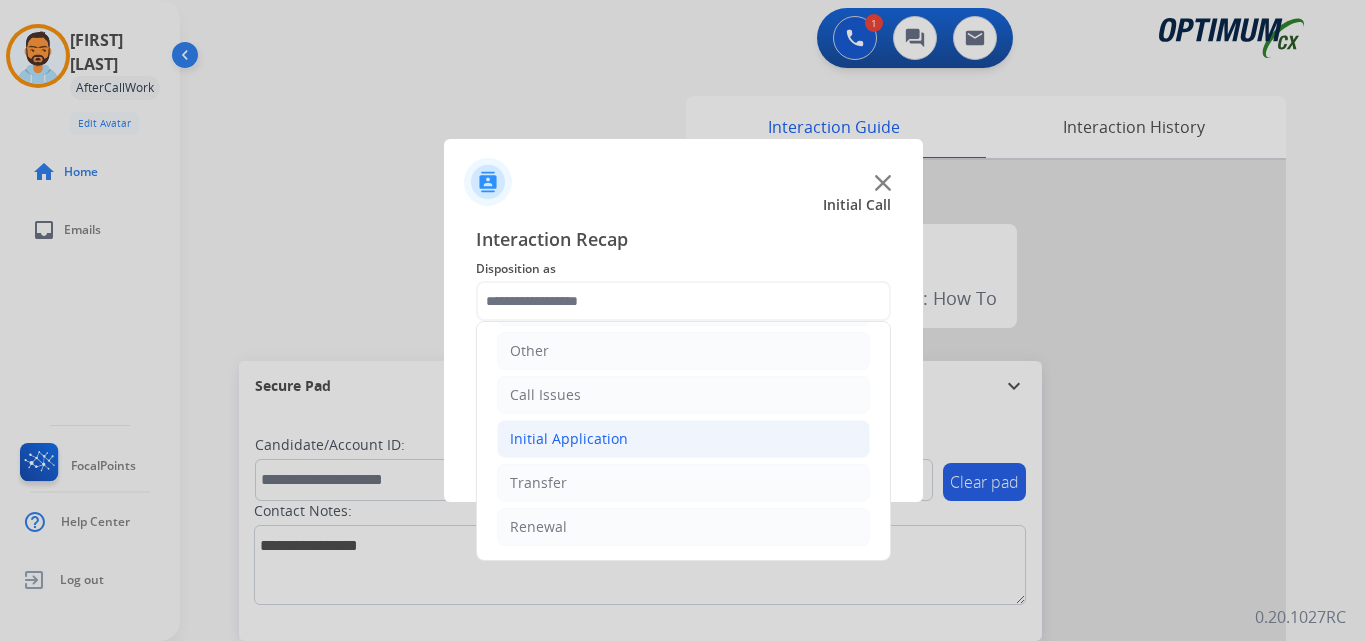 click on "Initial Application" 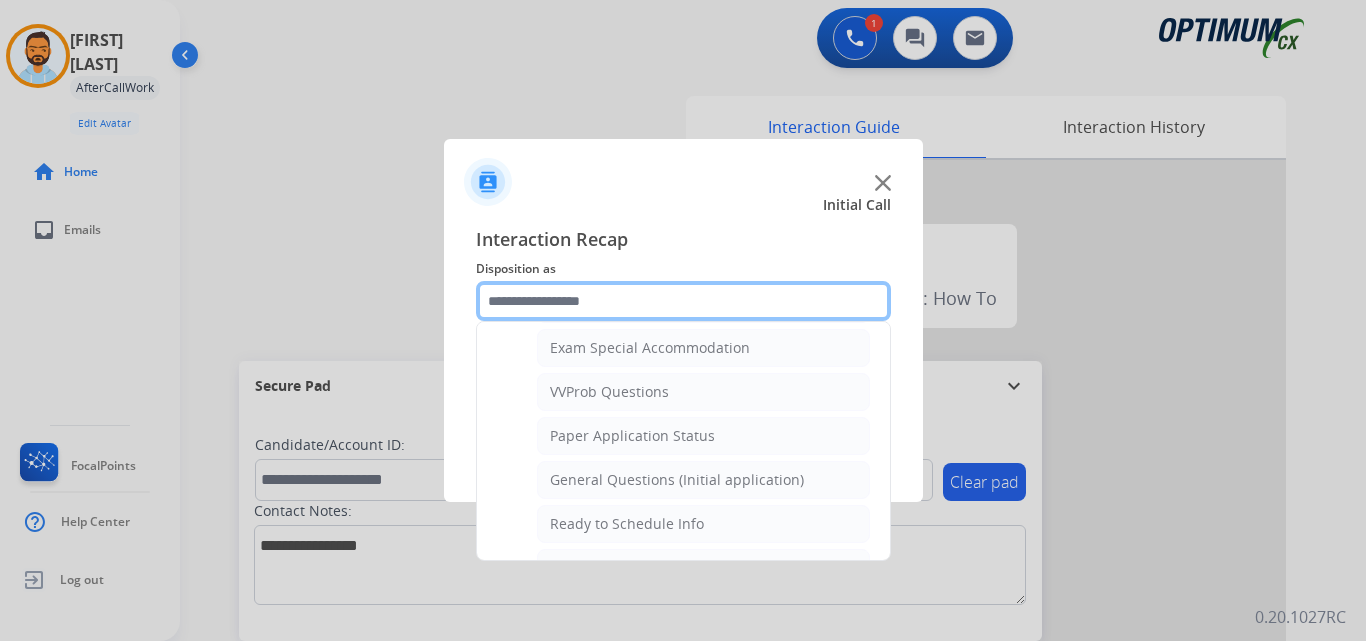 scroll, scrollTop: 1053, scrollLeft: 0, axis: vertical 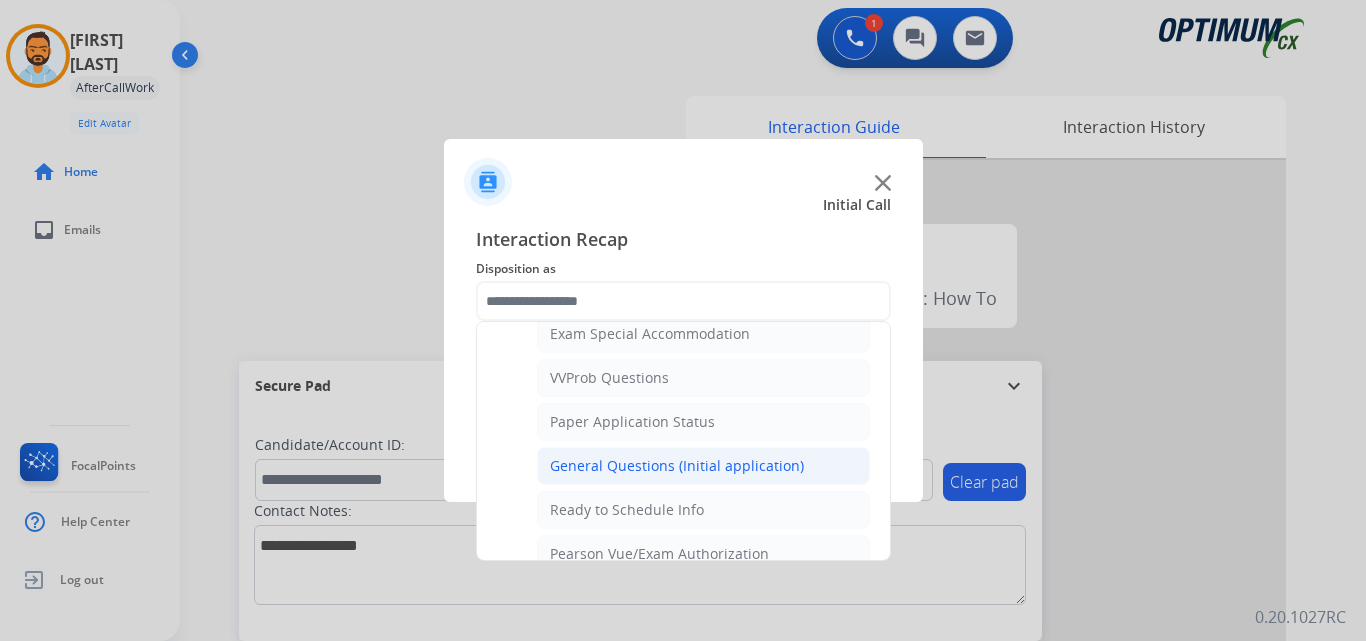 click on "General Questions (Initial application)" 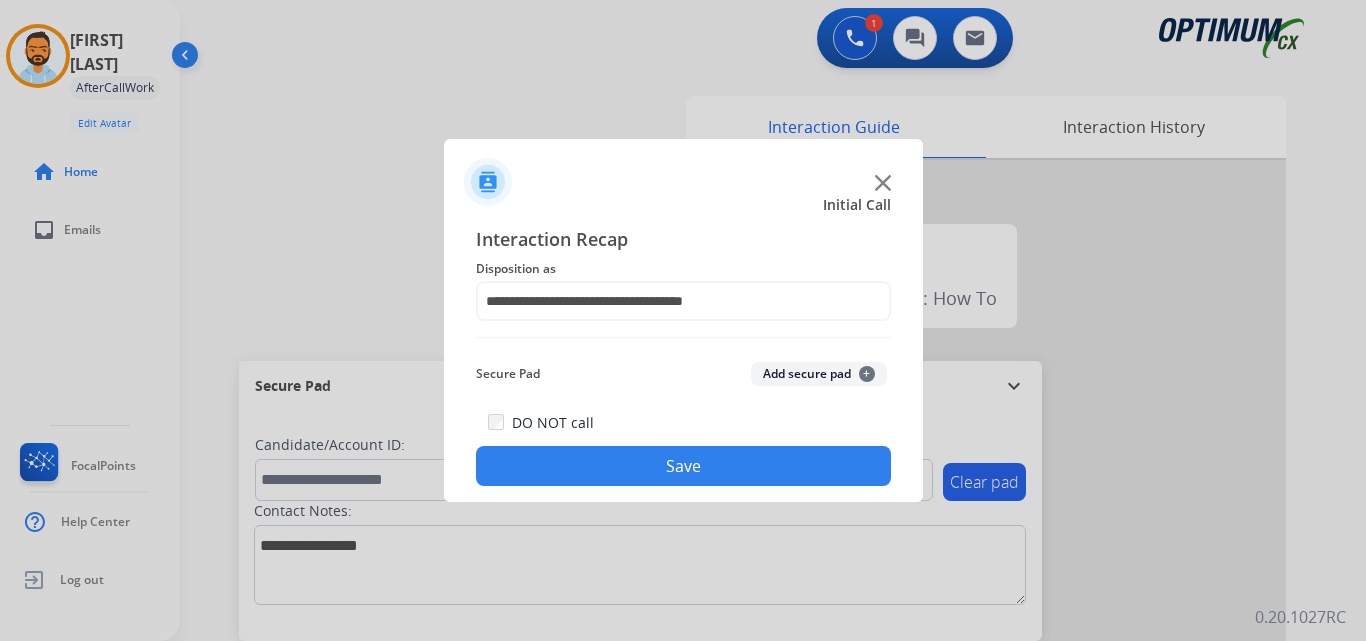 click on "Save" 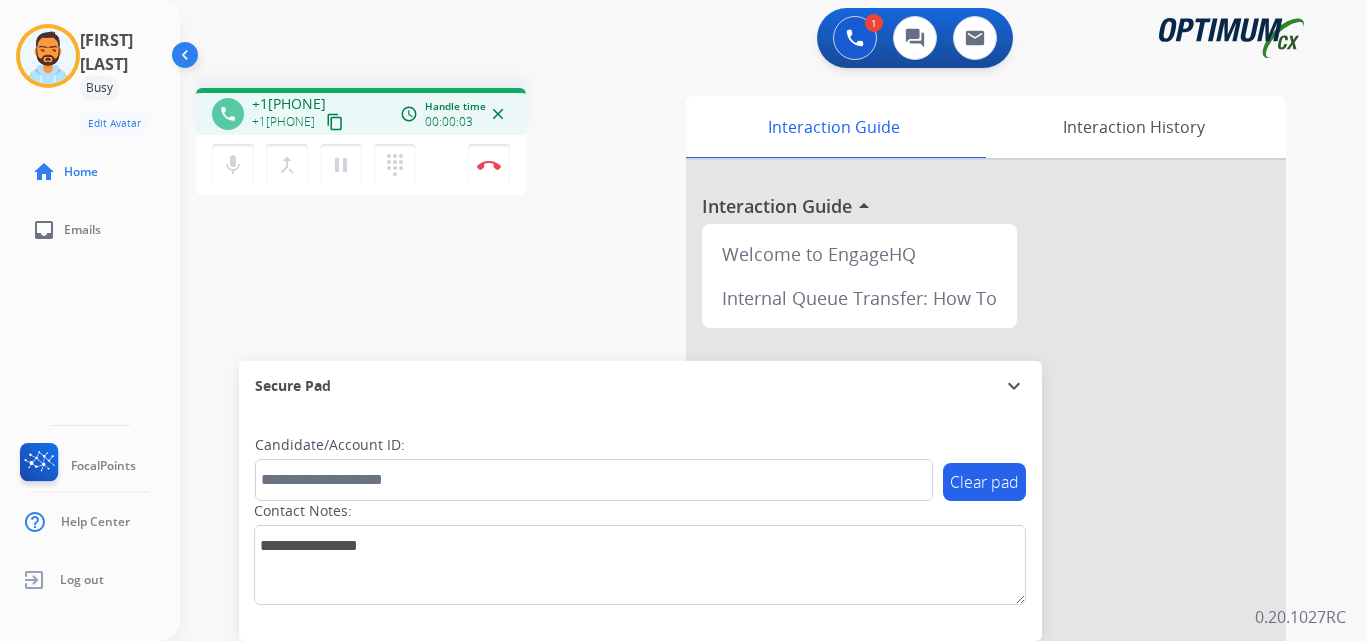 click on "content_copy" at bounding box center [335, 122] 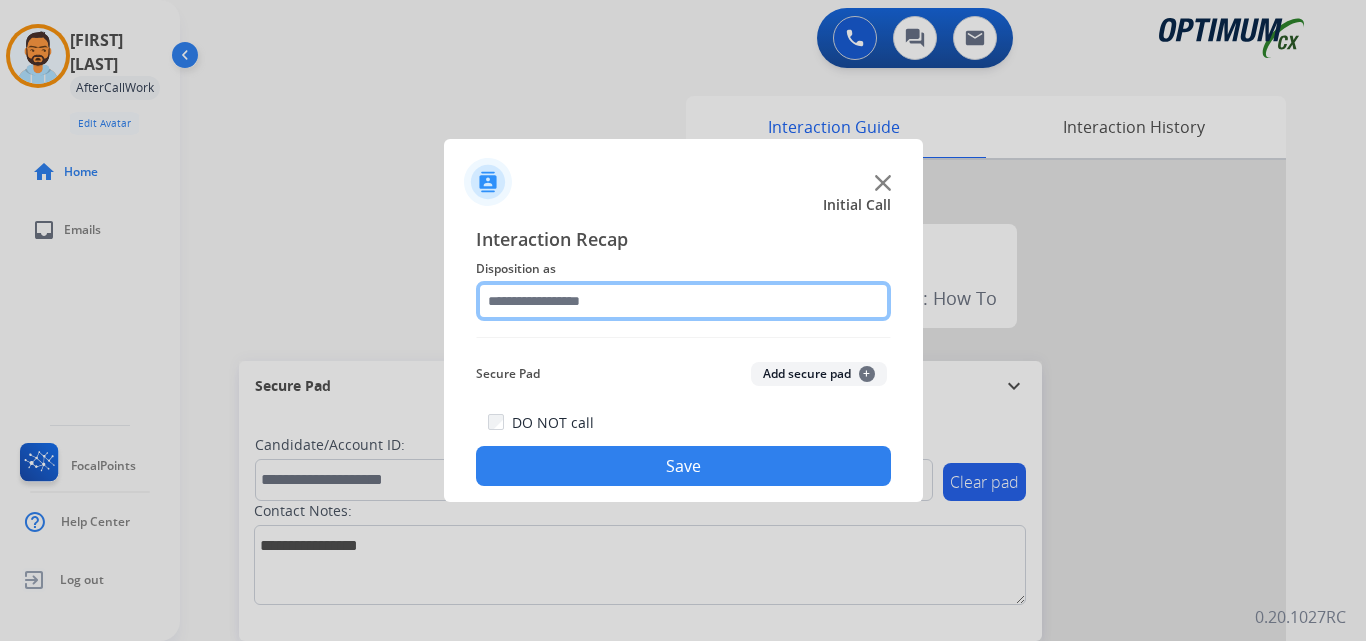 click 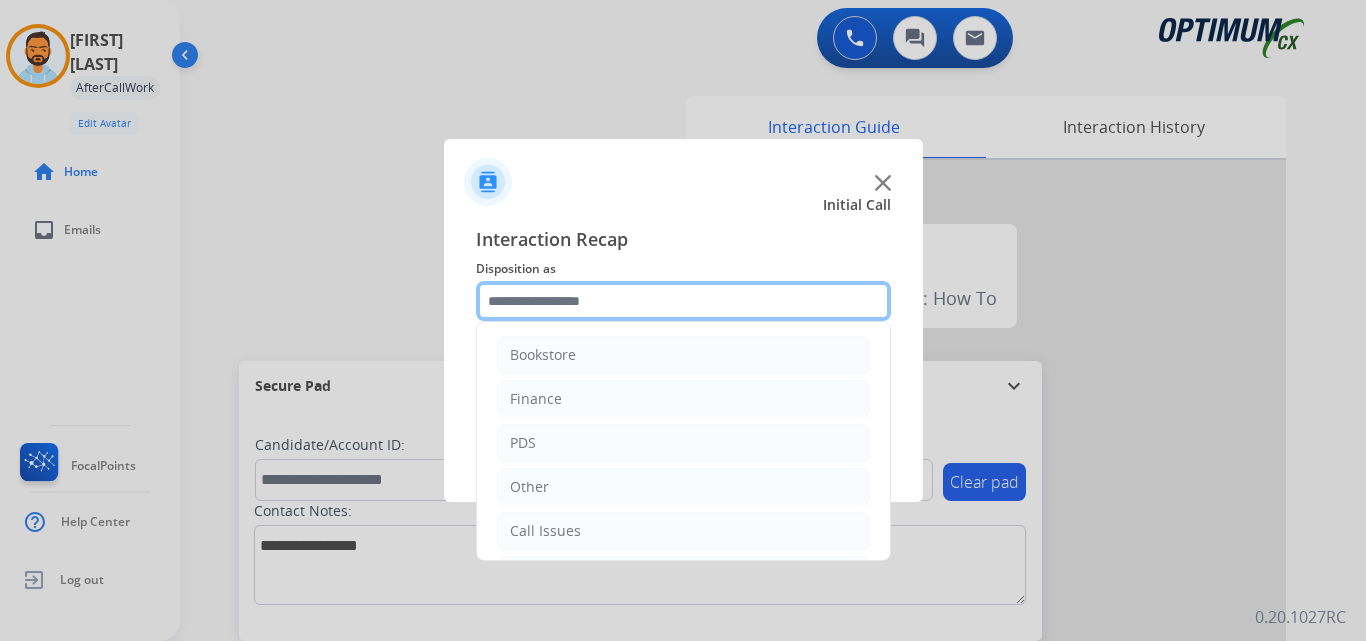 scroll, scrollTop: 136, scrollLeft: 0, axis: vertical 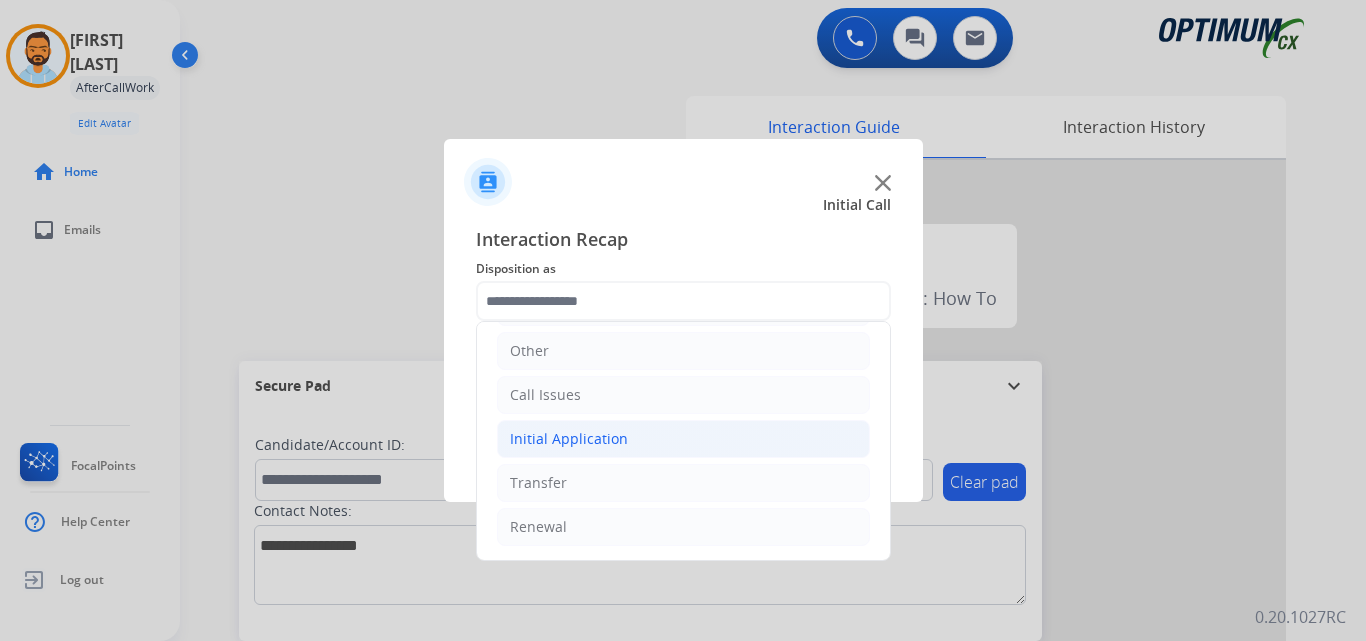 click on "Initial Application" 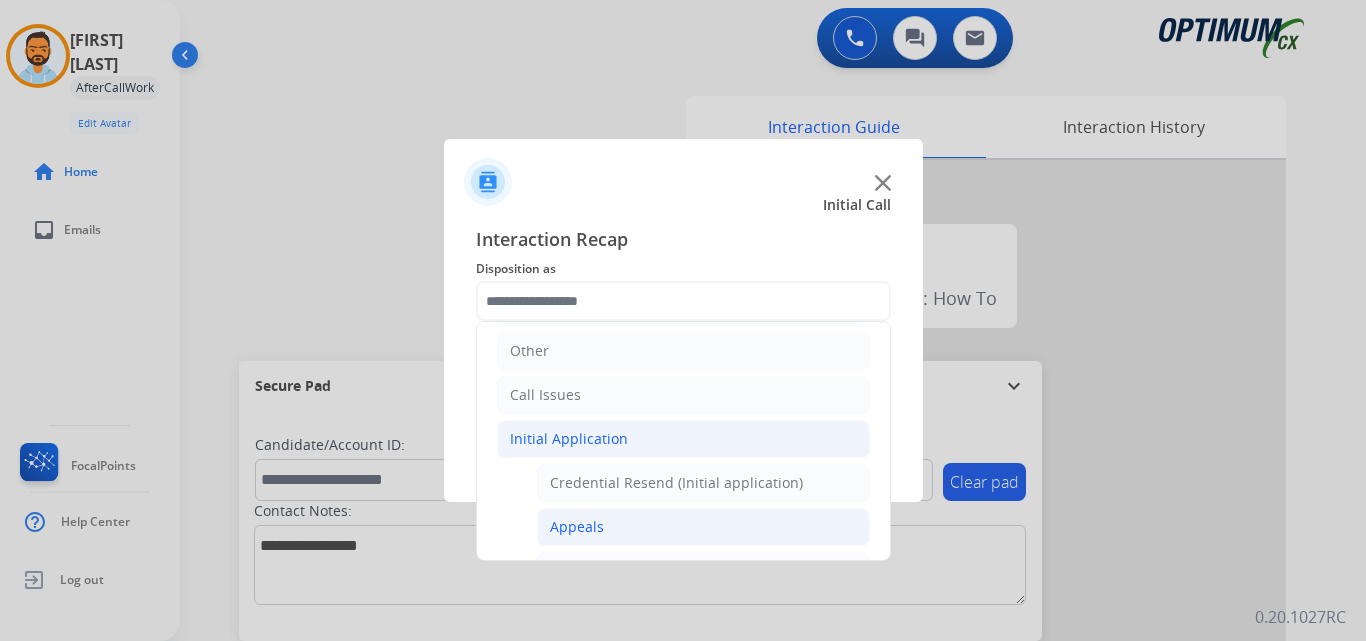 click on "Appeals" 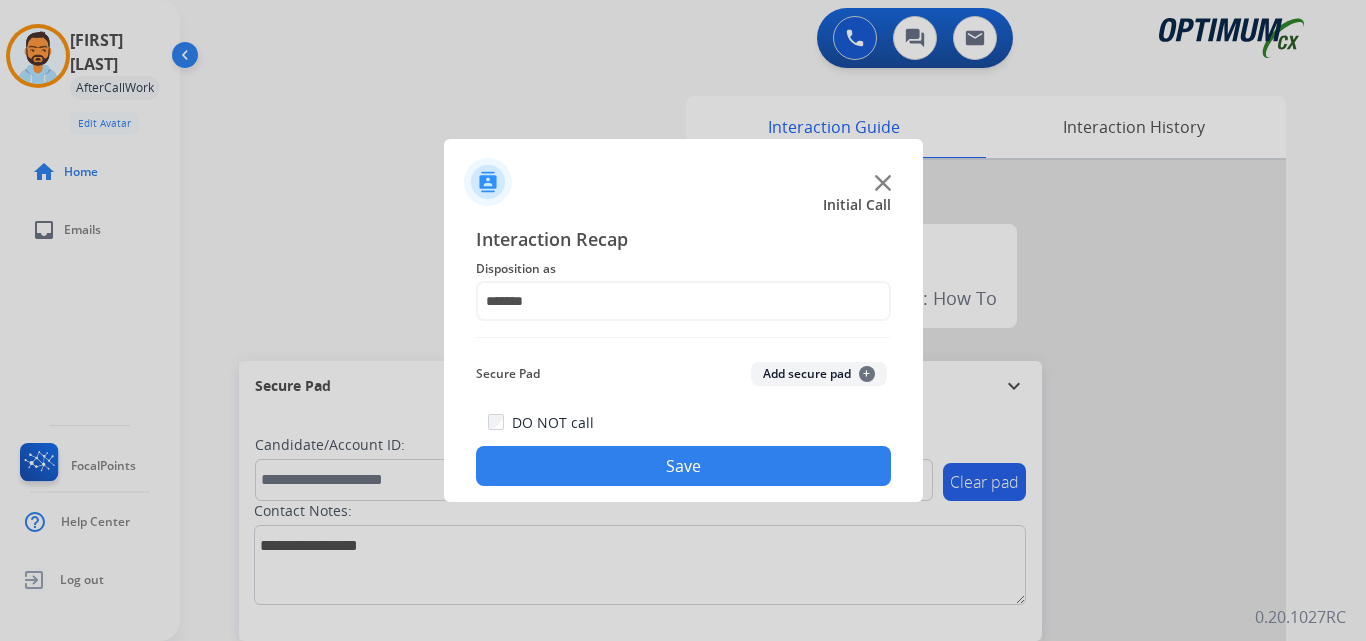 click on "Save" 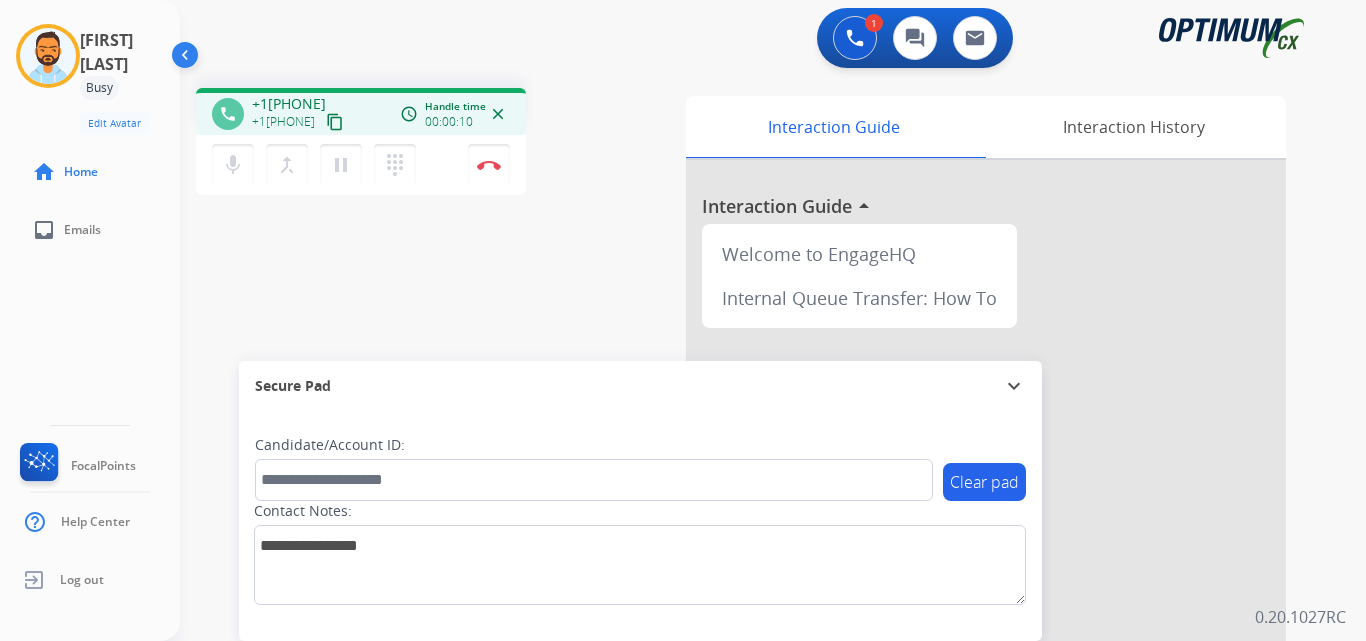 click on "content_copy" at bounding box center (335, 122) 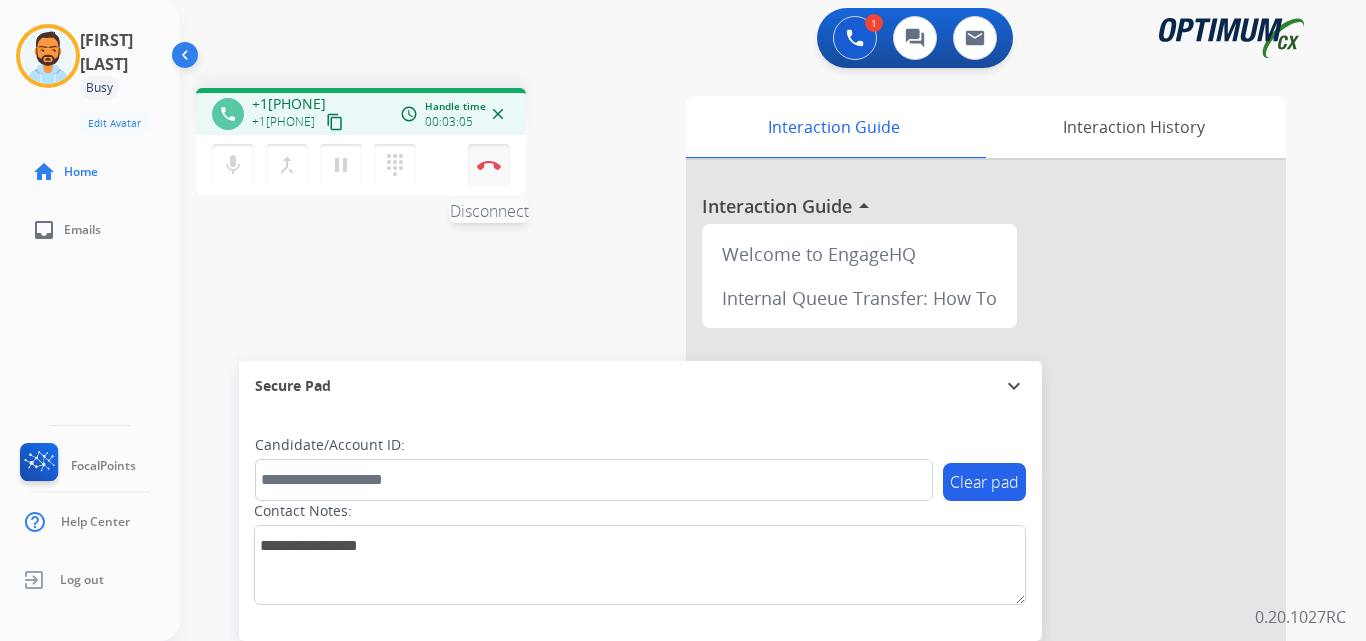 click at bounding box center (489, 165) 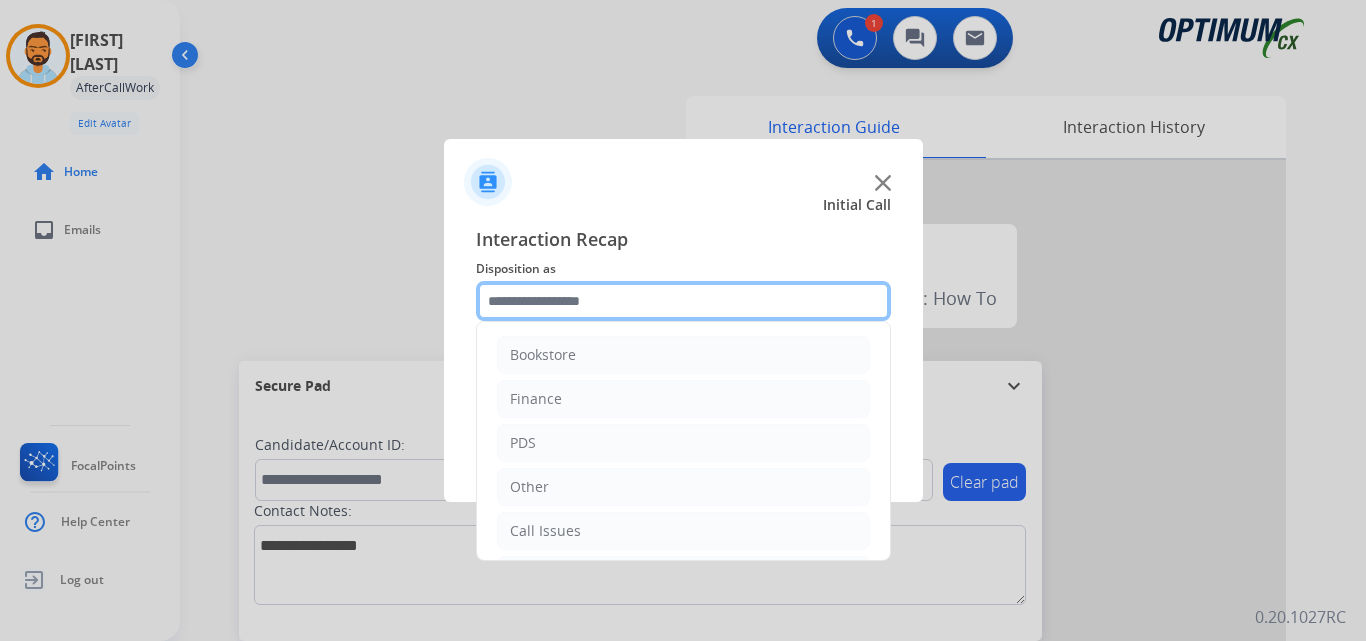click 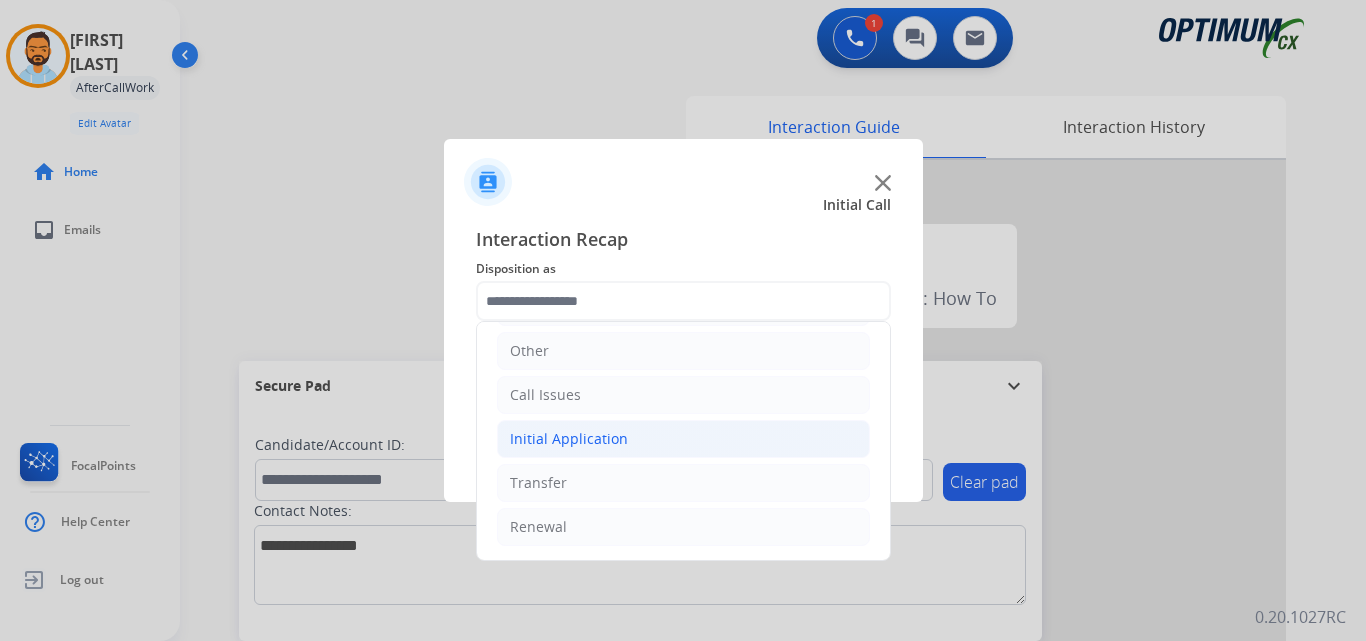click on "Initial Application" 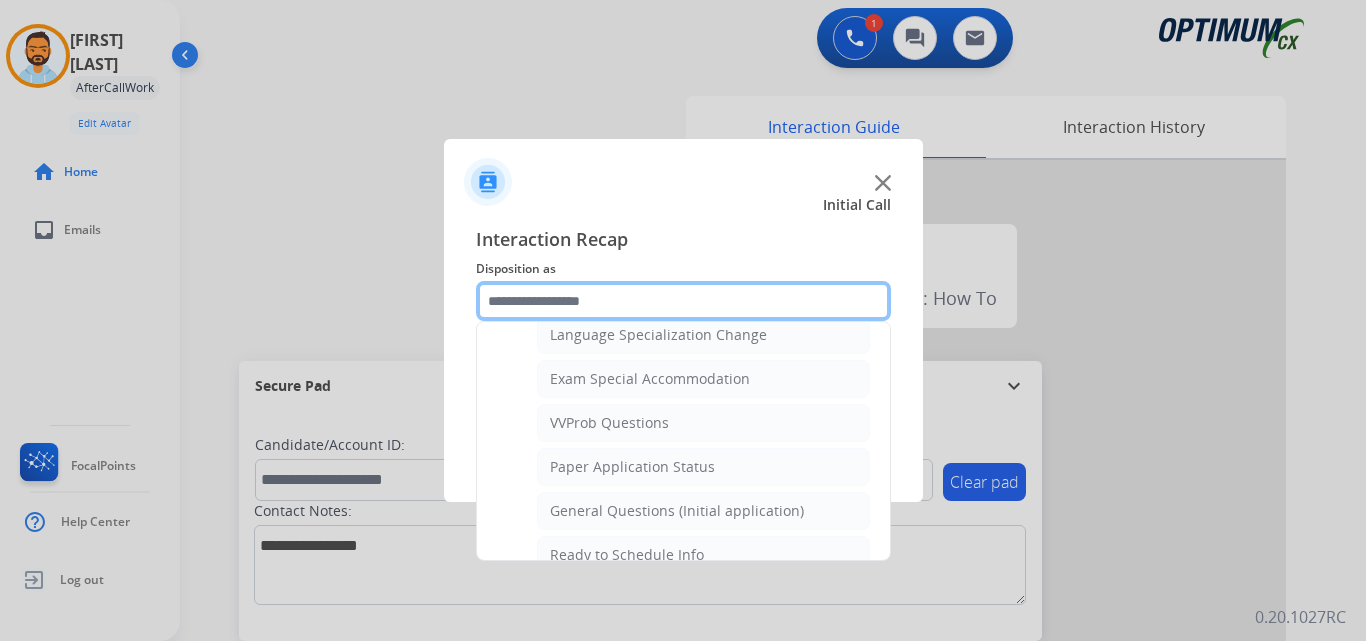 scroll, scrollTop: 1212, scrollLeft: 0, axis: vertical 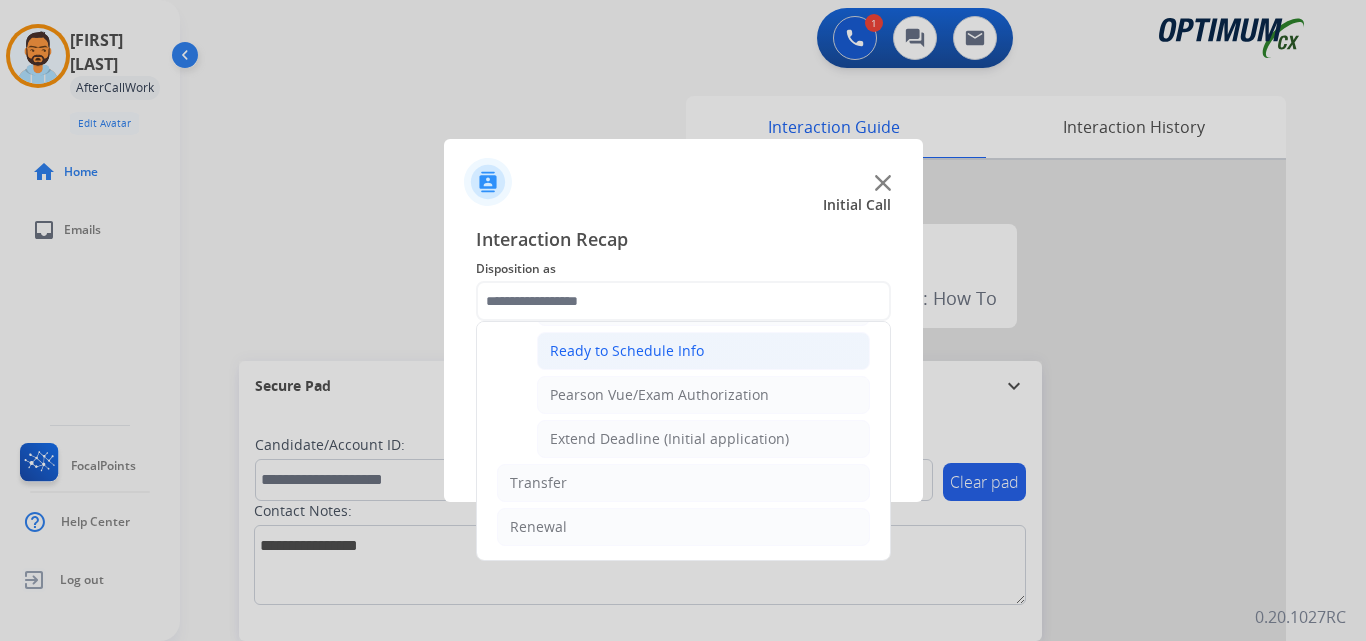 click on "Ready to Schedule Info" 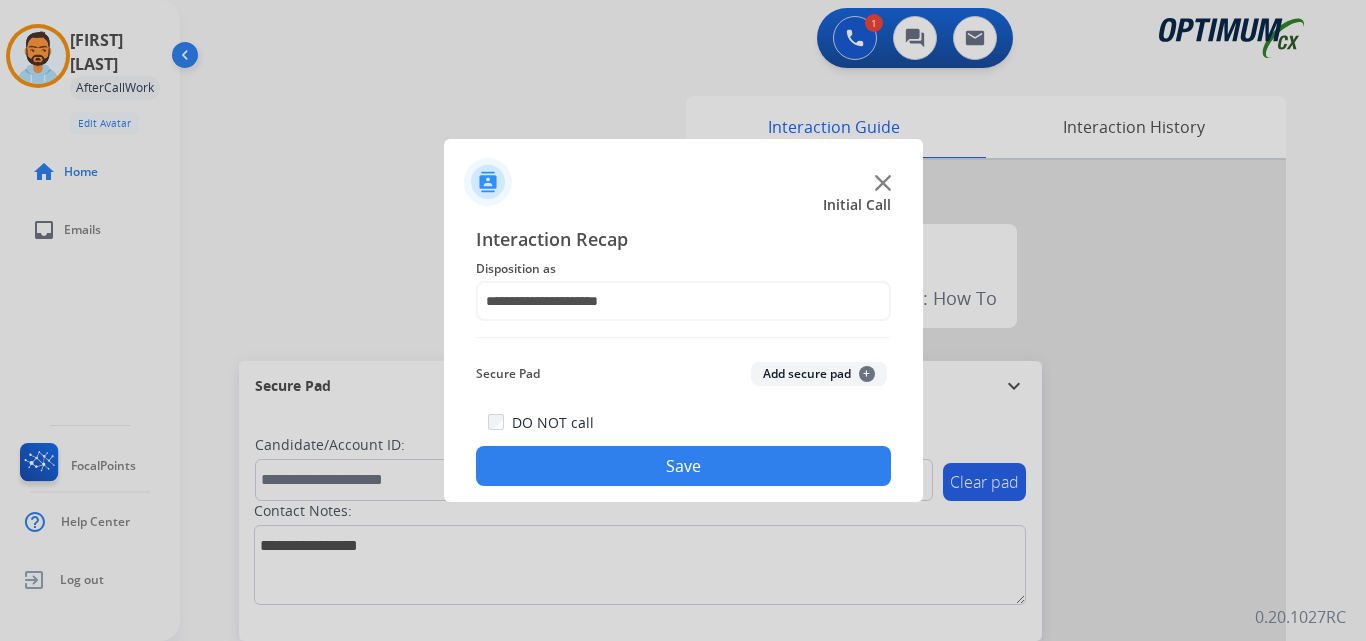 click on "Save" 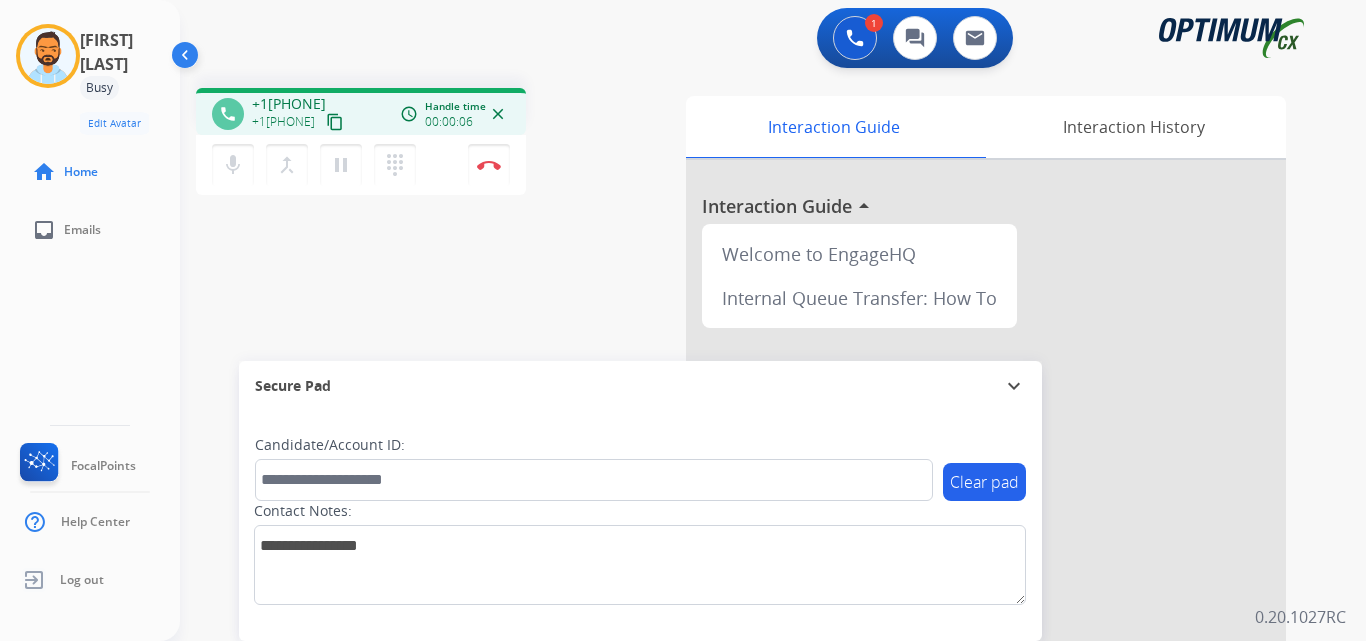 click on "content_copy" at bounding box center [335, 122] 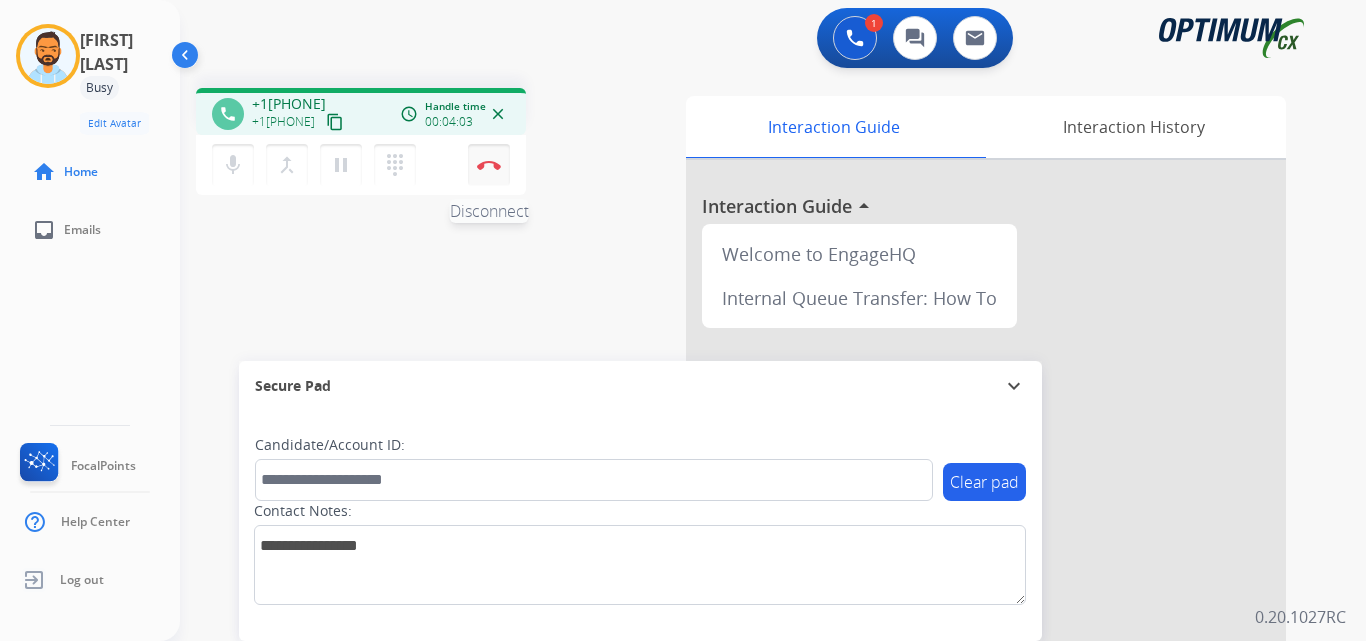 click at bounding box center [489, 165] 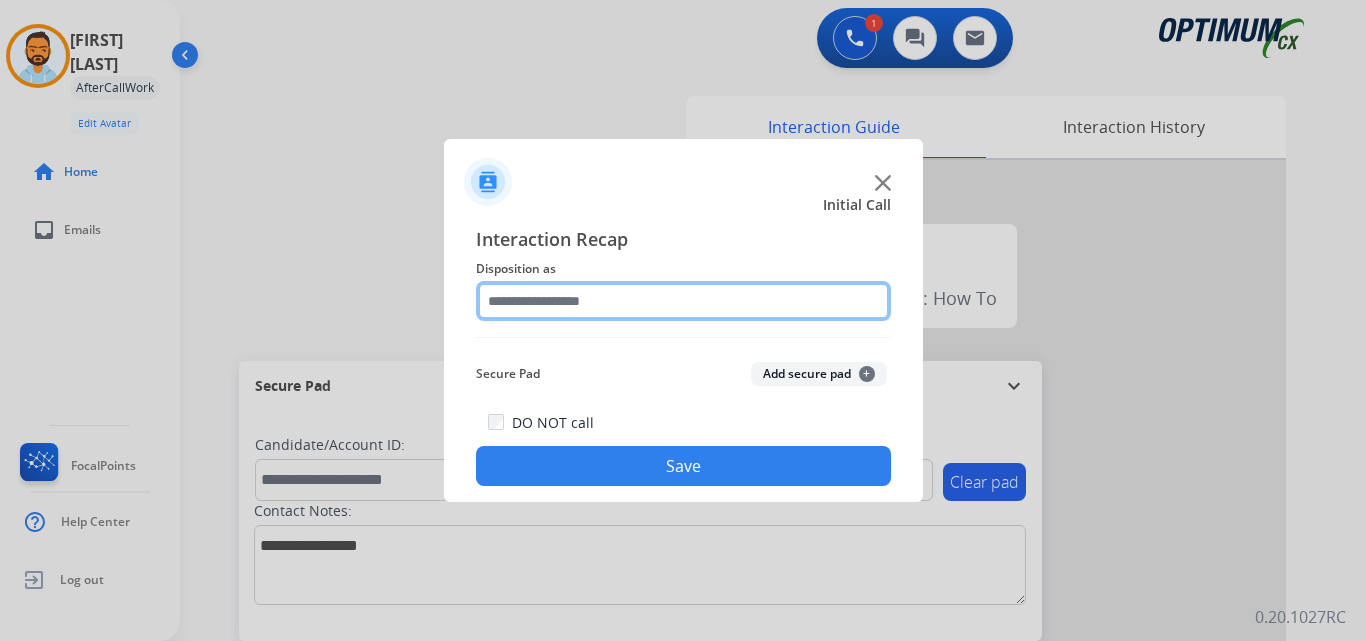 click 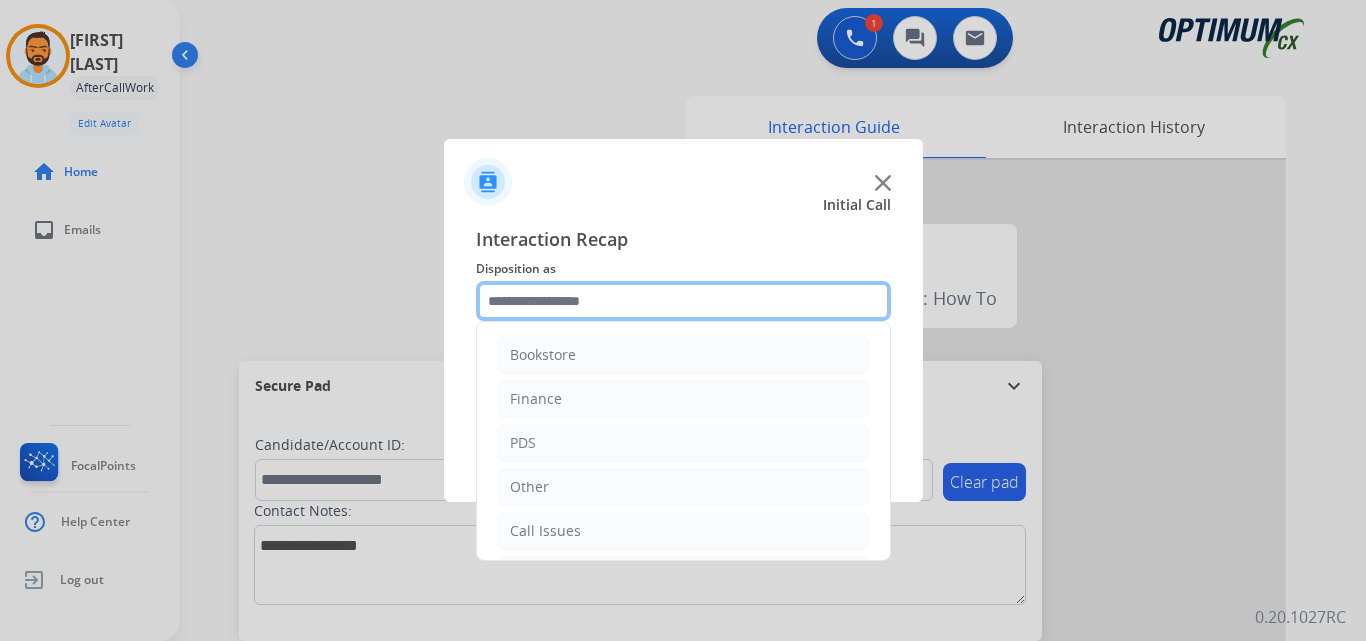 scroll, scrollTop: 136, scrollLeft: 0, axis: vertical 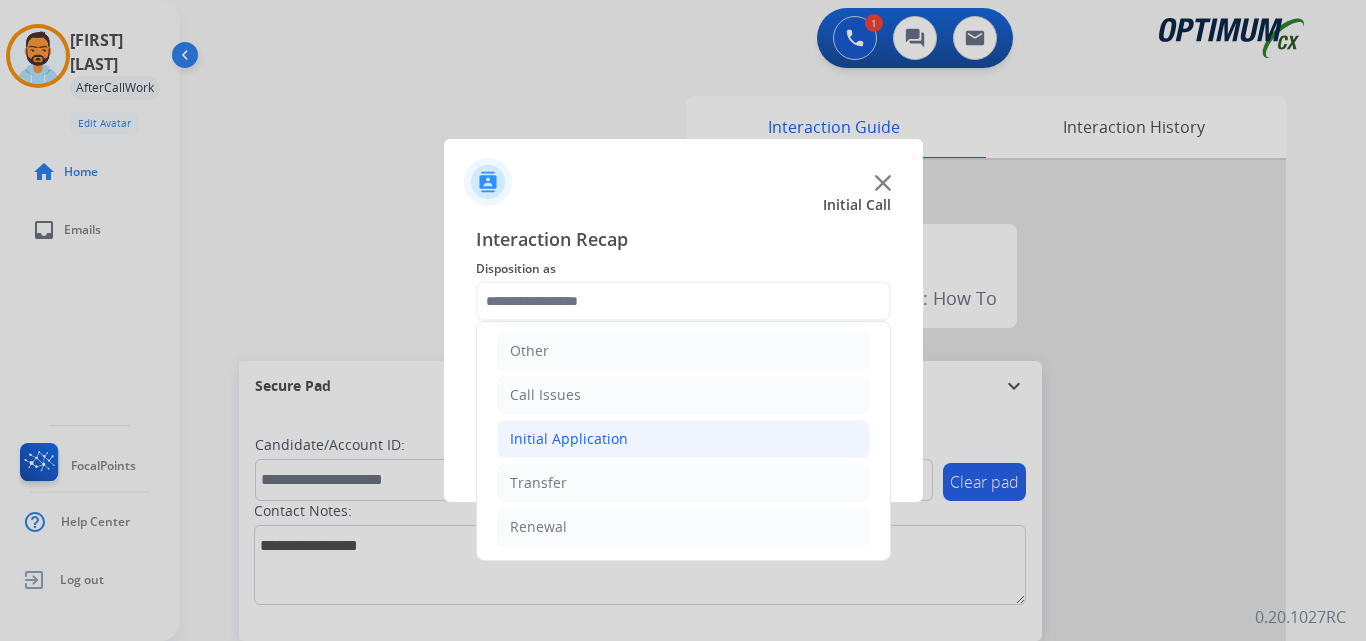 click on "Initial Application" 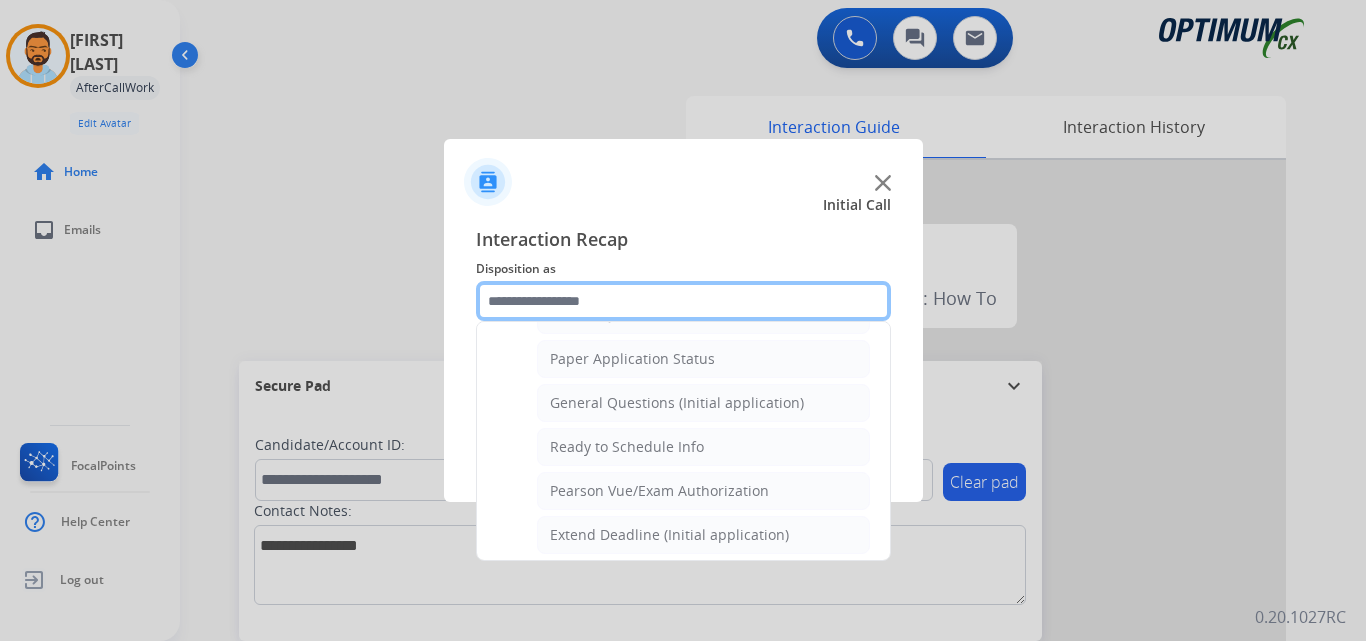 scroll, scrollTop: 1112, scrollLeft: 0, axis: vertical 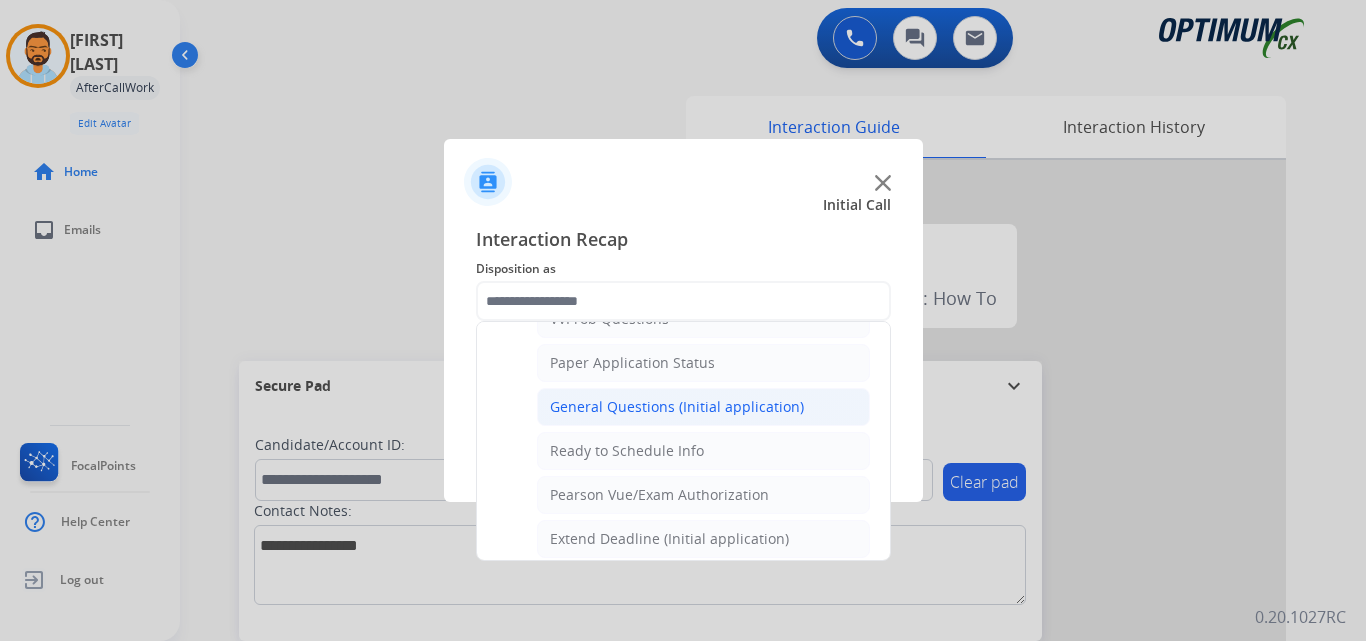click on "General Questions (Initial application)" 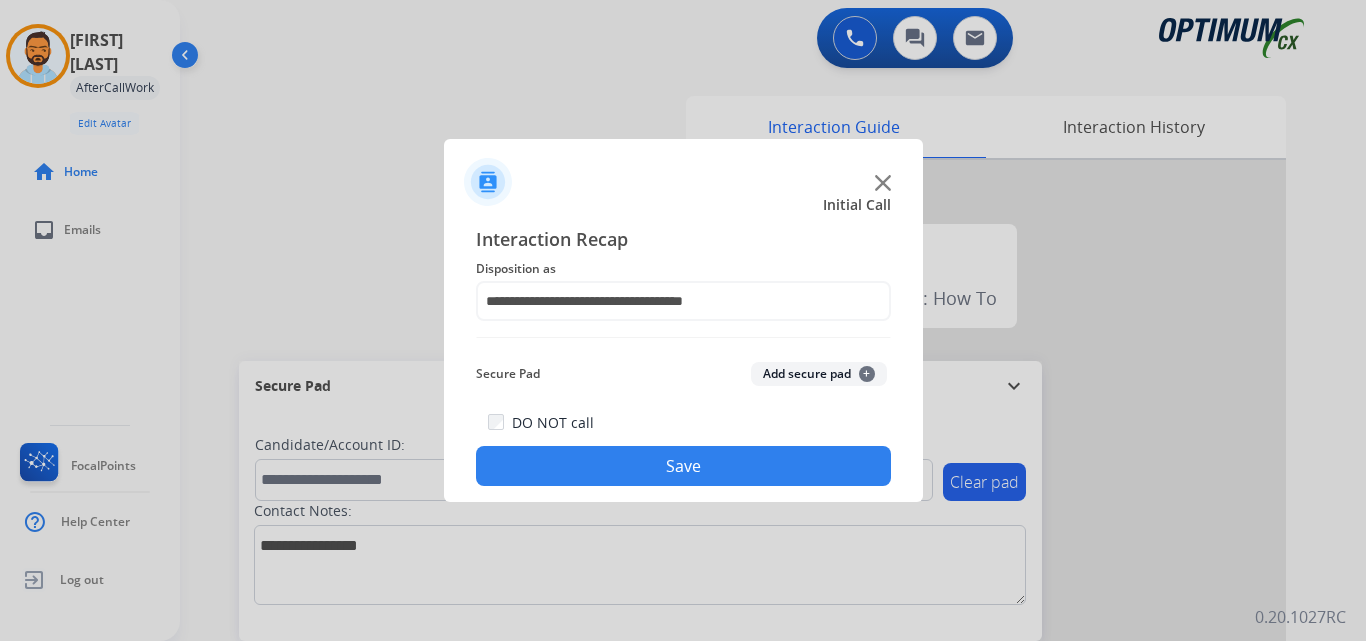click on "Save" 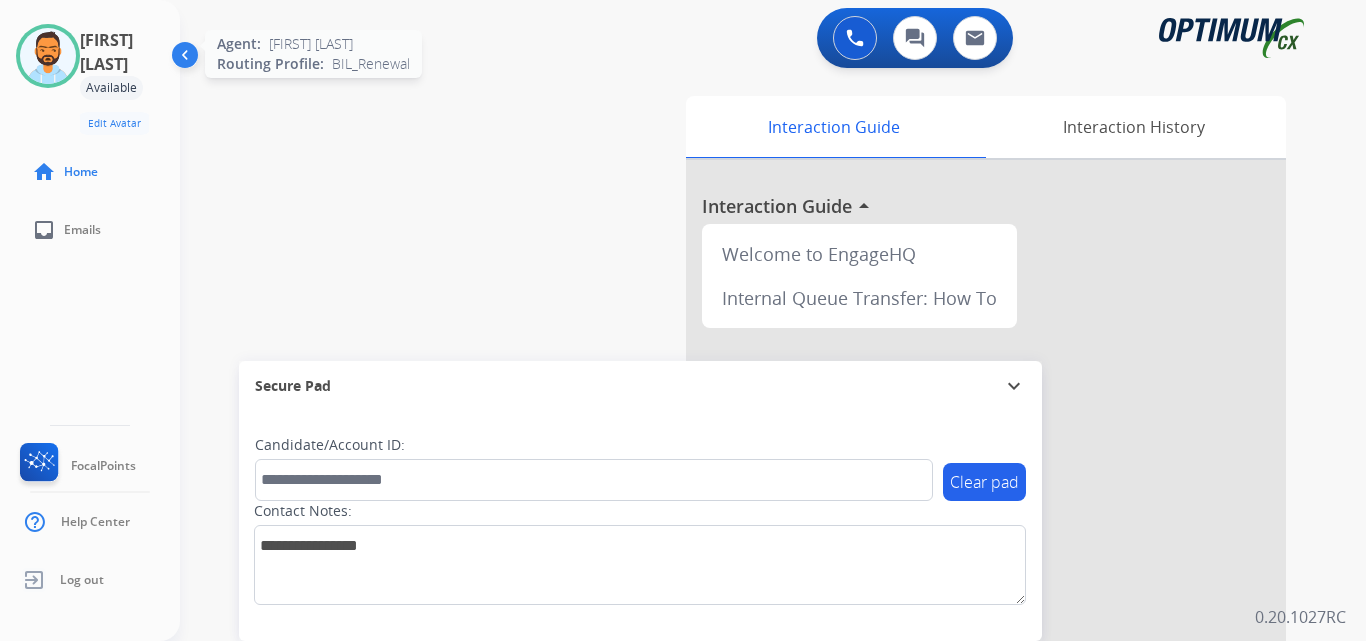 click at bounding box center (48, 56) 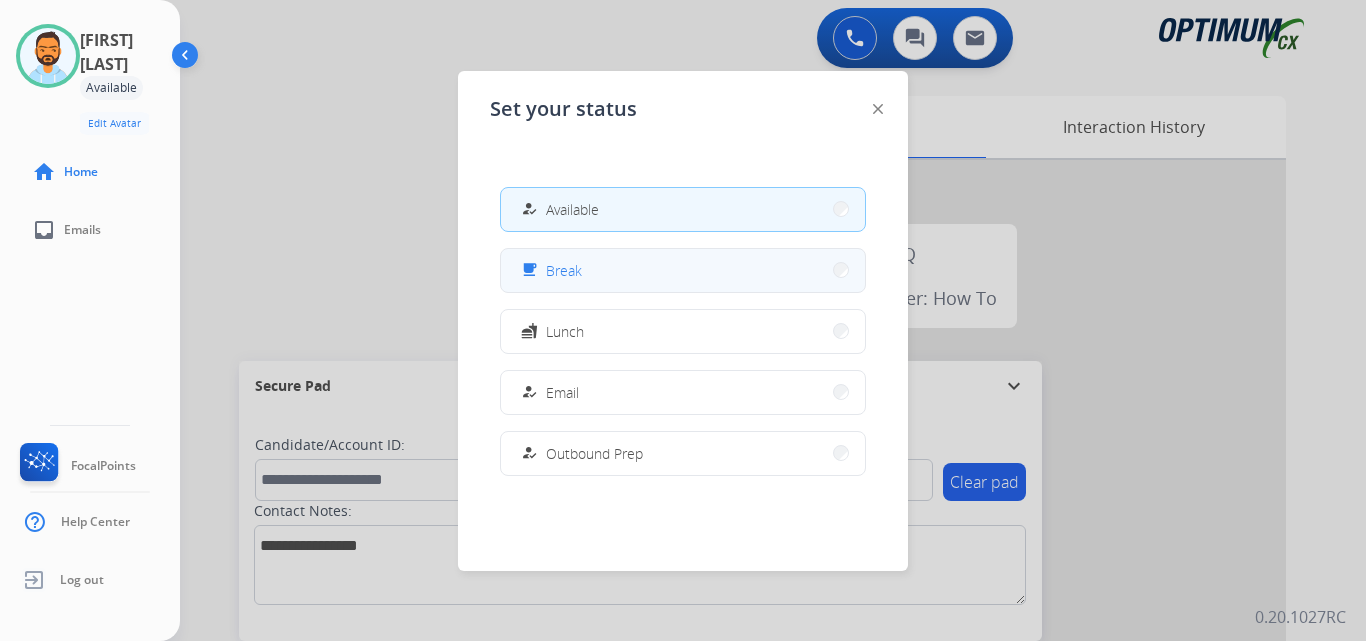 click on "free_breakfast Break" at bounding box center [683, 270] 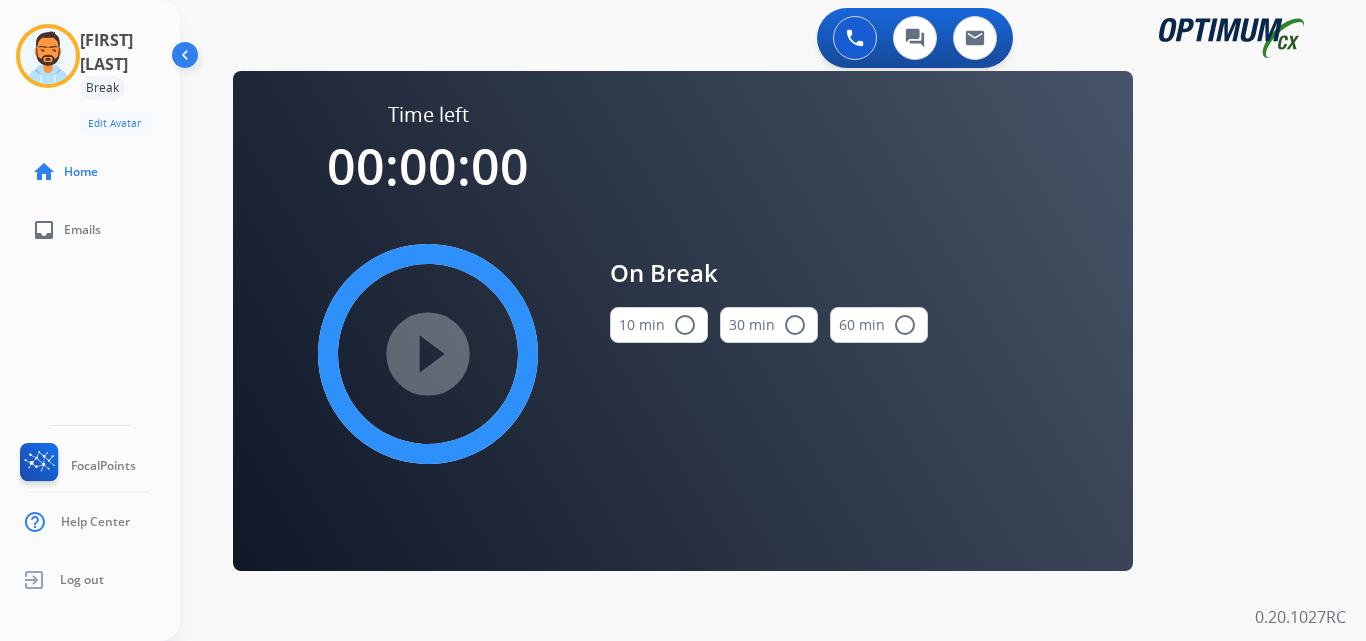 click on "radio_button_unchecked" at bounding box center [685, 325] 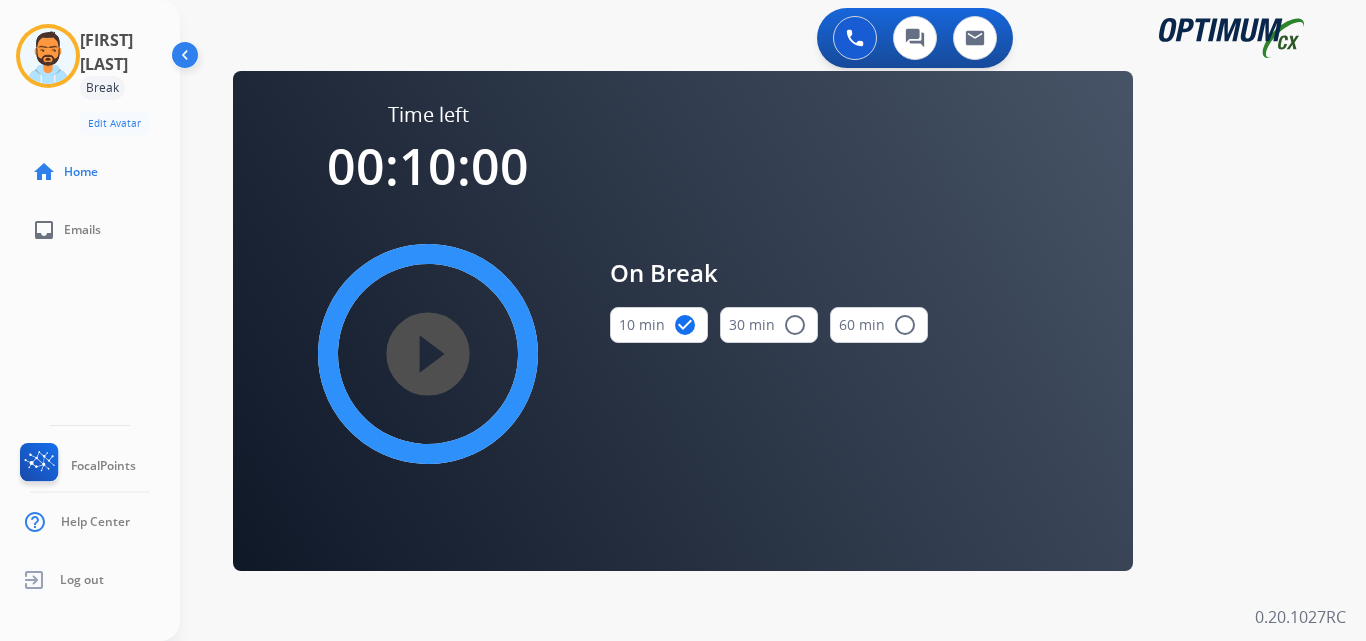 click on "play_circle_filled" at bounding box center [428, 354] 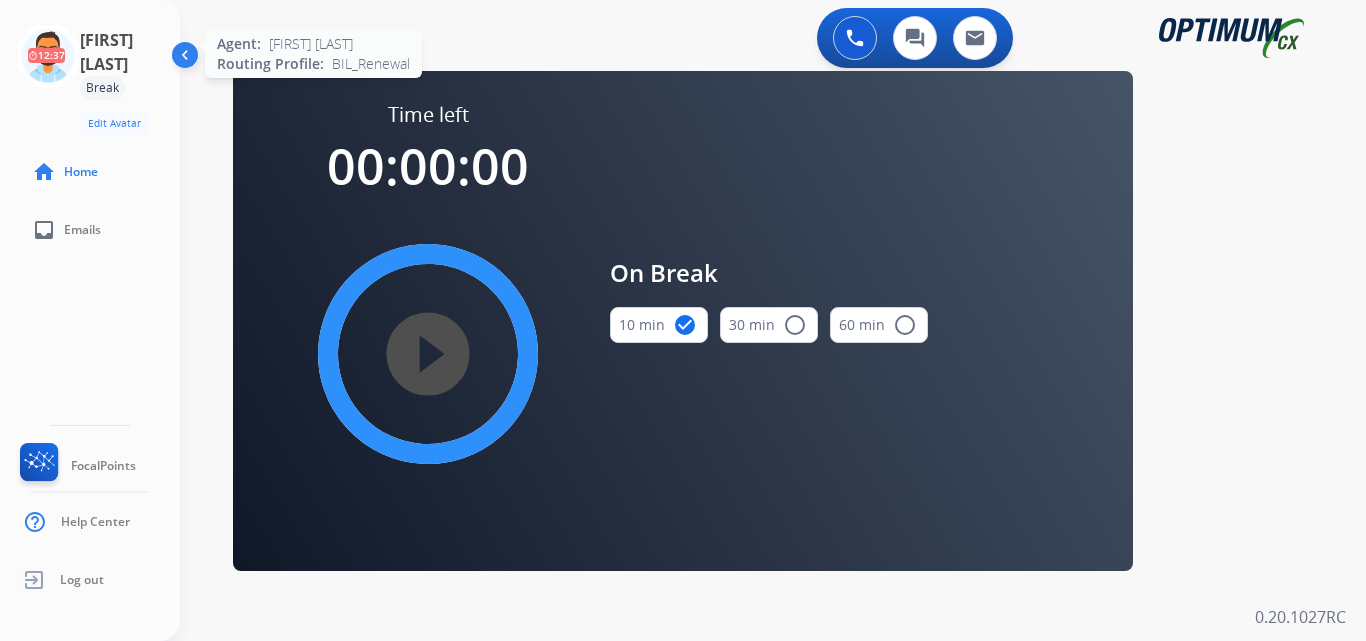 click 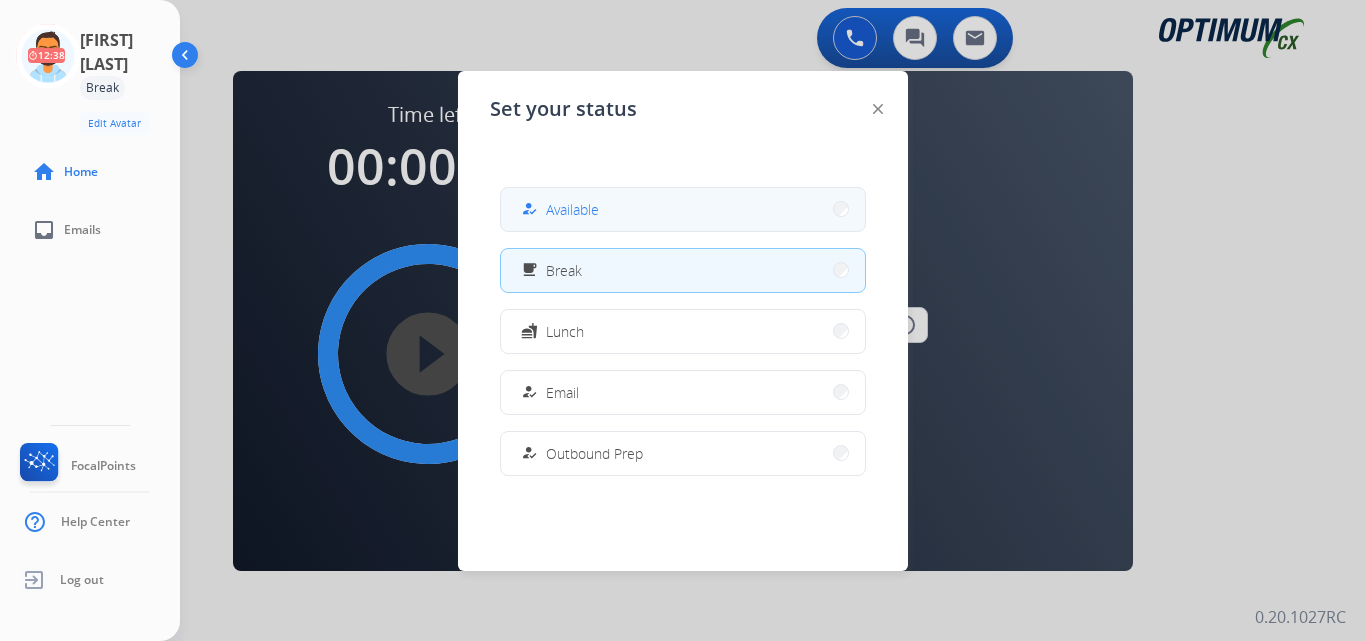 click on "Available" at bounding box center [572, 209] 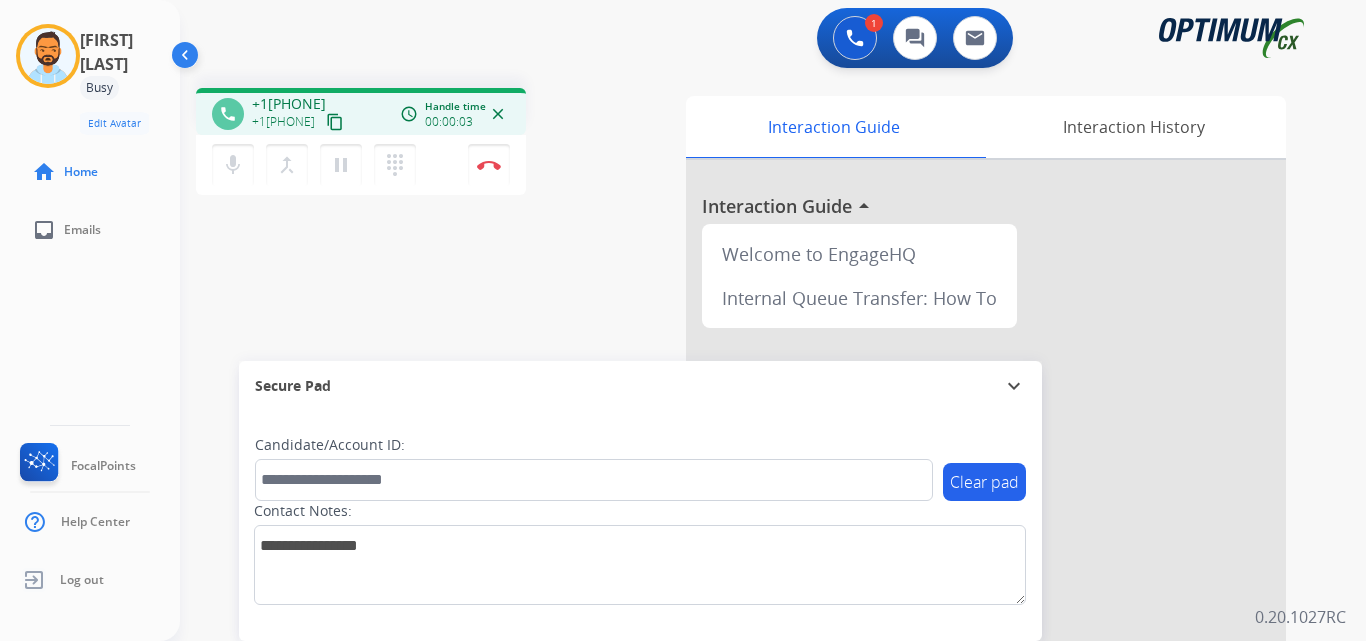 click on "content_copy" at bounding box center [335, 122] 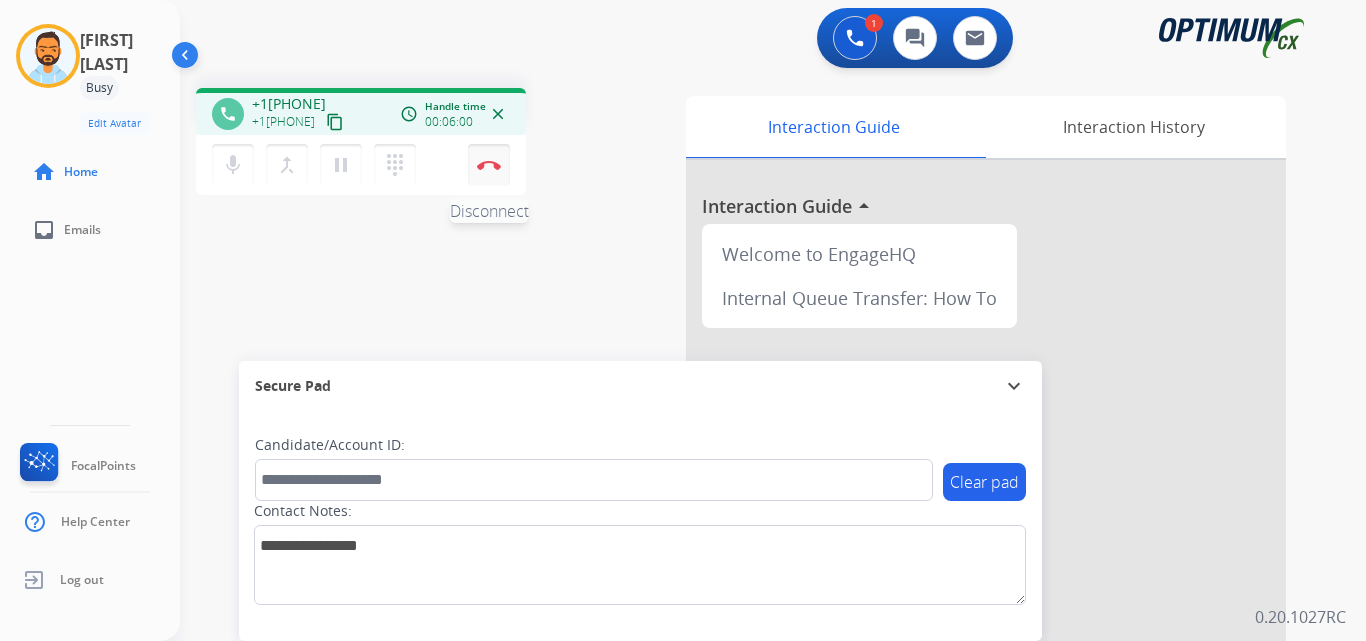 click at bounding box center (489, 165) 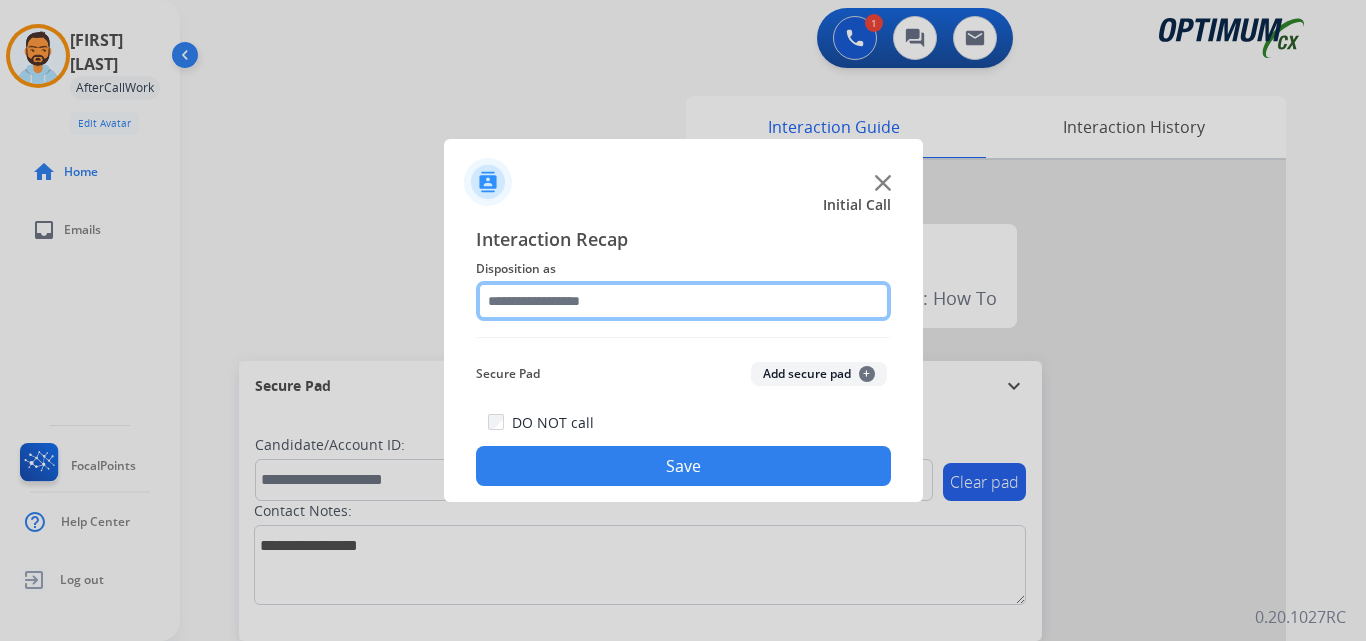 click 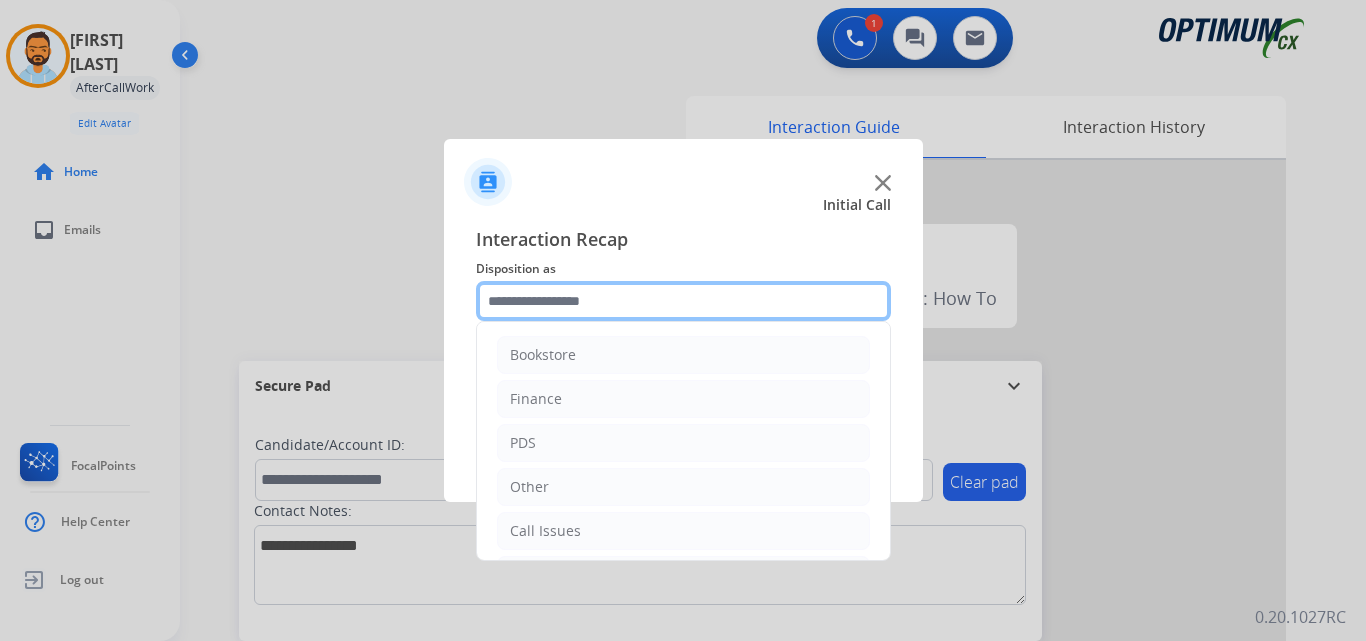 scroll, scrollTop: 136, scrollLeft: 0, axis: vertical 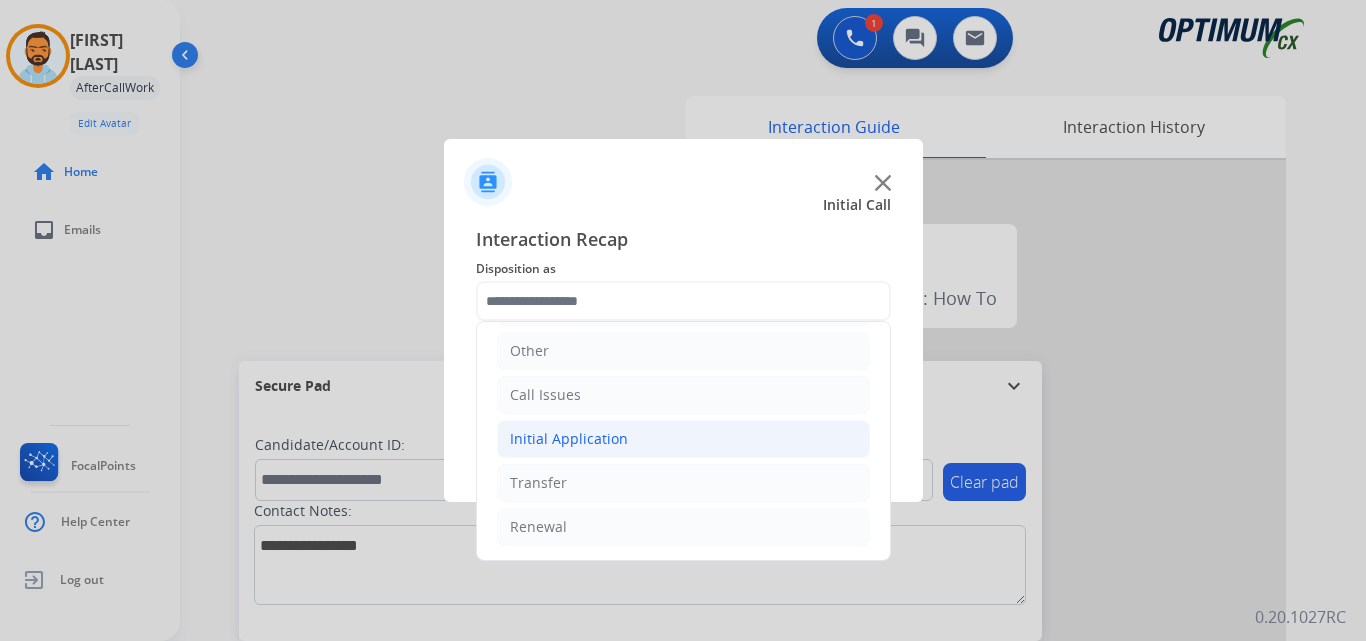 click on "Initial Application" 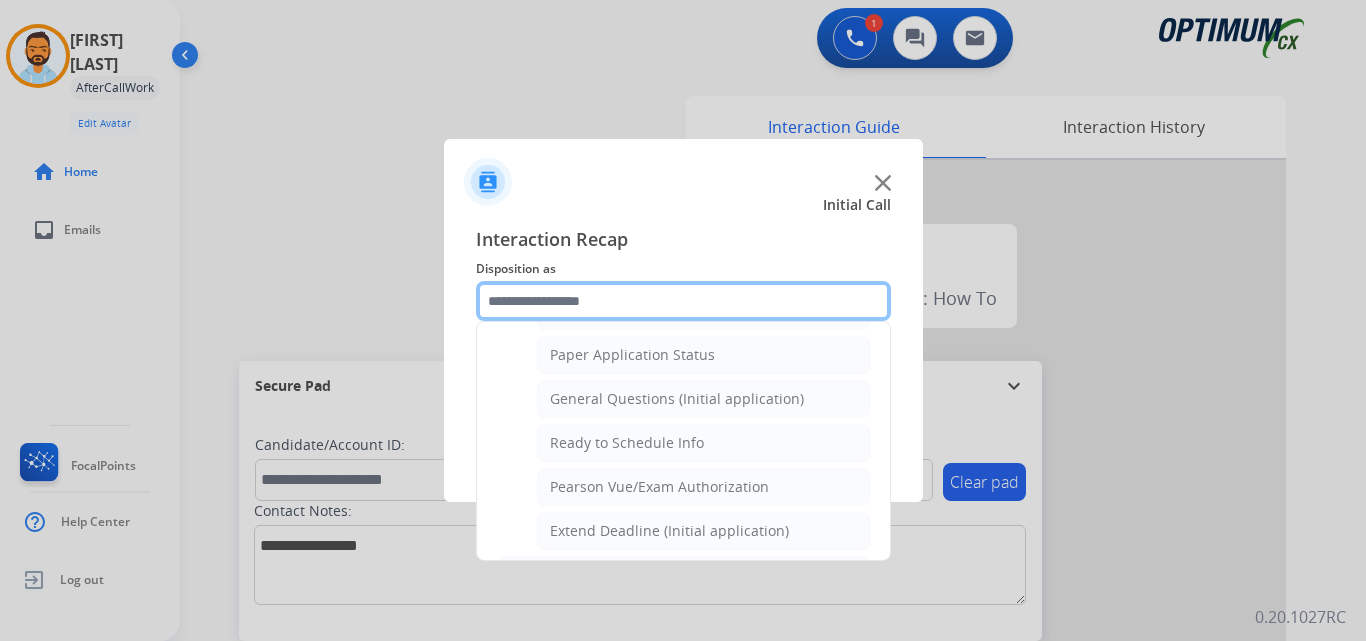 scroll, scrollTop: 1113, scrollLeft: 0, axis: vertical 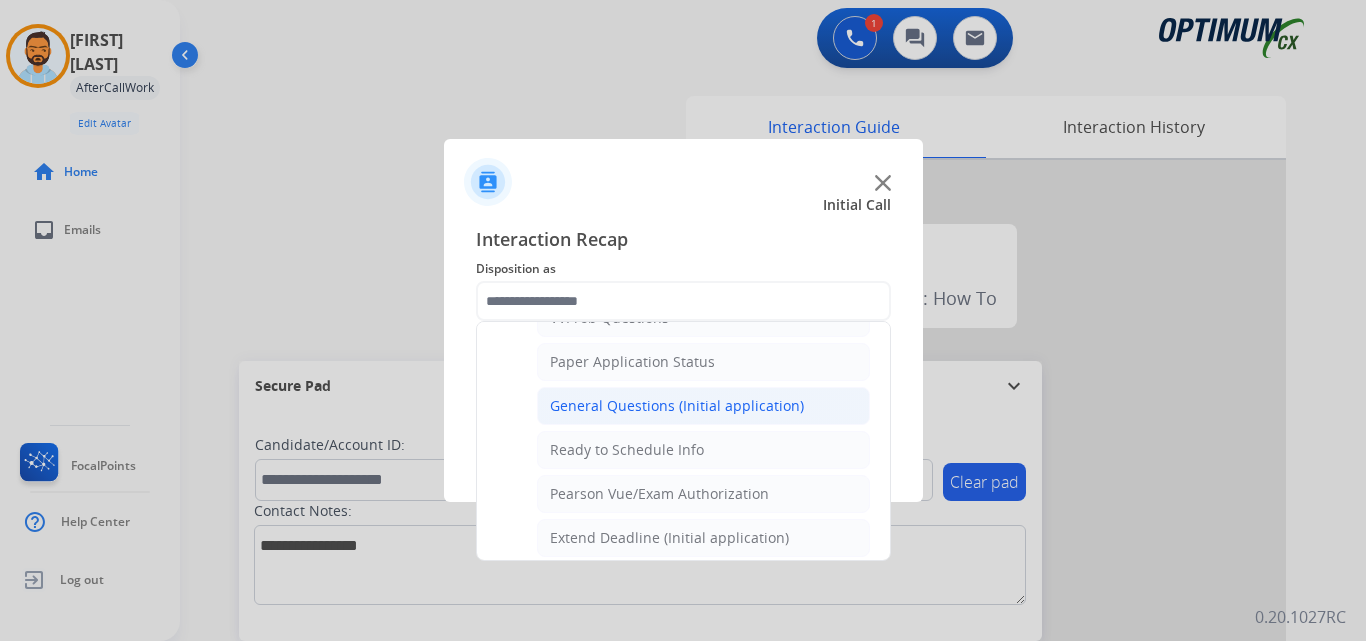 click on "General Questions (Initial application)" 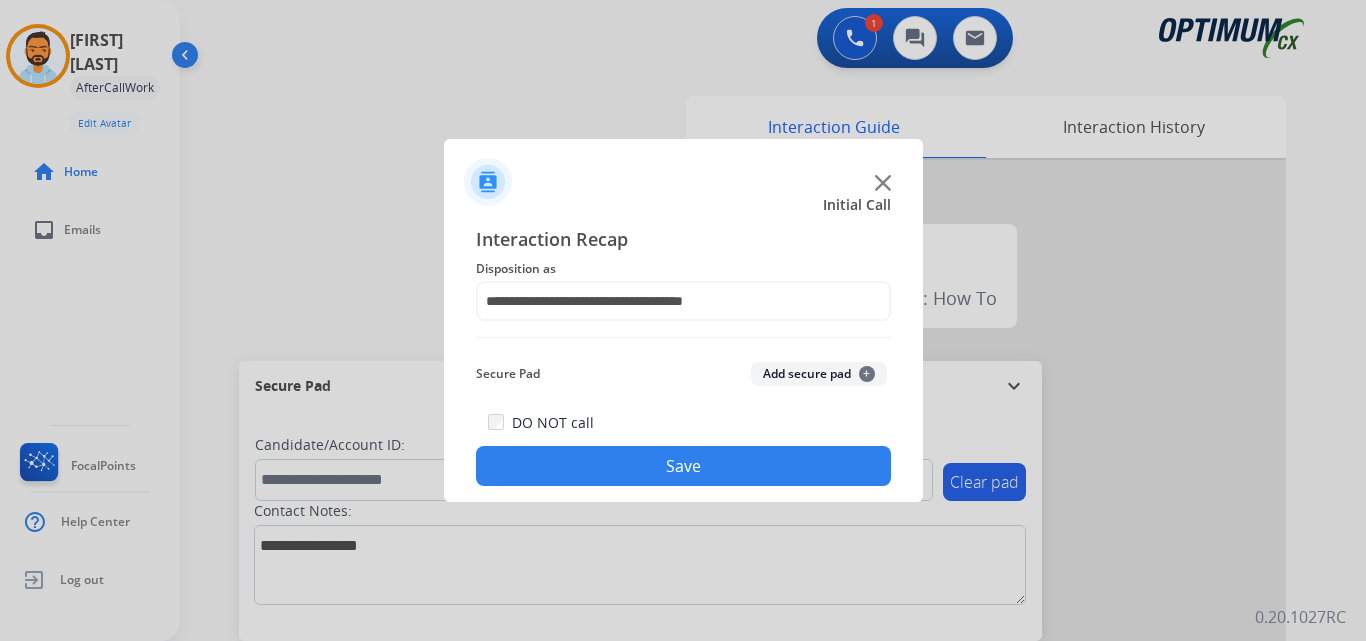 click on "Save" 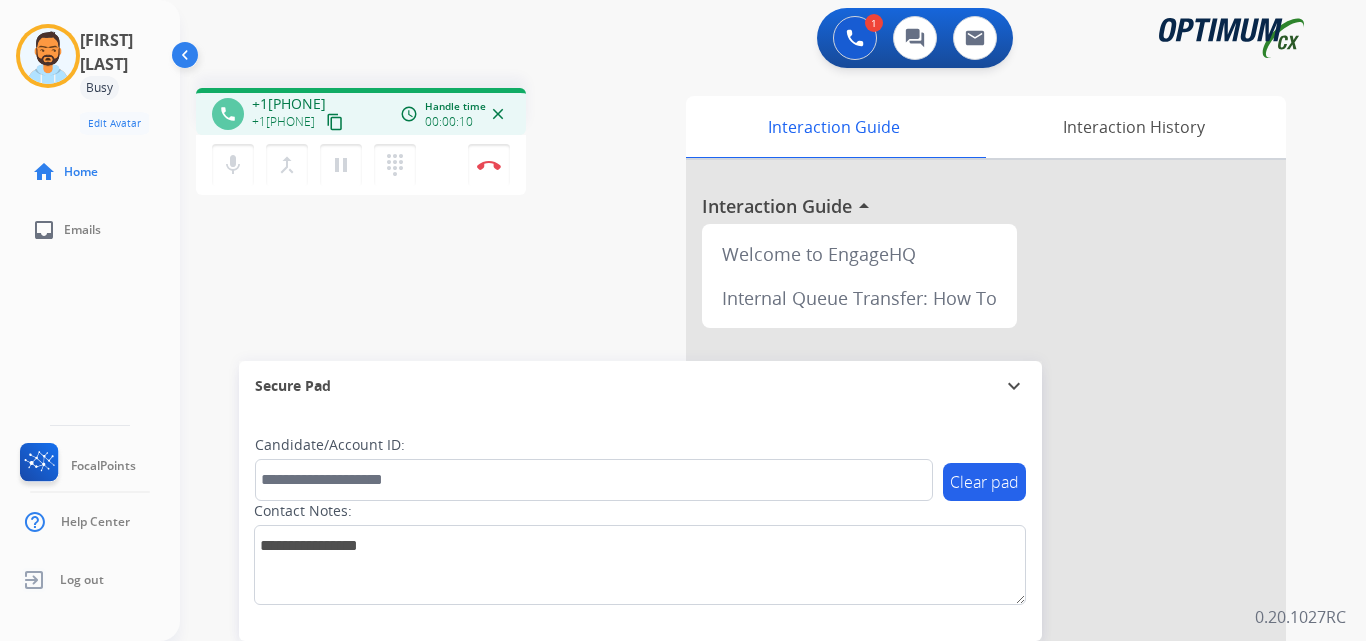 click on "content_copy" at bounding box center [335, 122] 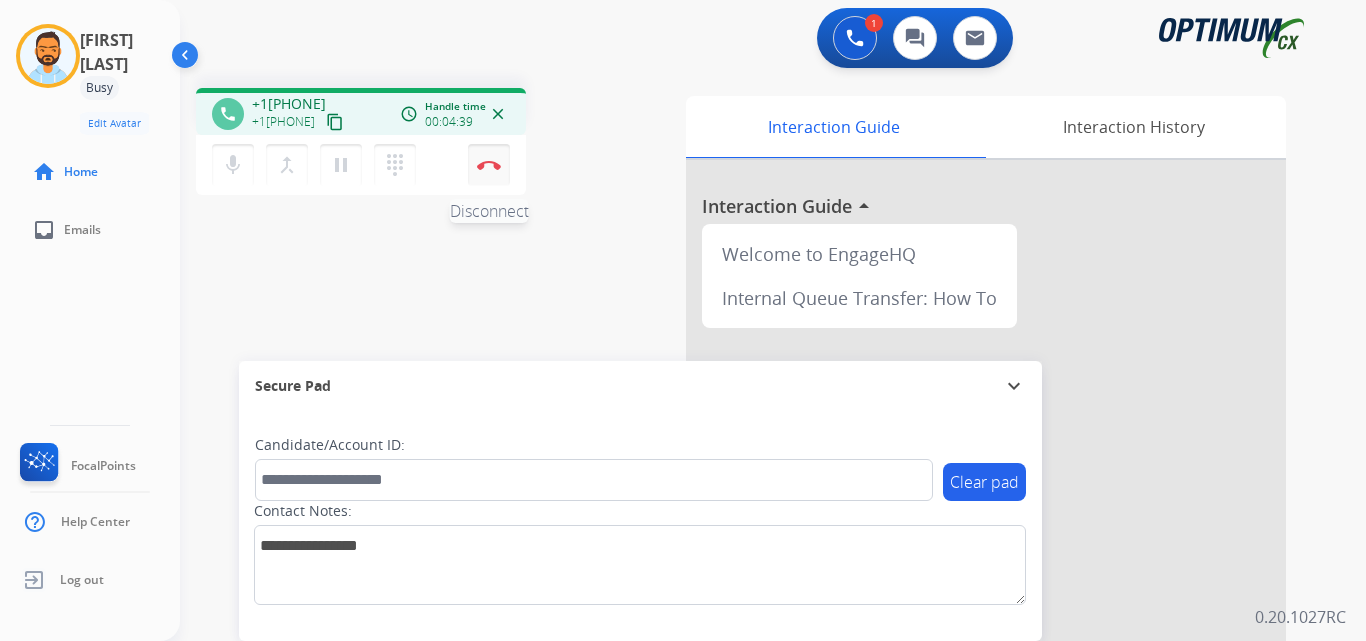 click on "Disconnect" at bounding box center [489, 165] 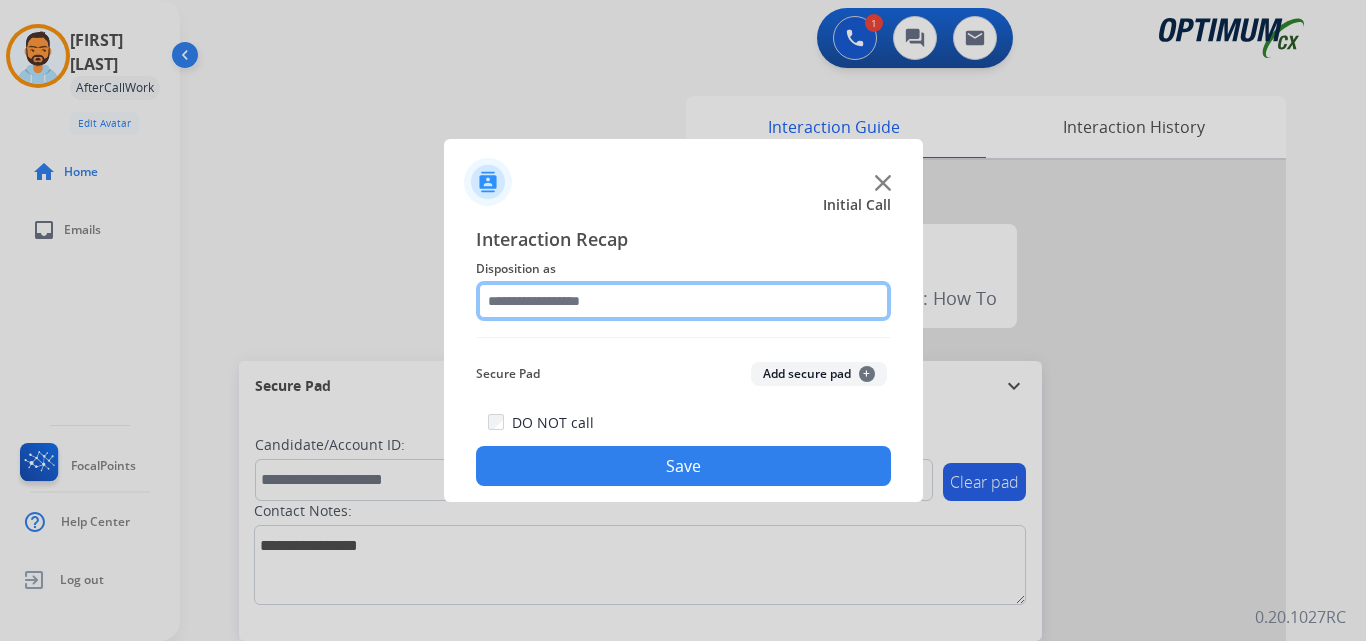 click 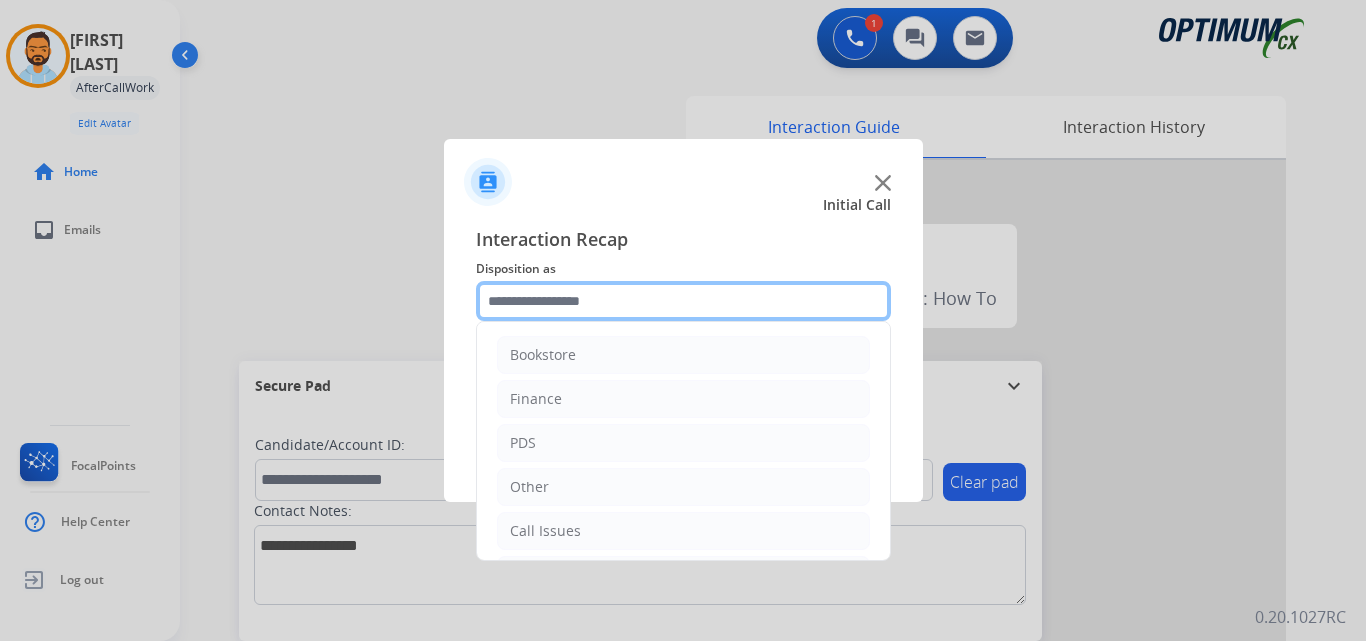 scroll, scrollTop: 136, scrollLeft: 0, axis: vertical 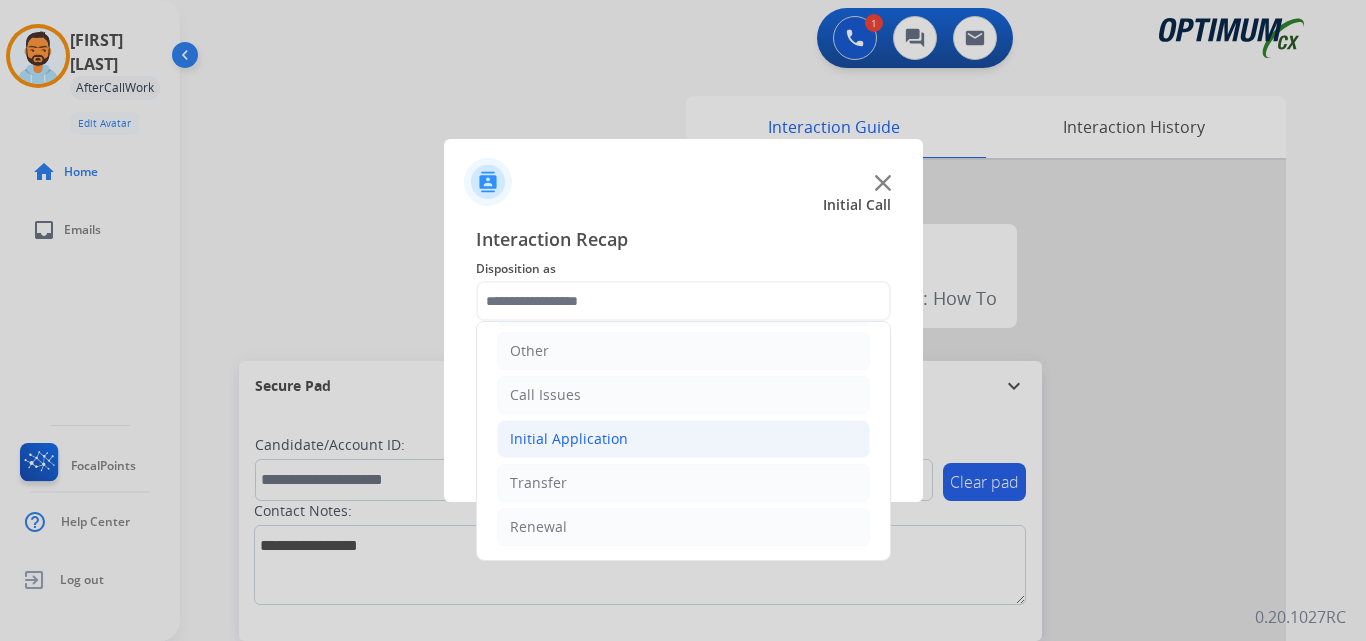 click on "Initial Application" 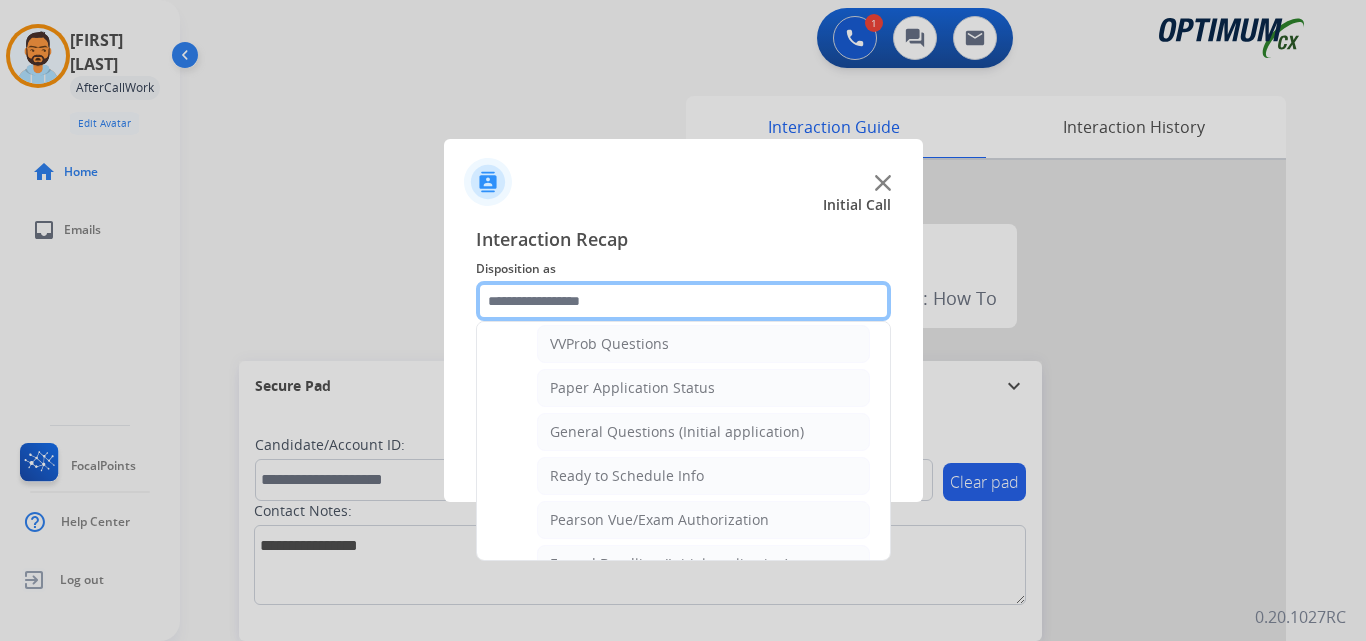 scroll, scrollTop: 1096, scrollLeft: 0, axis: vertical 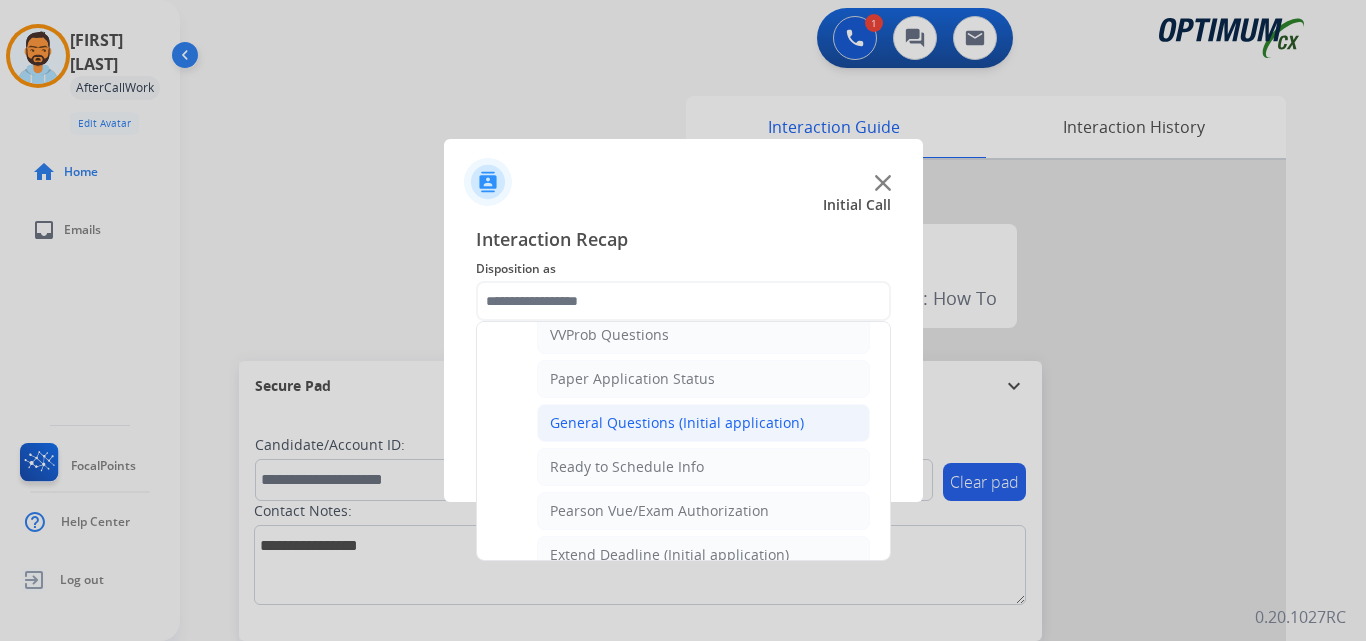 click on "General Questions (Initial application)" 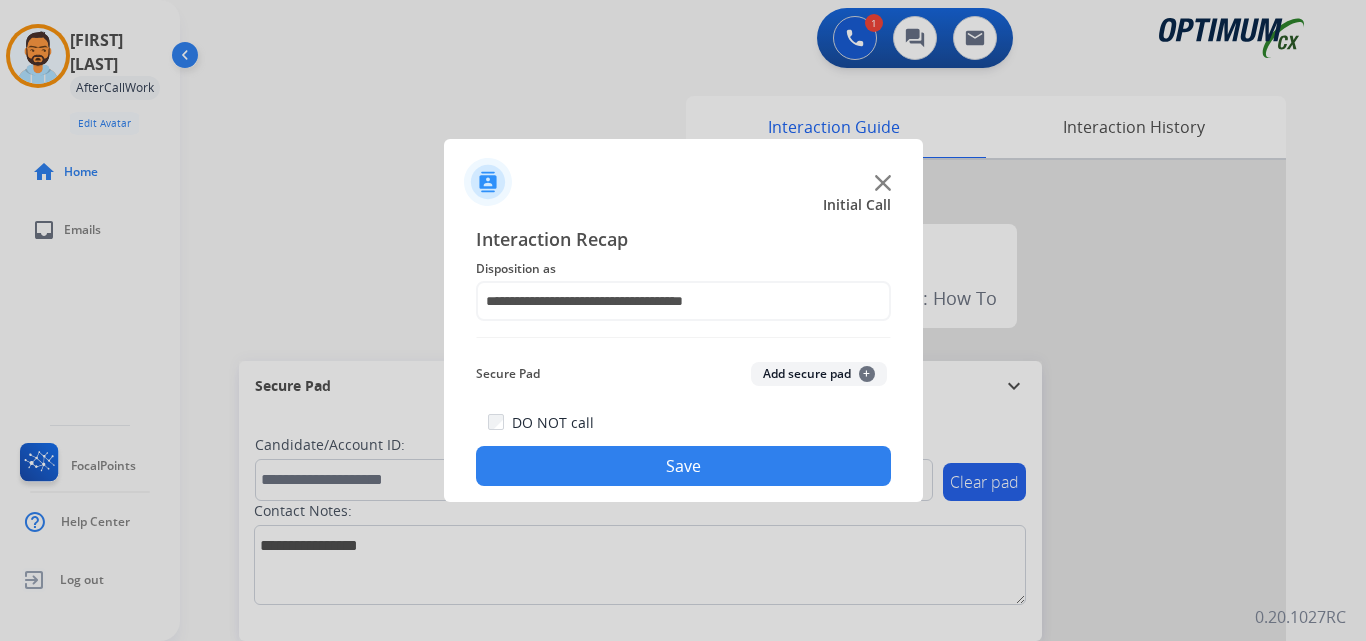 click on "Save" 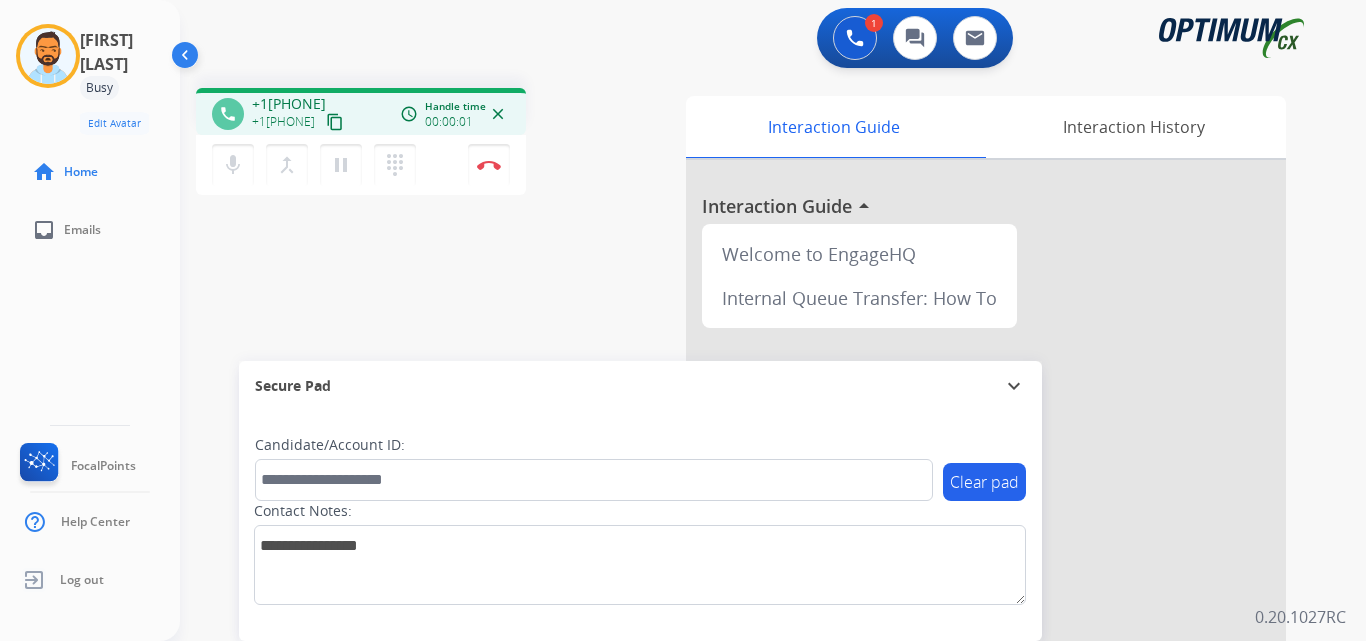 click on "content_copy" at bounding box center [335, 122] 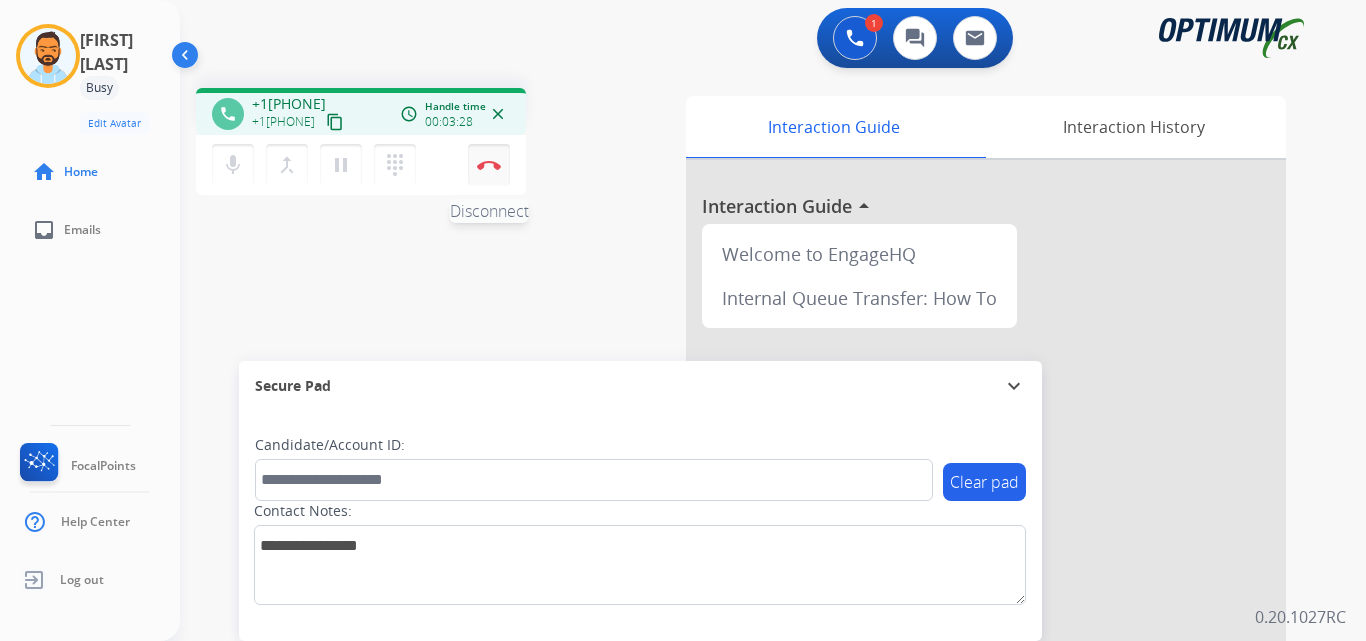 click at bounding box center [489, 165] 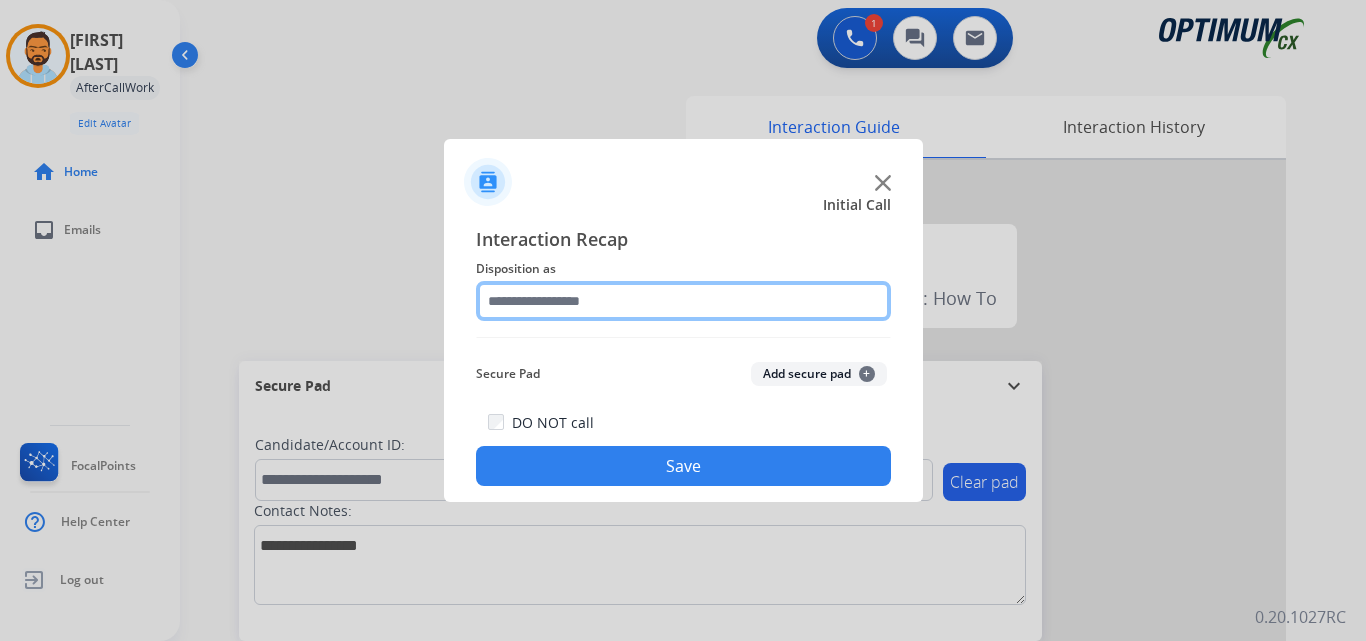 click 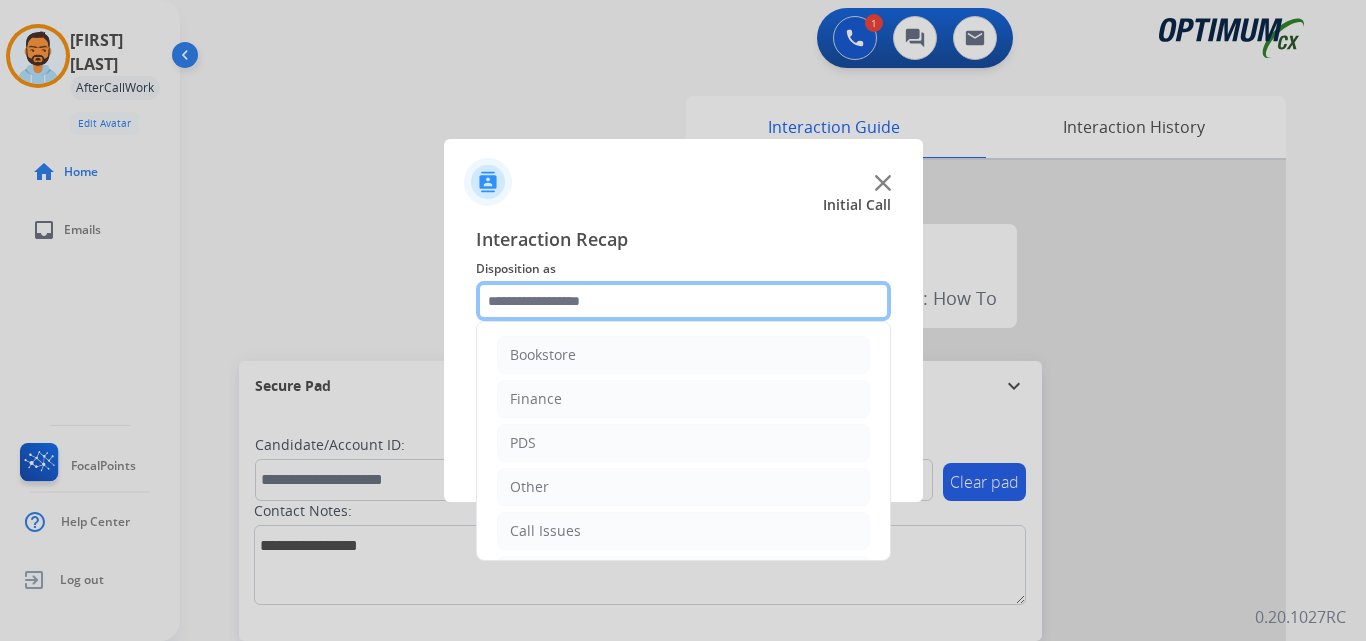 scroll, scrollTop: 136, scrollLeft: 0, axis: vertical 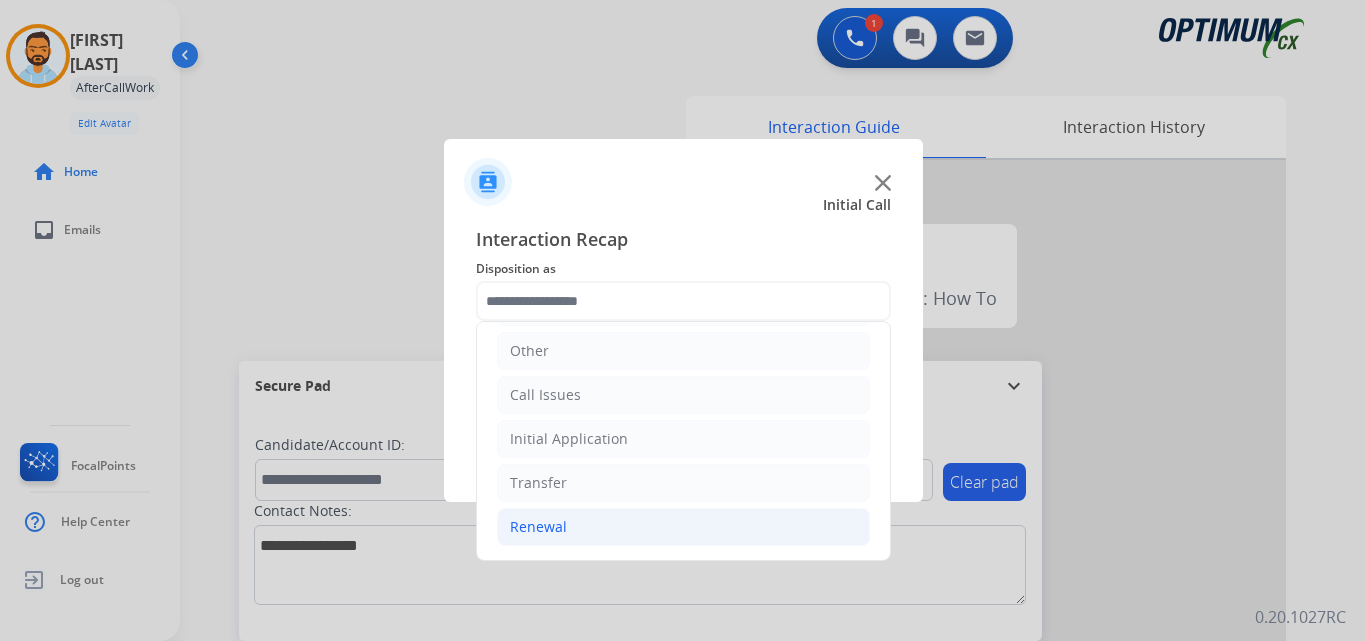 click on "Renewal" 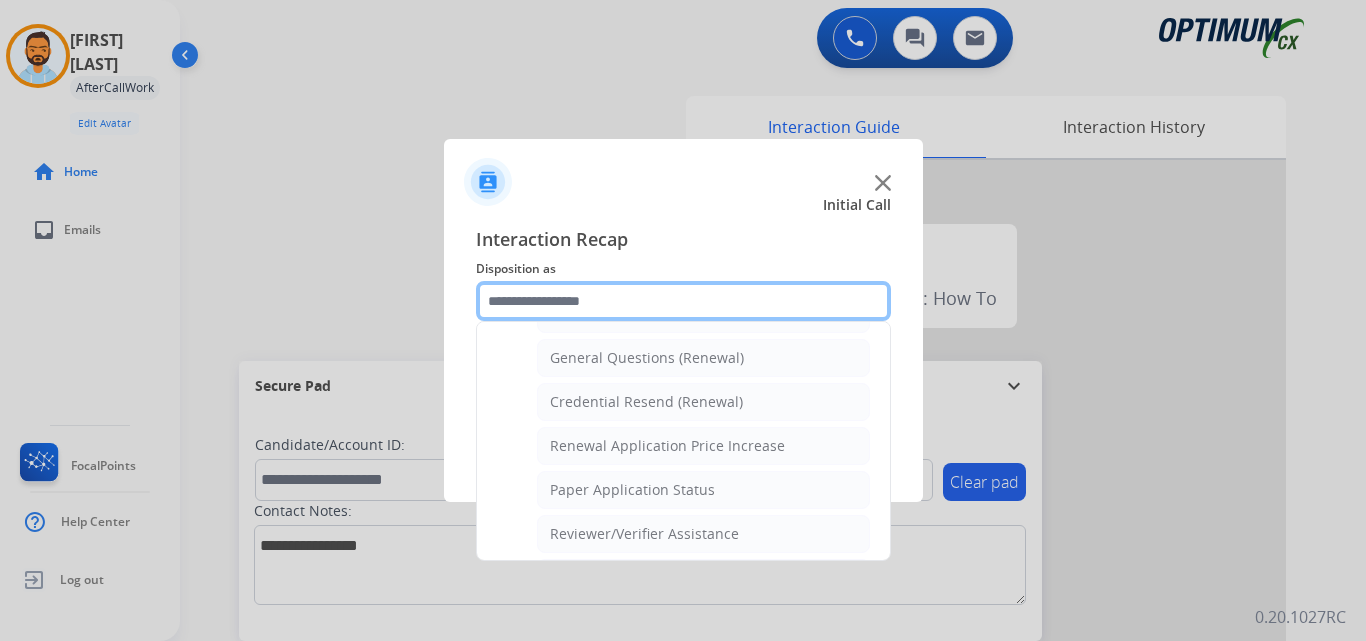 scroll, scrollTop: 578, scrollLeft: 0, axis: vertical 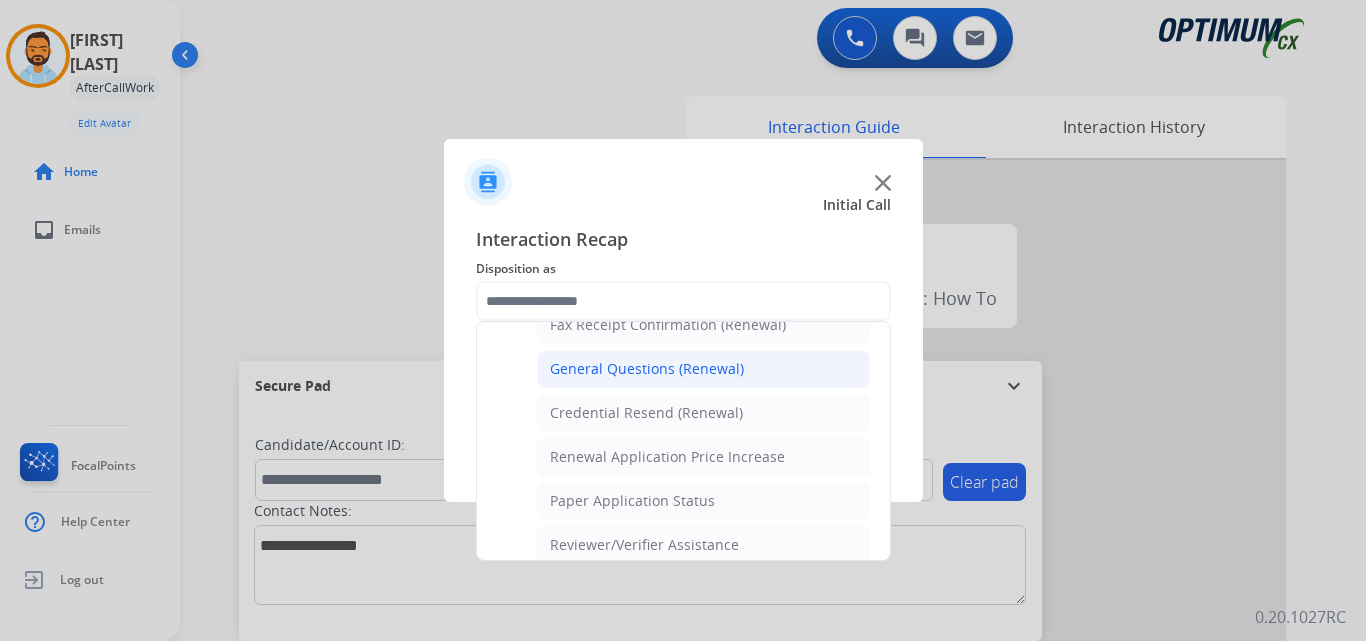 click on "General Questions (Renewal)" 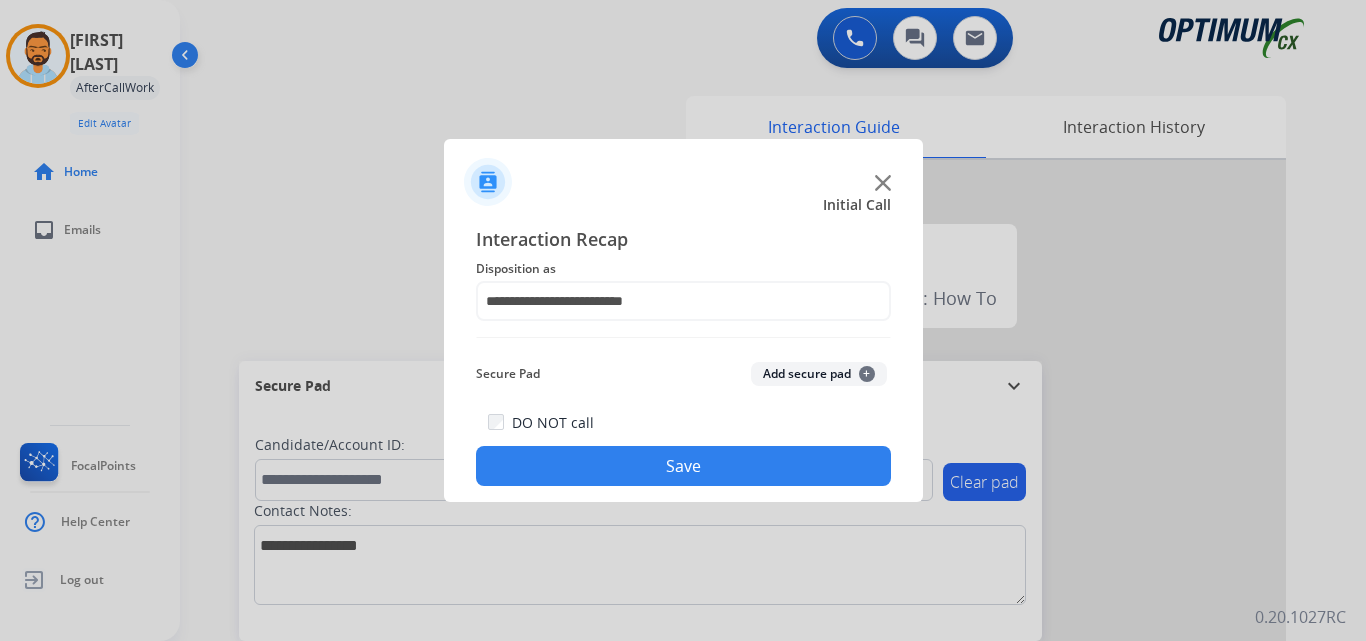 click on "Save" 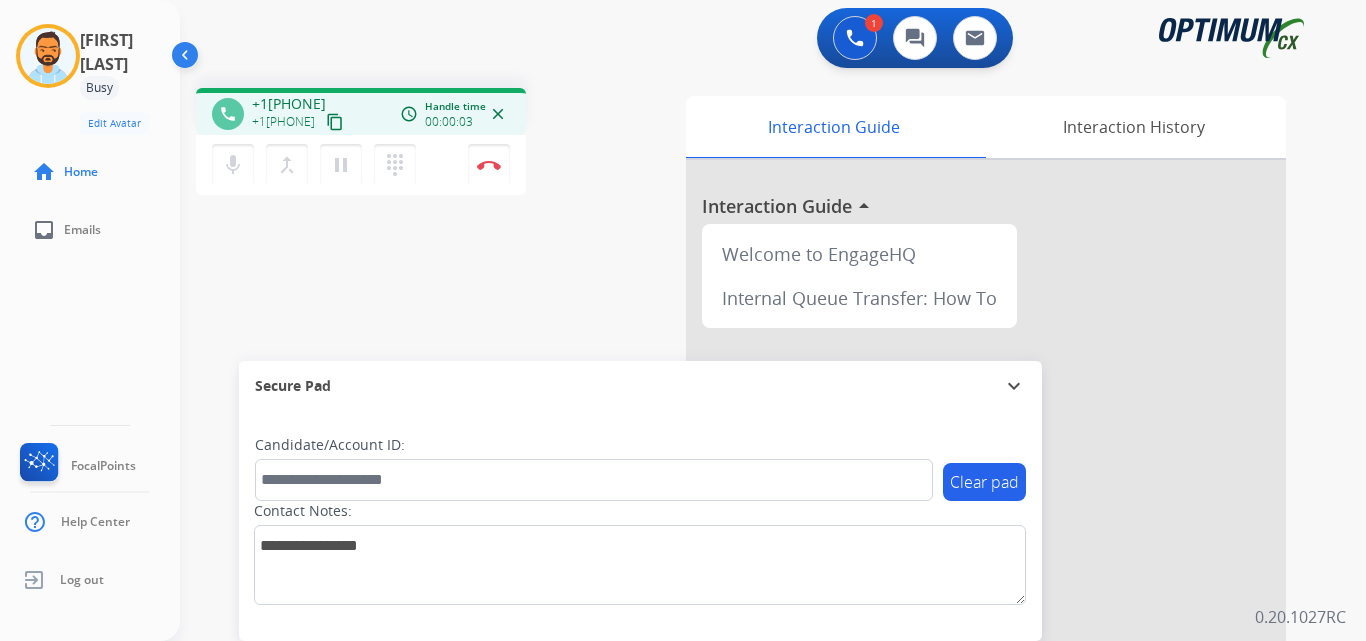 click on "content_copy" at bounding box center [335, 122] 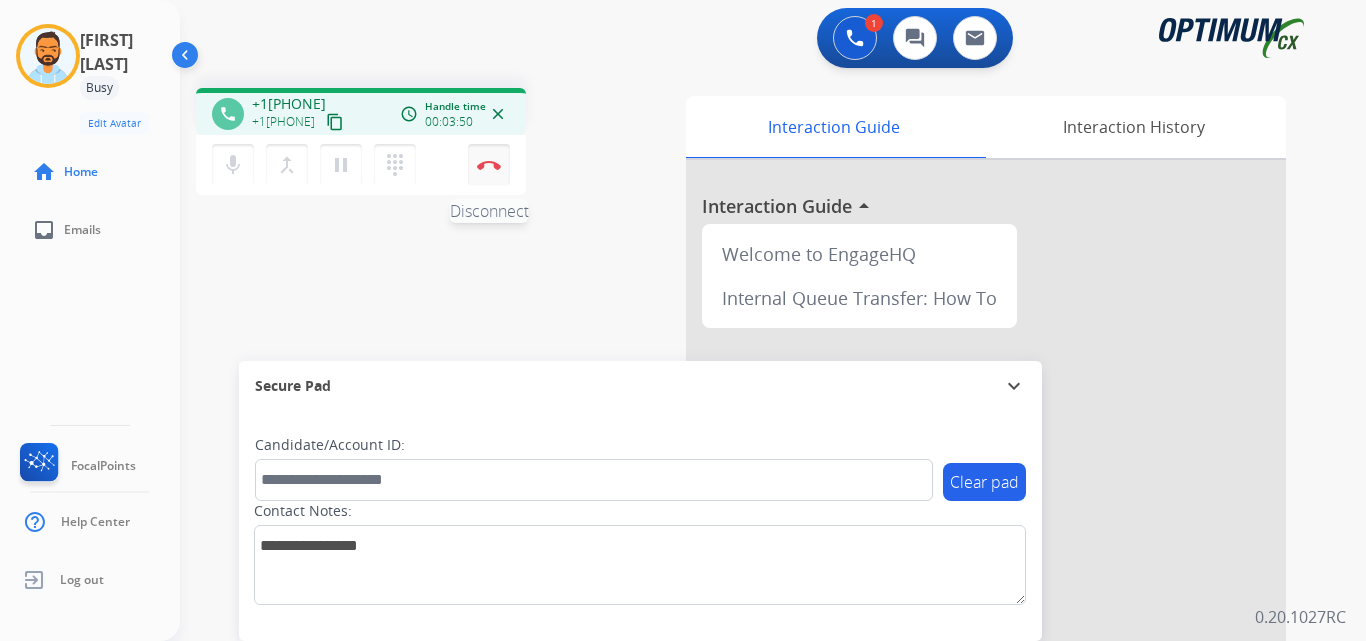 click on "Disconnect" at bounding box center [489, 165] 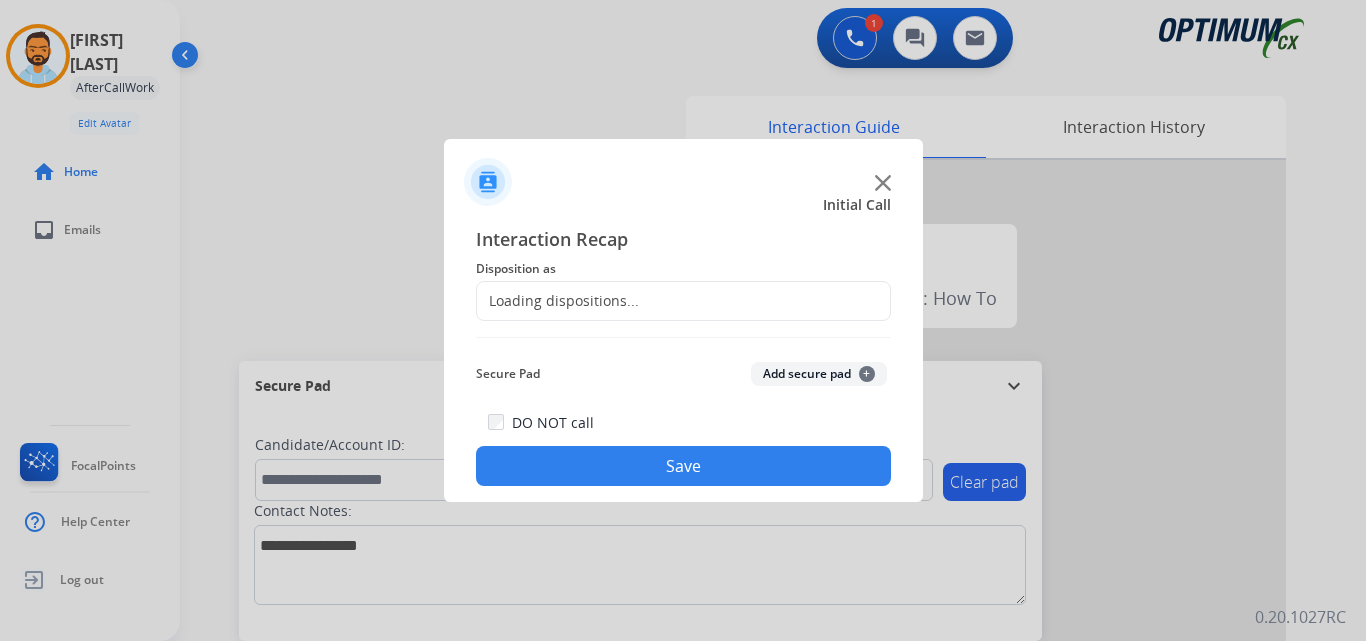 click on "Loading dispositions..." 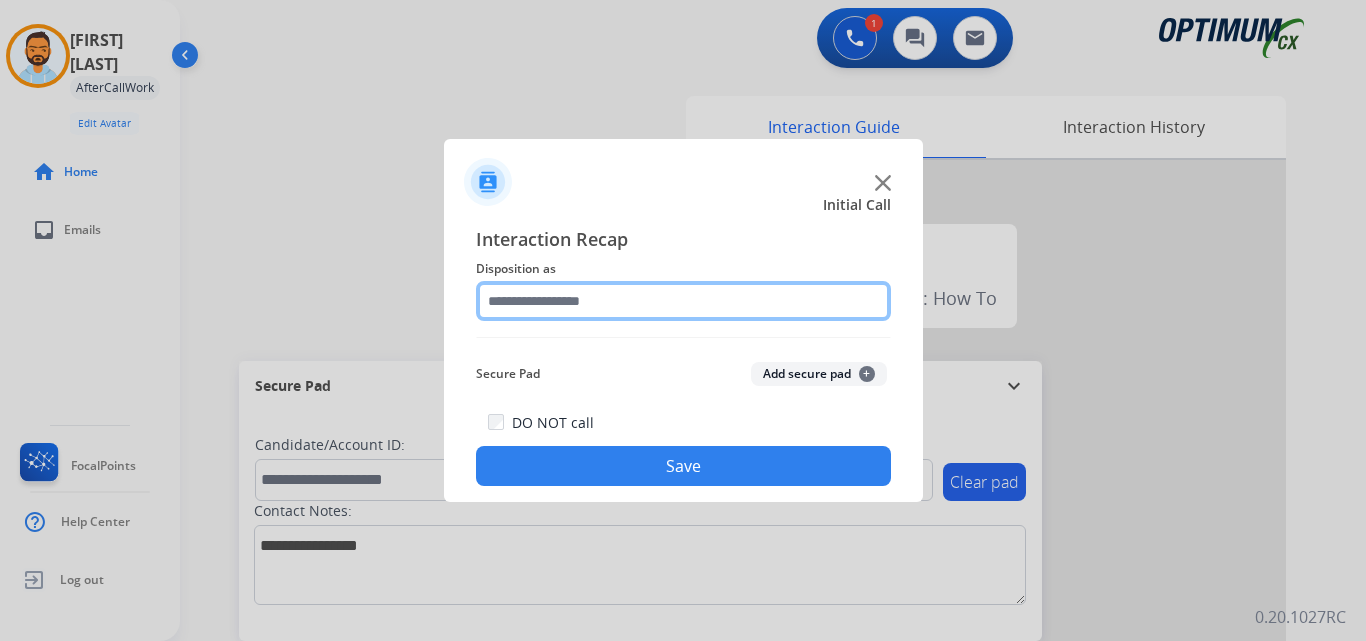 click 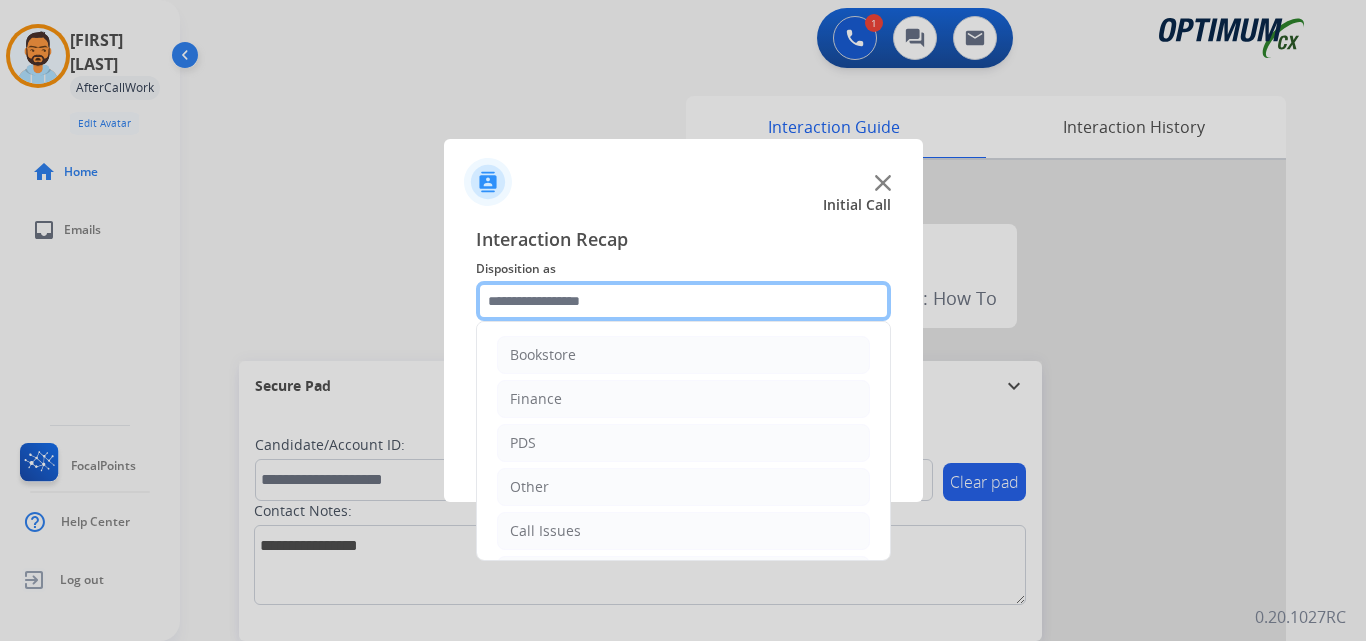 scroll, scrollTop: 136, scrollLeft: 0, axis: vertical 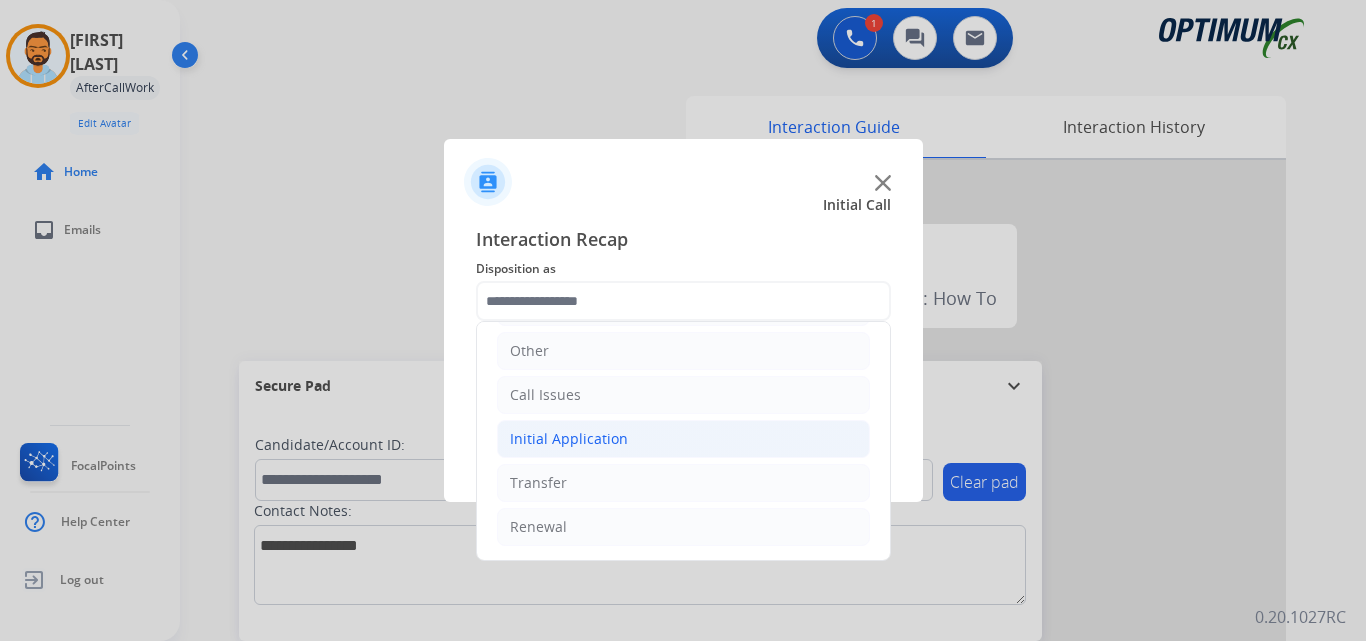 click on "Initial Application" 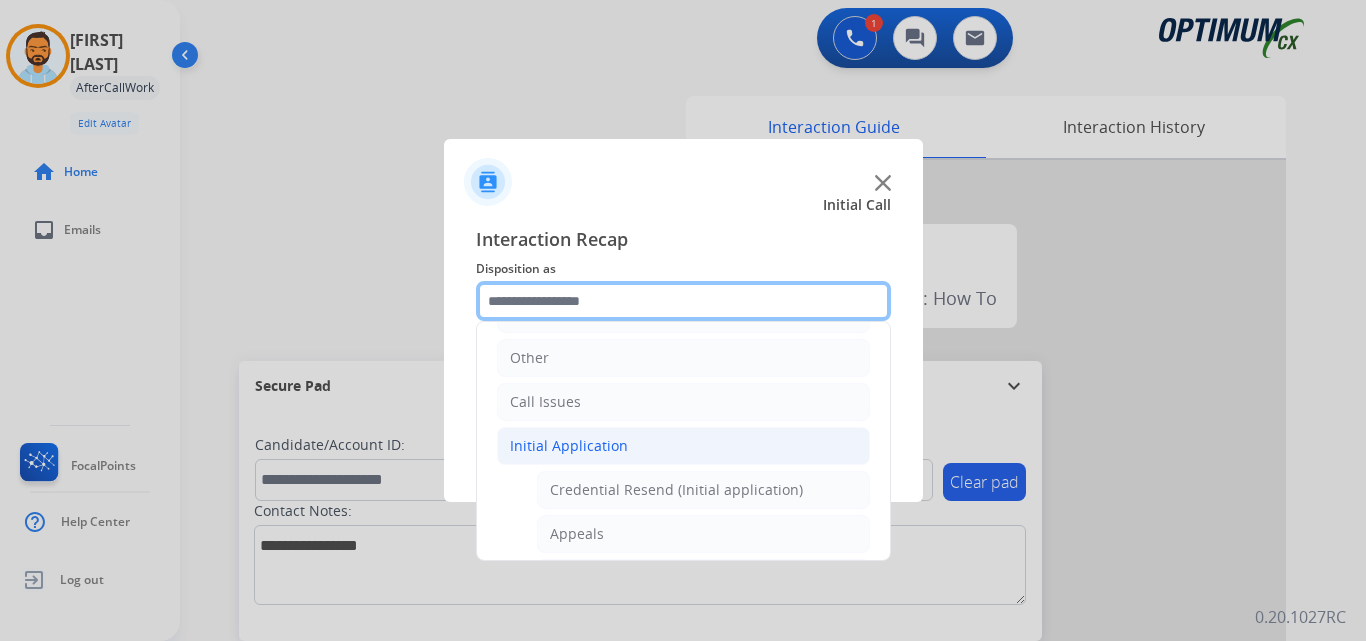 scroll, scrollTop: 0, scrollLeft: 0, axis: both 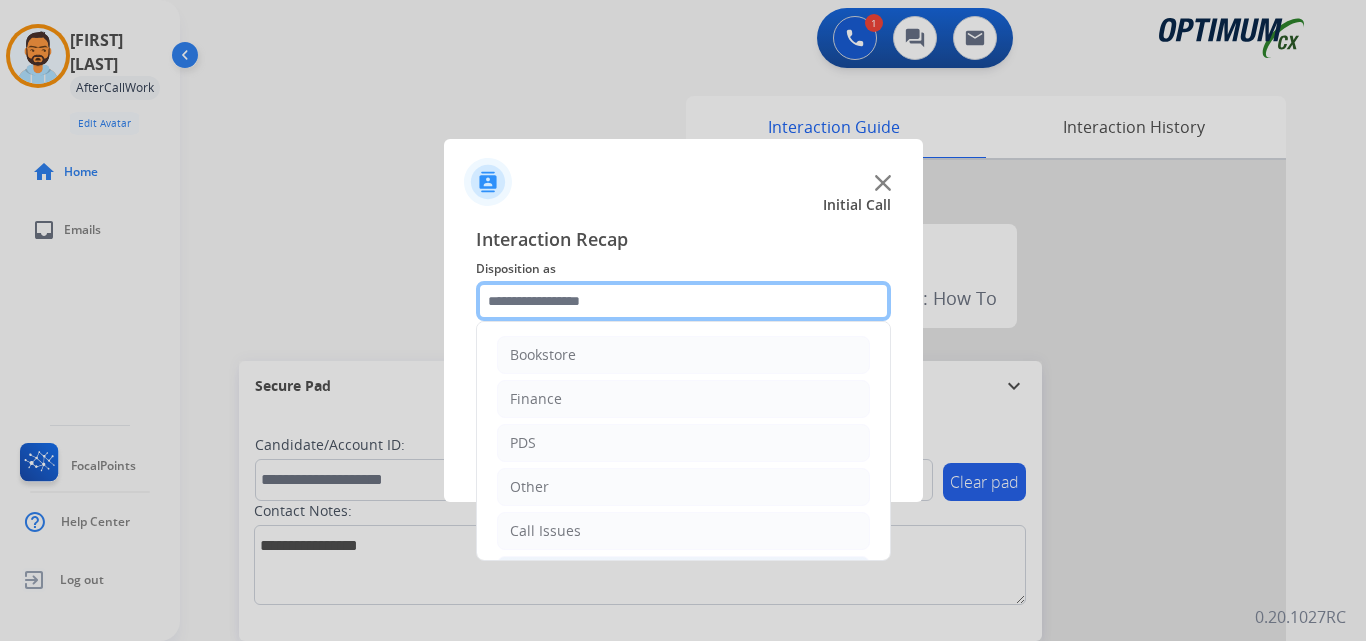 click 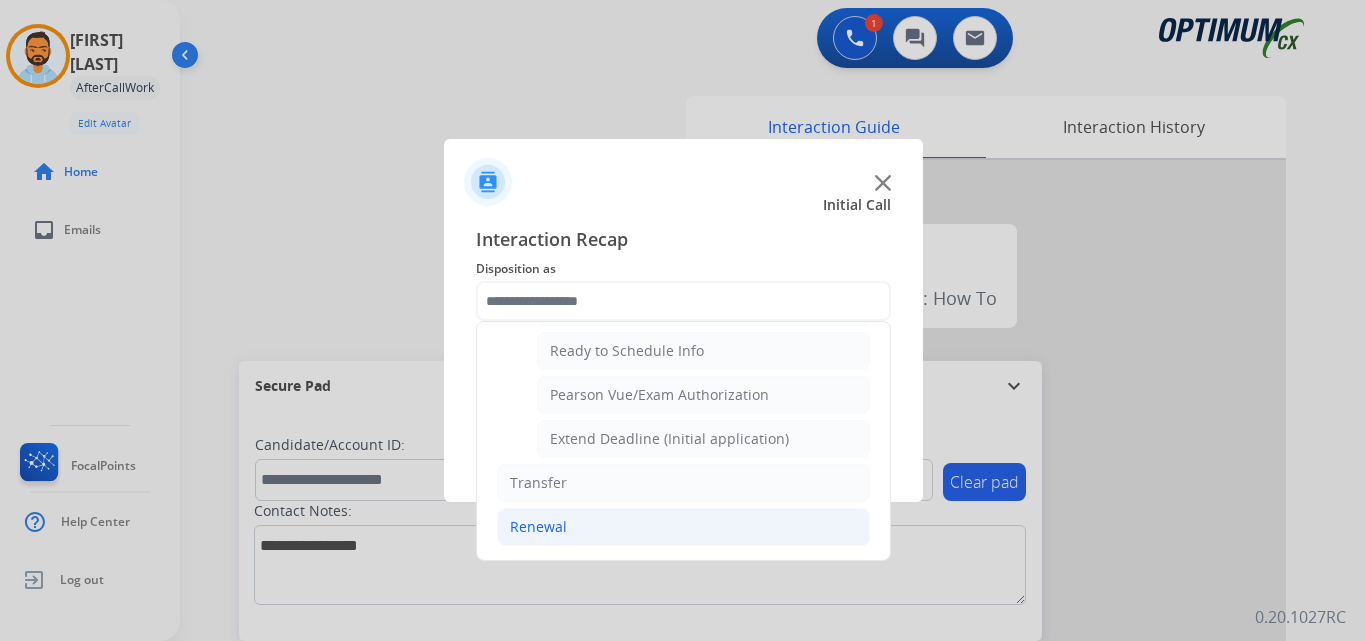 click on "Renewal" 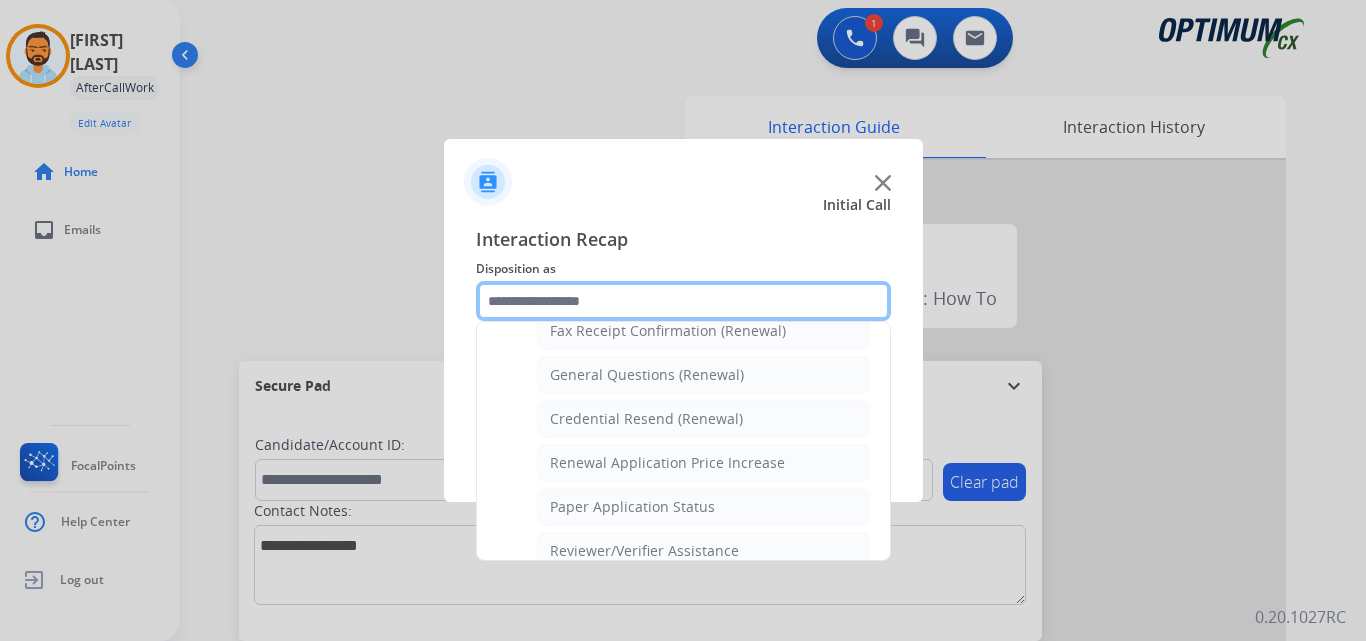 scroll, scrollTop: 559, scrollLeft: 0, axis: vertical 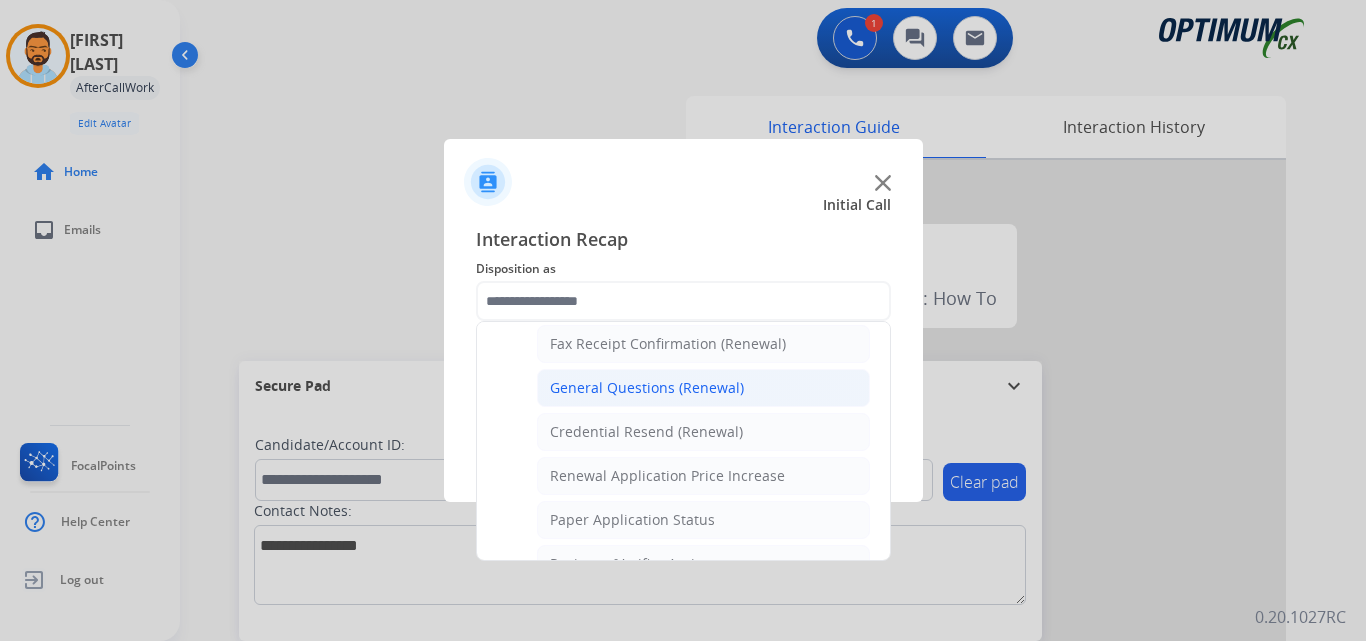 click on "General Questions (Renewal)" 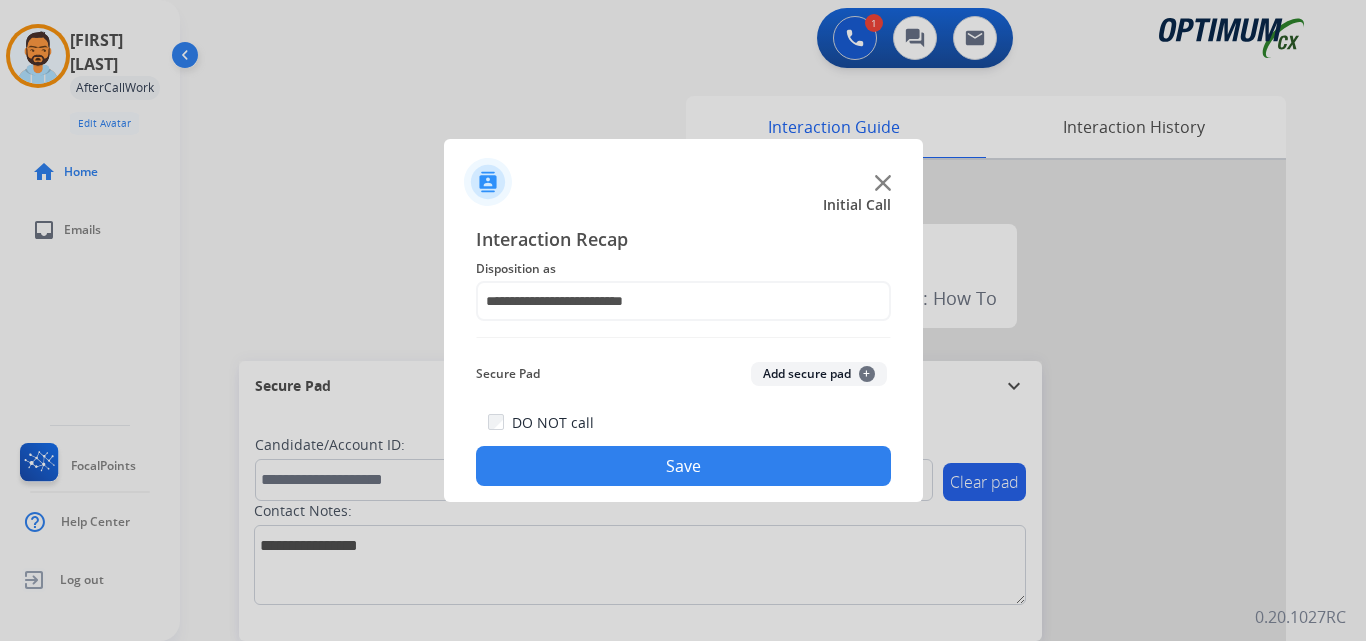 click on "Save" 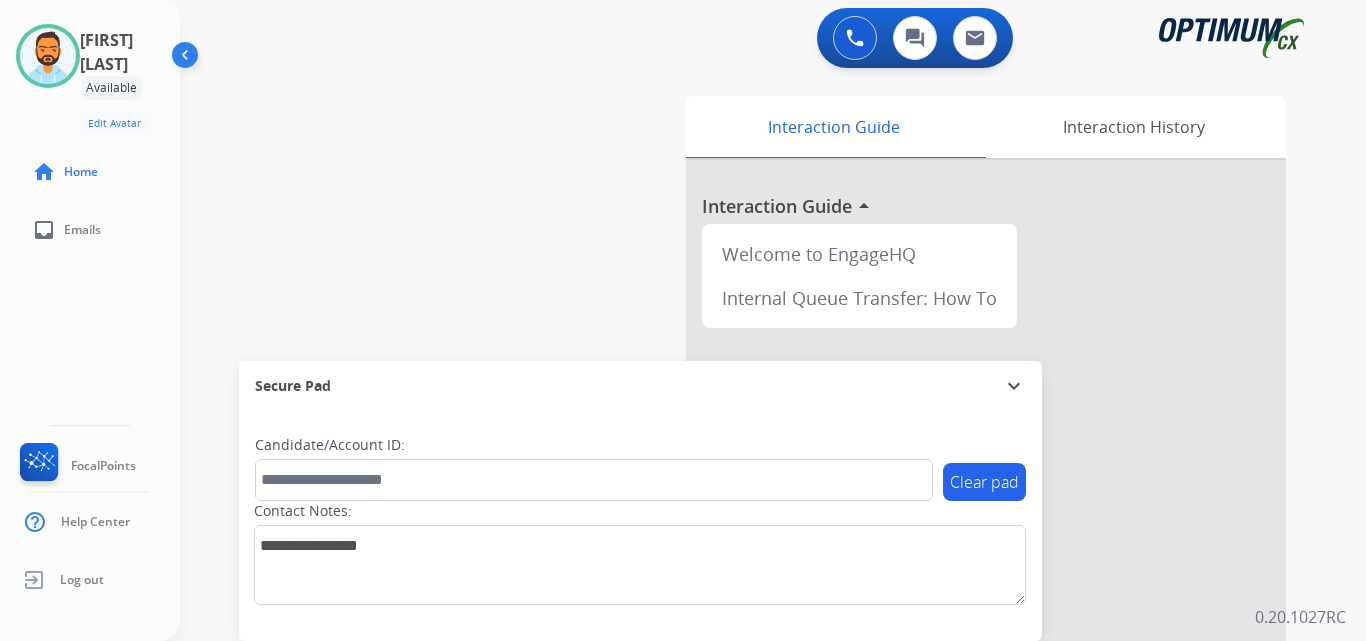click on "swap_horiz Break voice bridge close_fullscreen Connect 3-Way Call merge_type Separate 3-Way Call  Interaction Guide   Interaction History  Interaction Guide arrow_drop_up  Welcome to EngageHQ   Internal Queue Transfer: How To  Secure Pad expand_more Clear pad Candidate/Account ID: Contact Notes:" at bounding box center [749, 489] 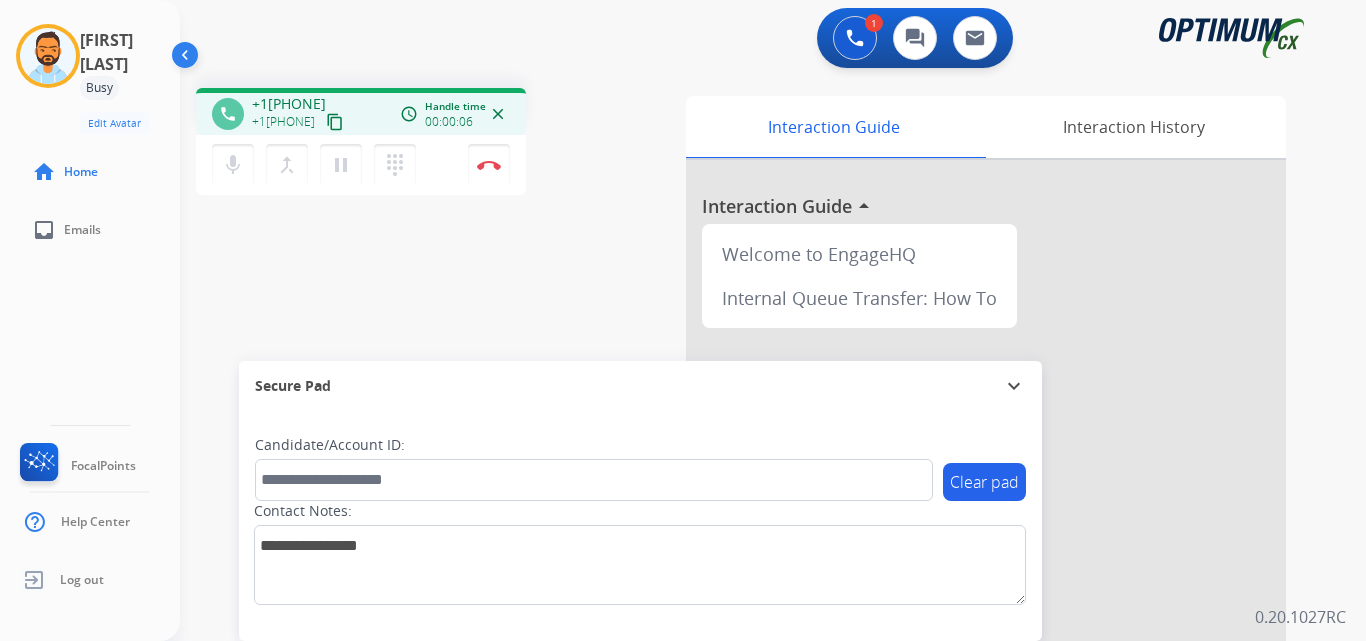 click on "content_copy" at bounding box center [335, 122] 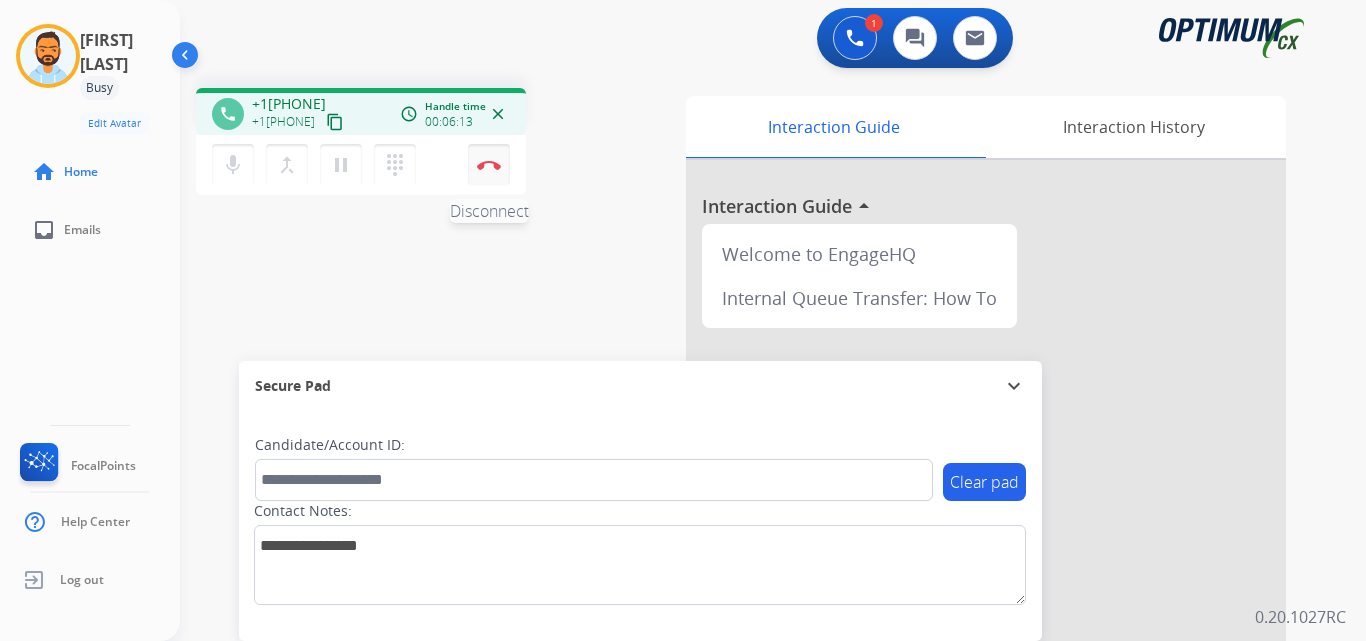 click on "Disconnect" at bounding box center (489, 165) 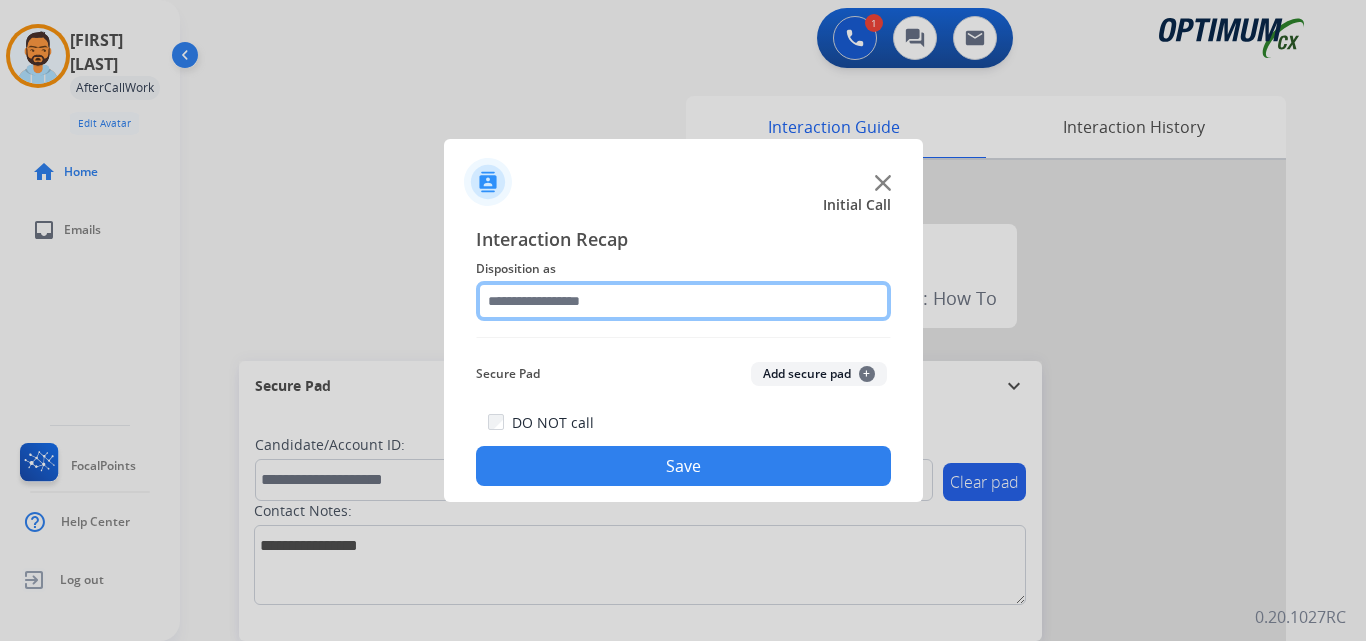 click 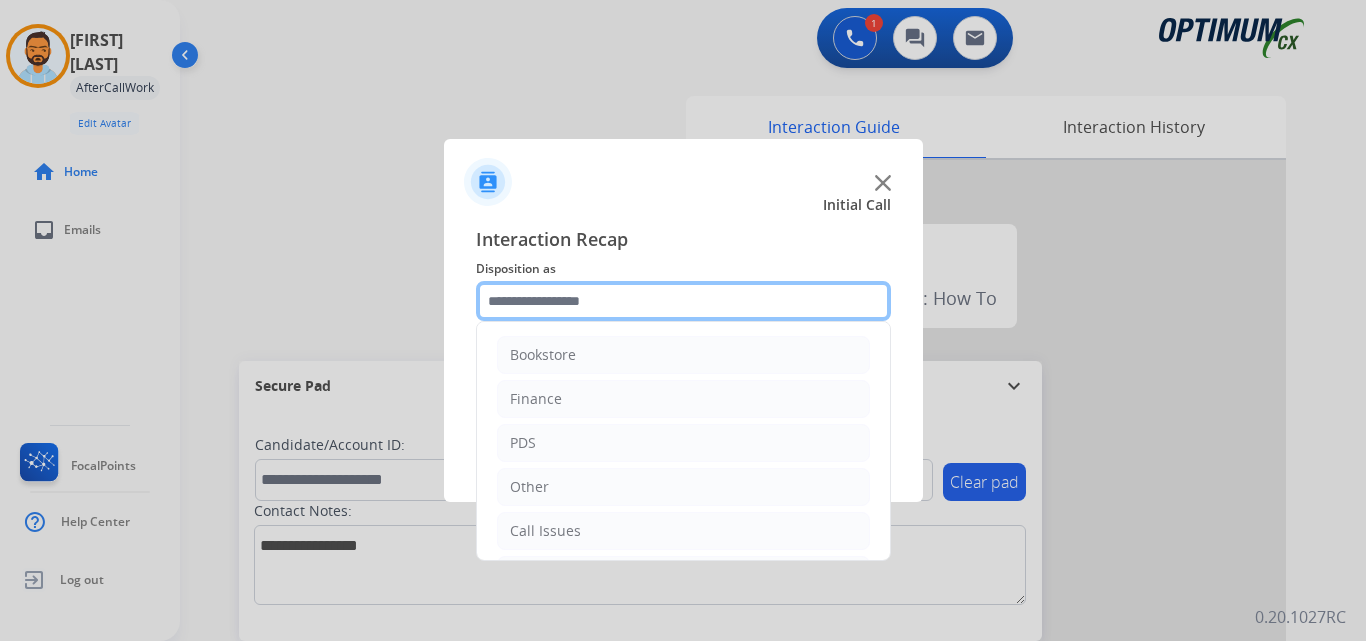 scroll, scrollTop: 136, scrollLeft: 0, axis: vertical 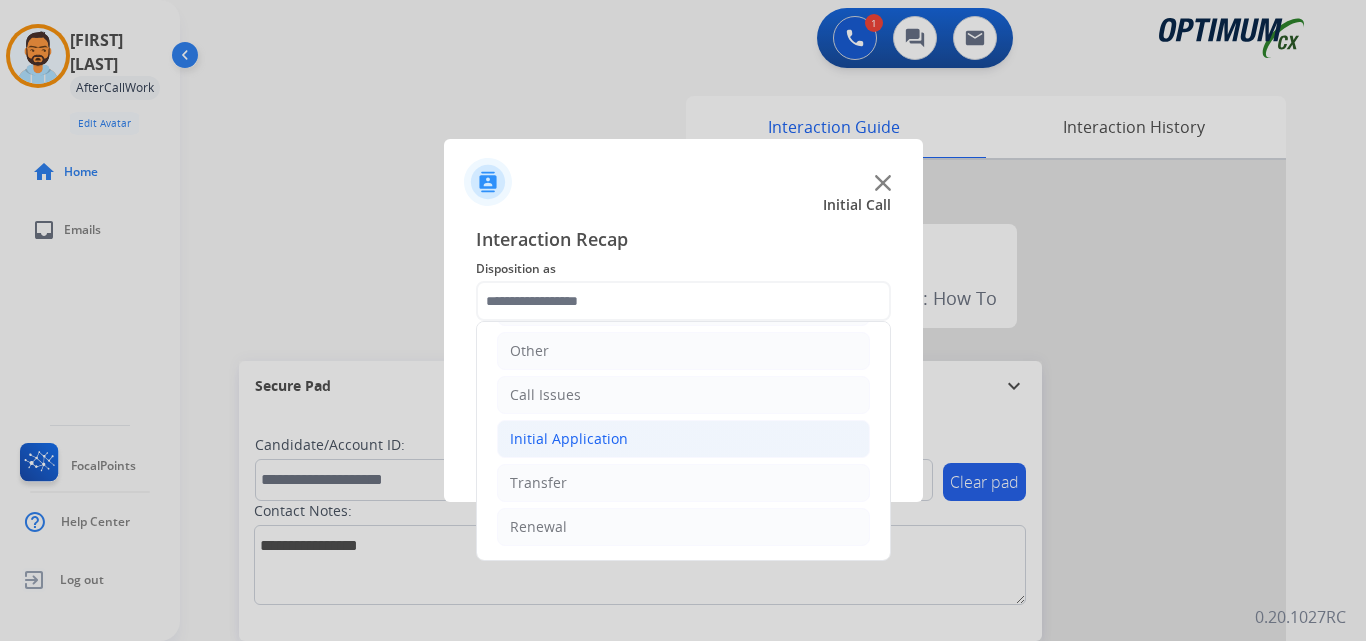click on "Initial Application" 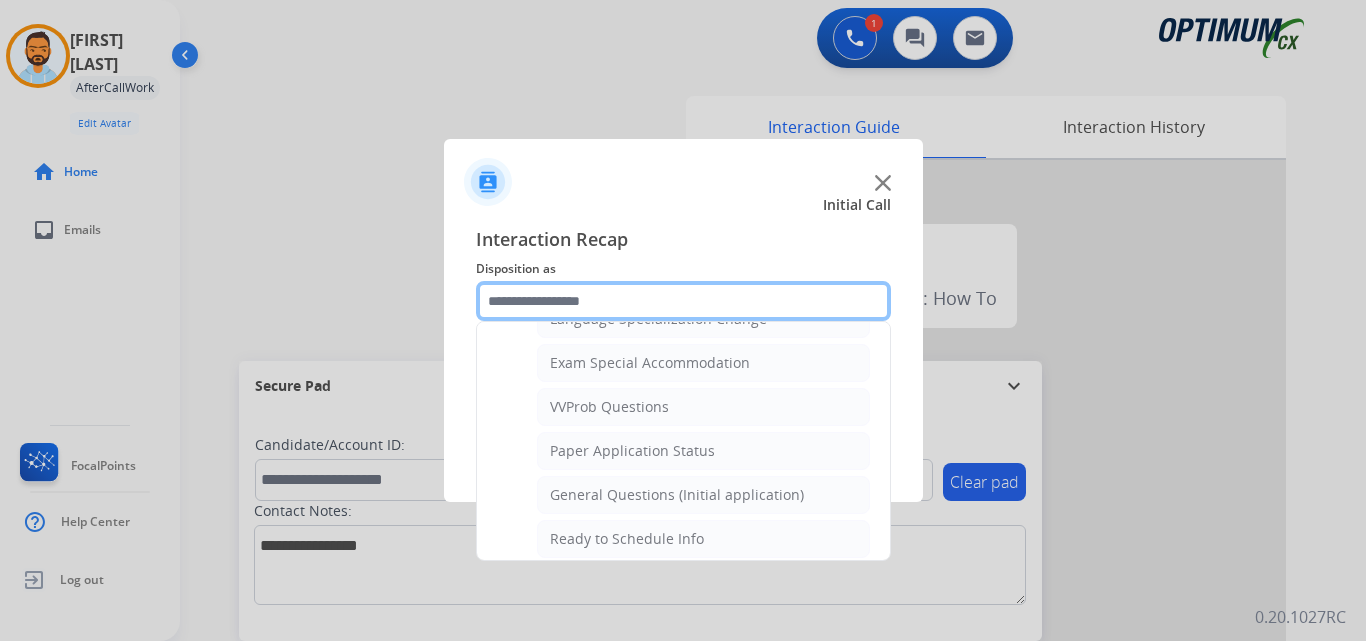 scroll, scrollTop: 1066, scrollLeft: 0, axis: vertical 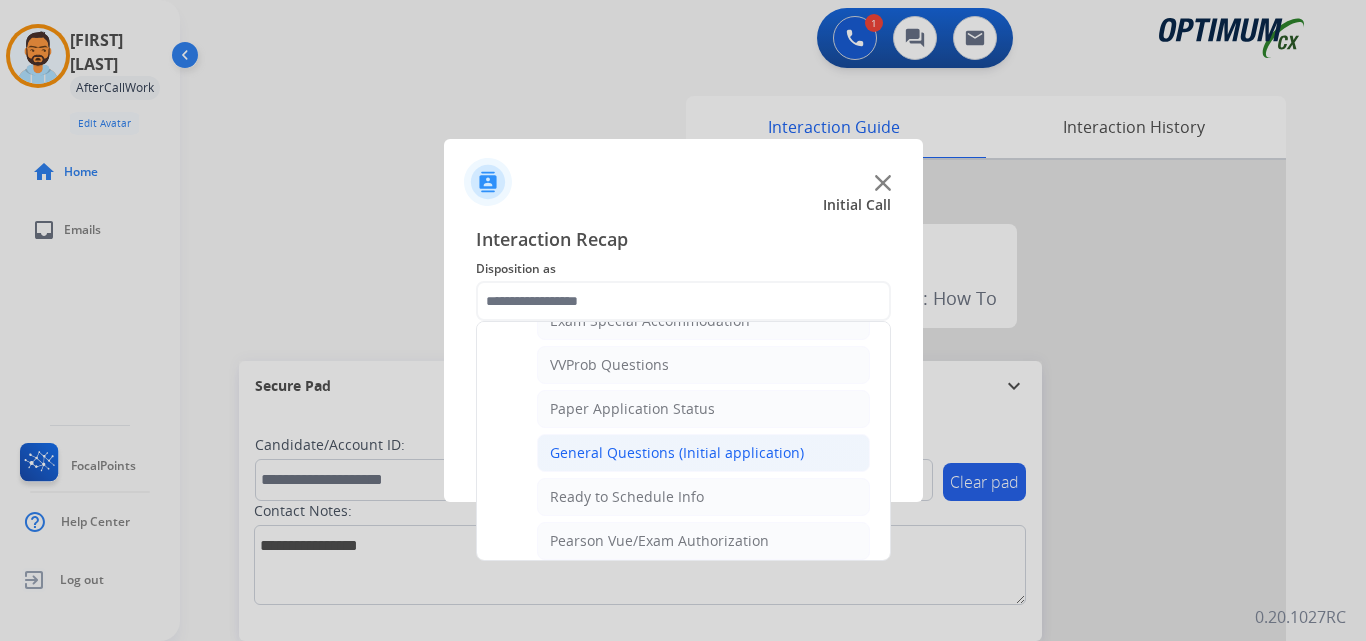 click on "General Questions (Initial application)" 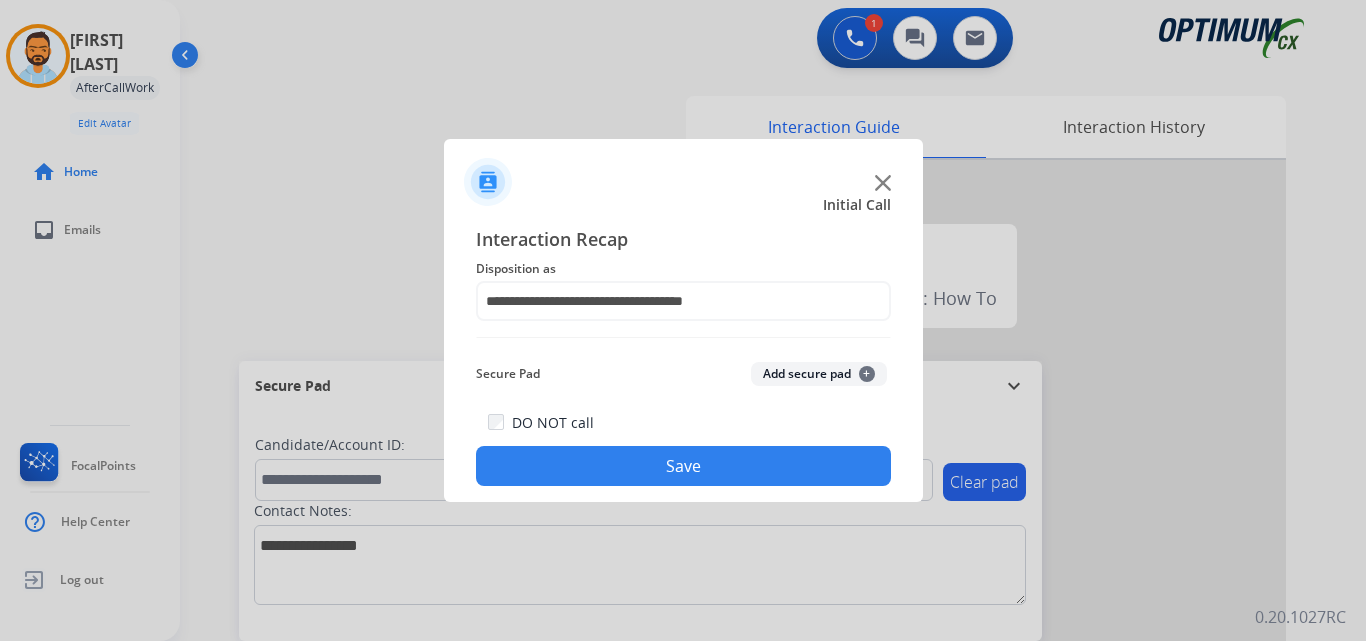 click on "Save" 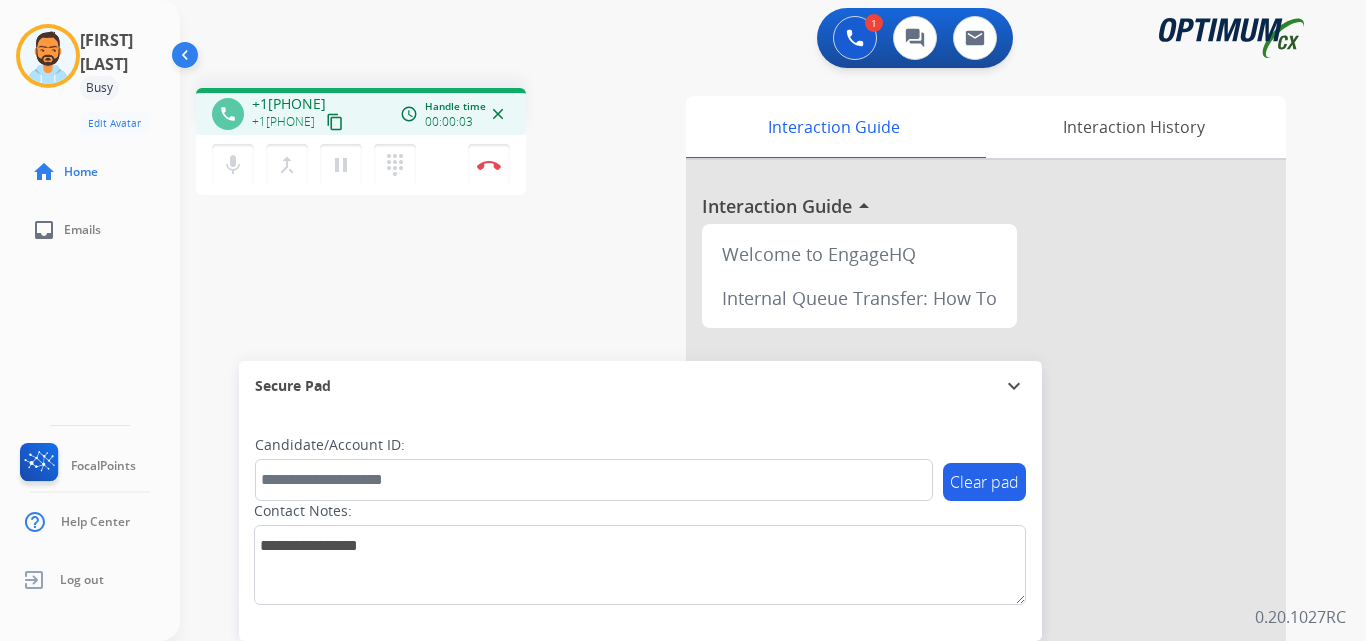 click on "content_copy" at bounding box center [335, 122] 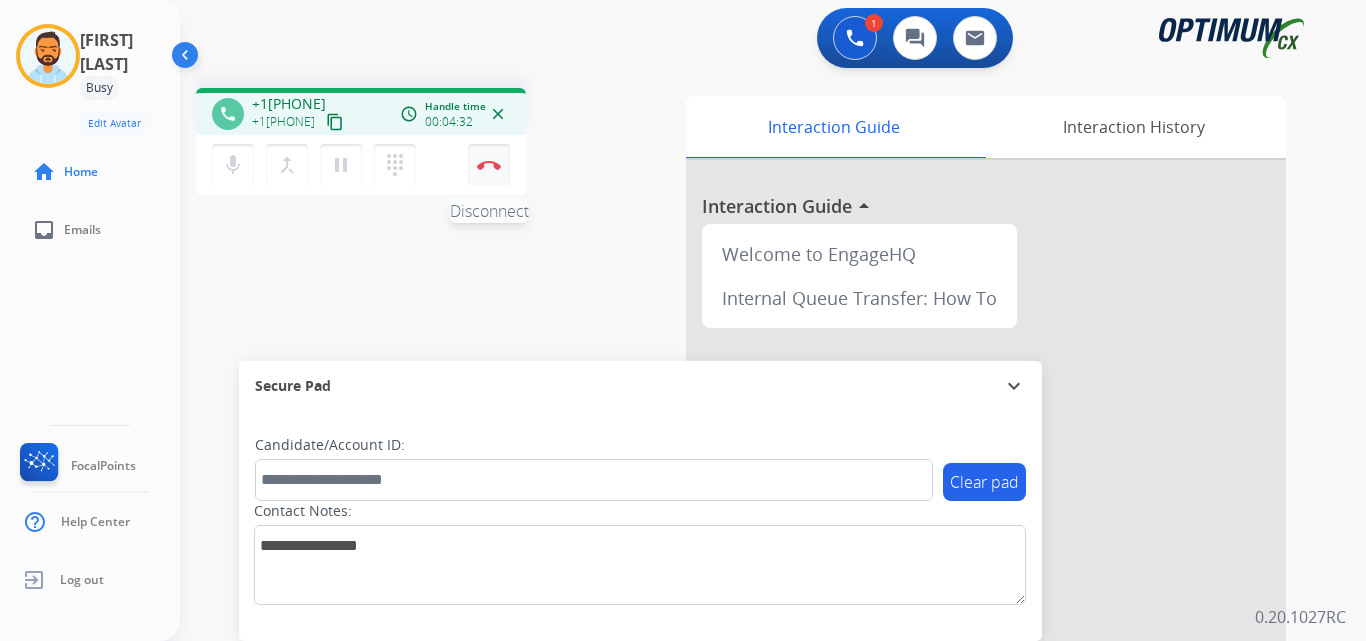 click on "Disconnect" at bounding box center [489, 165] 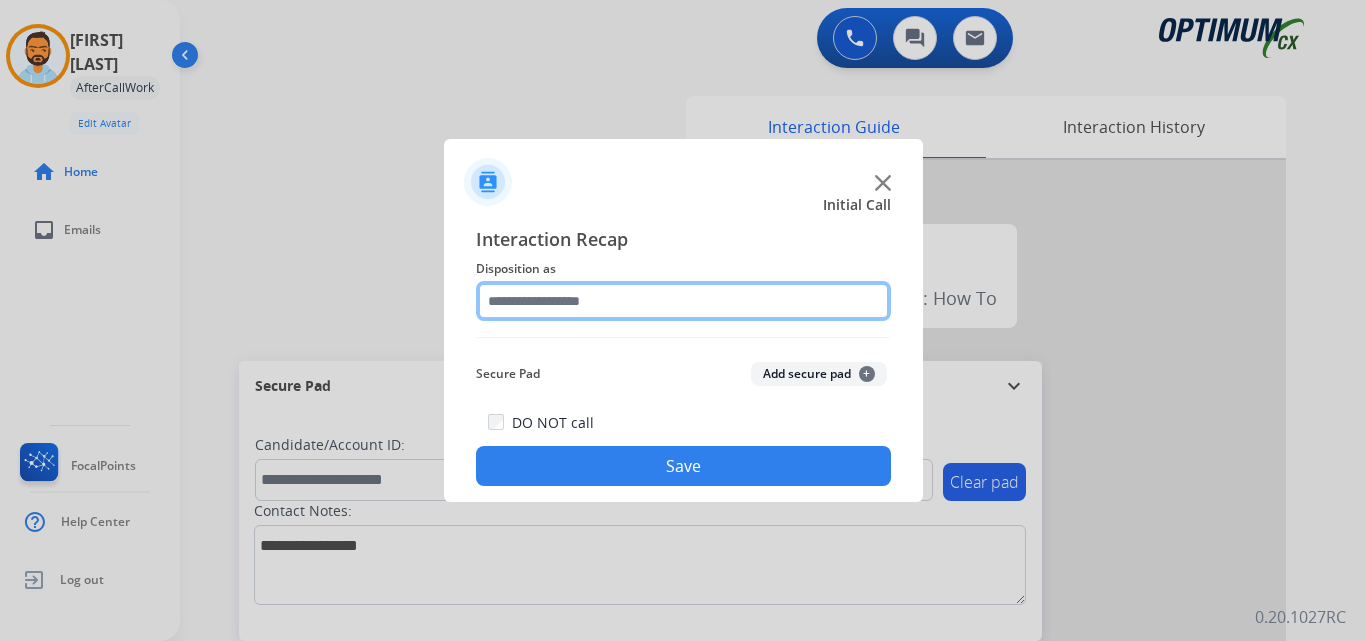 click 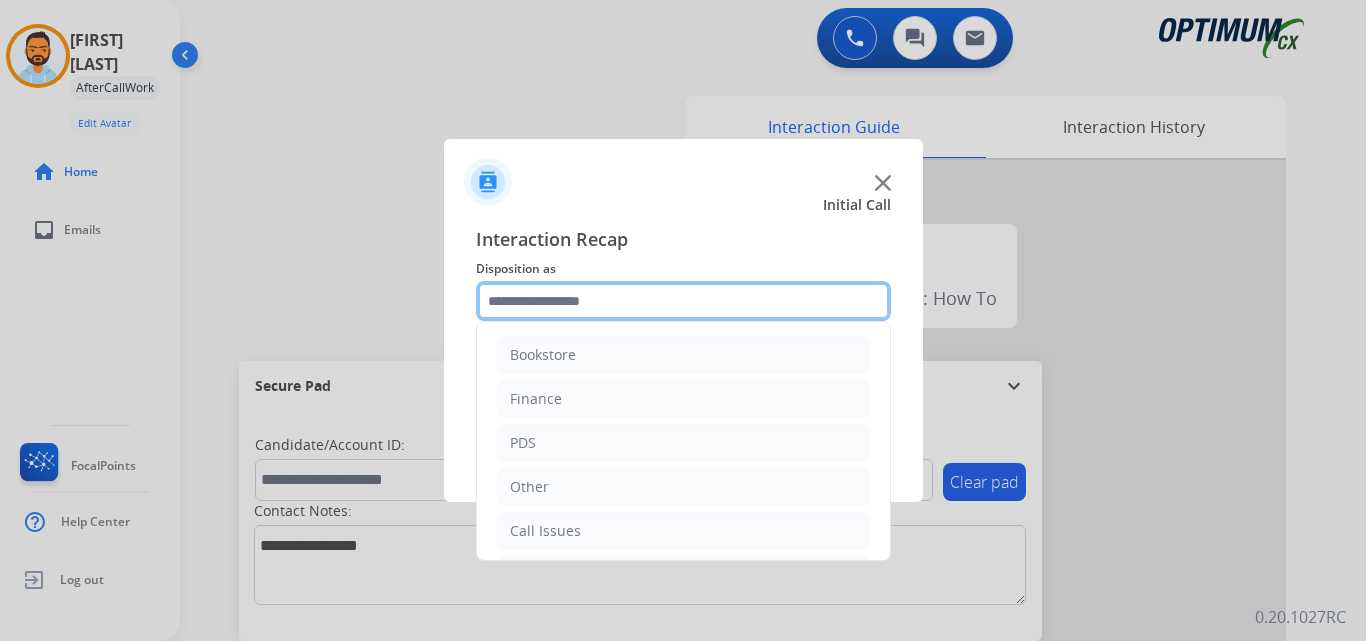 scroll, scrollTop: 136, scrollLeft: 0, axis: vertical 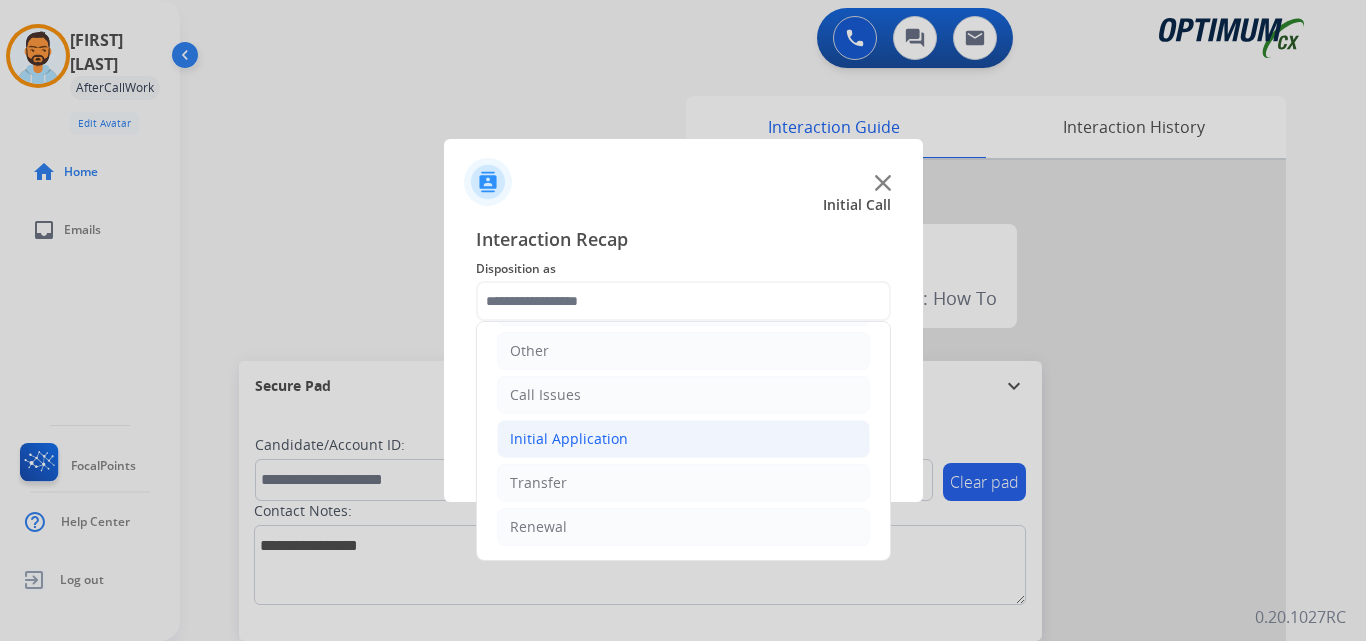 click on "Initial Application" 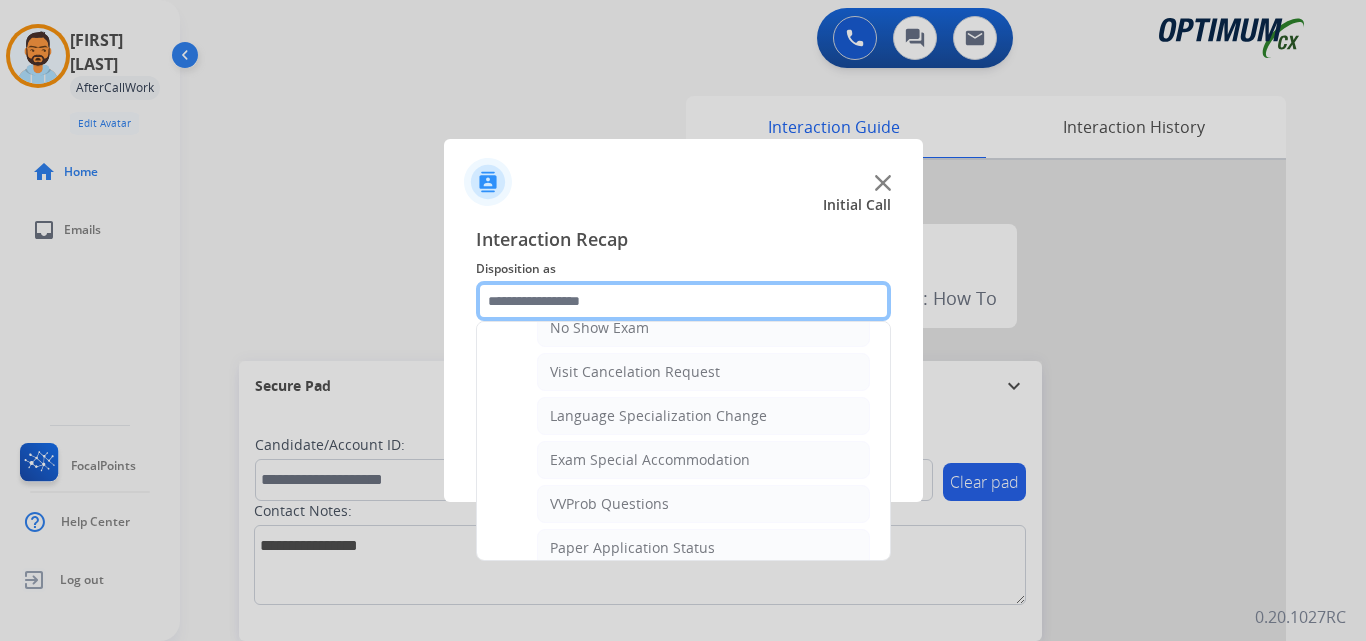 scroll, scrollTop: 923, scrollLeft: 0, axis: vertical 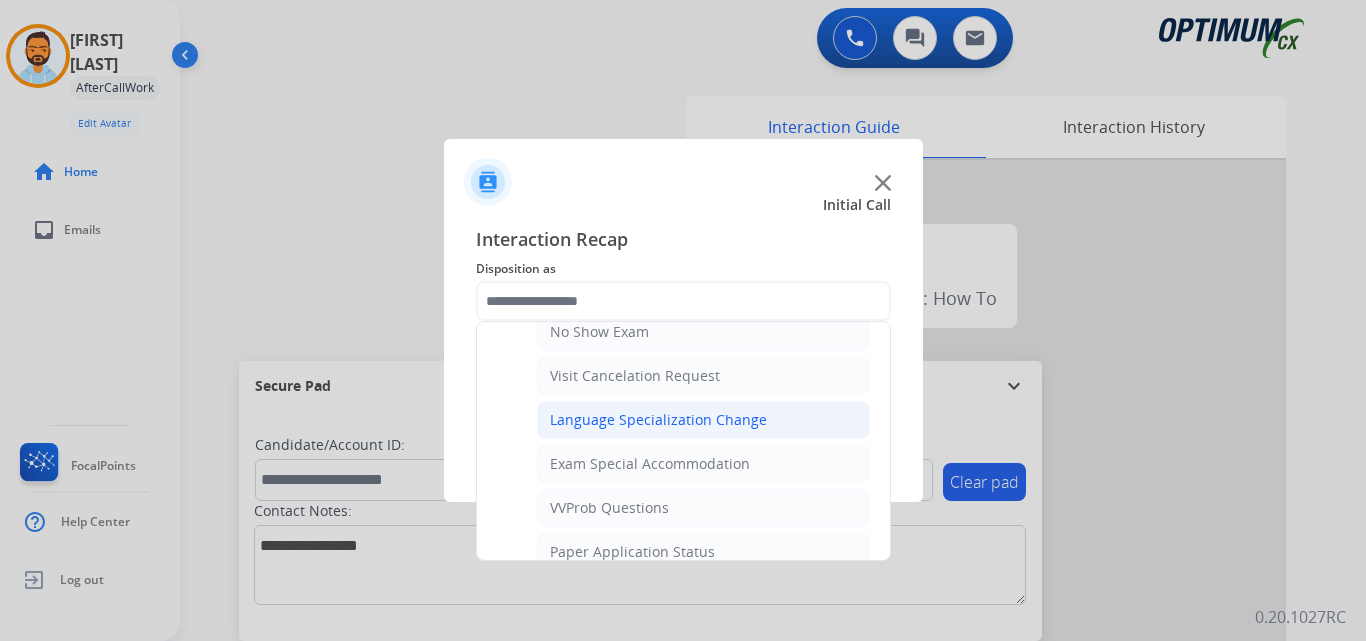click on "Language Specialization Change" 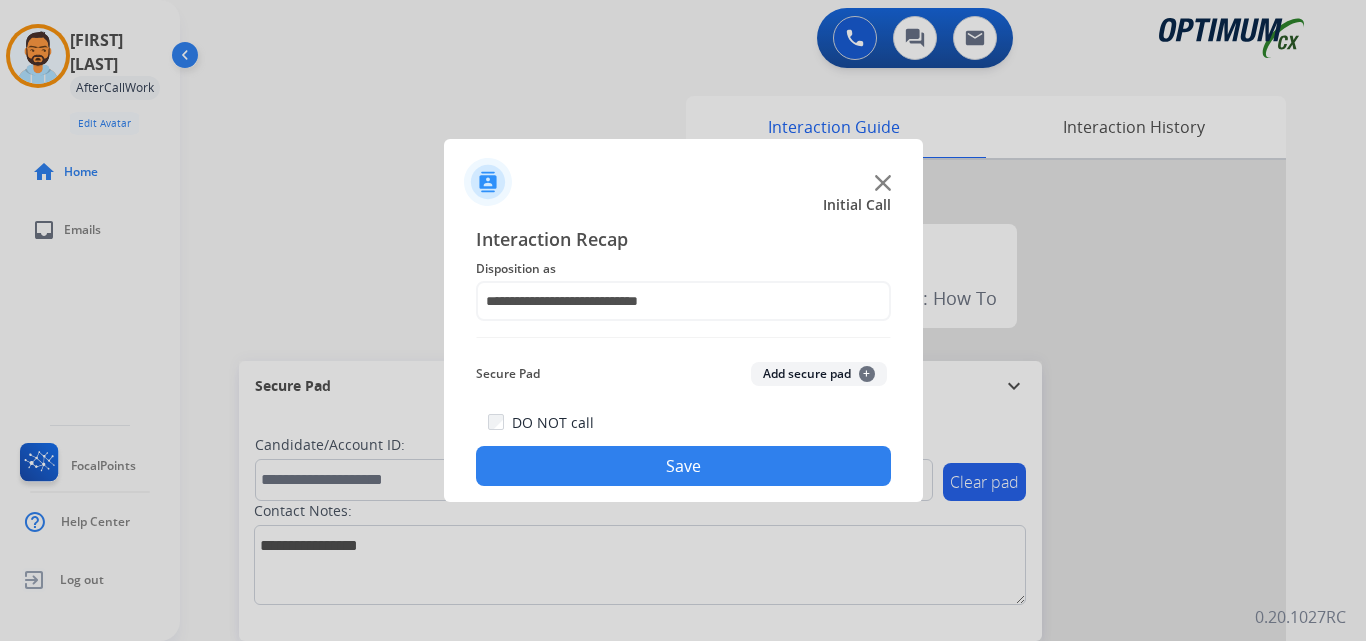 click on "Save" 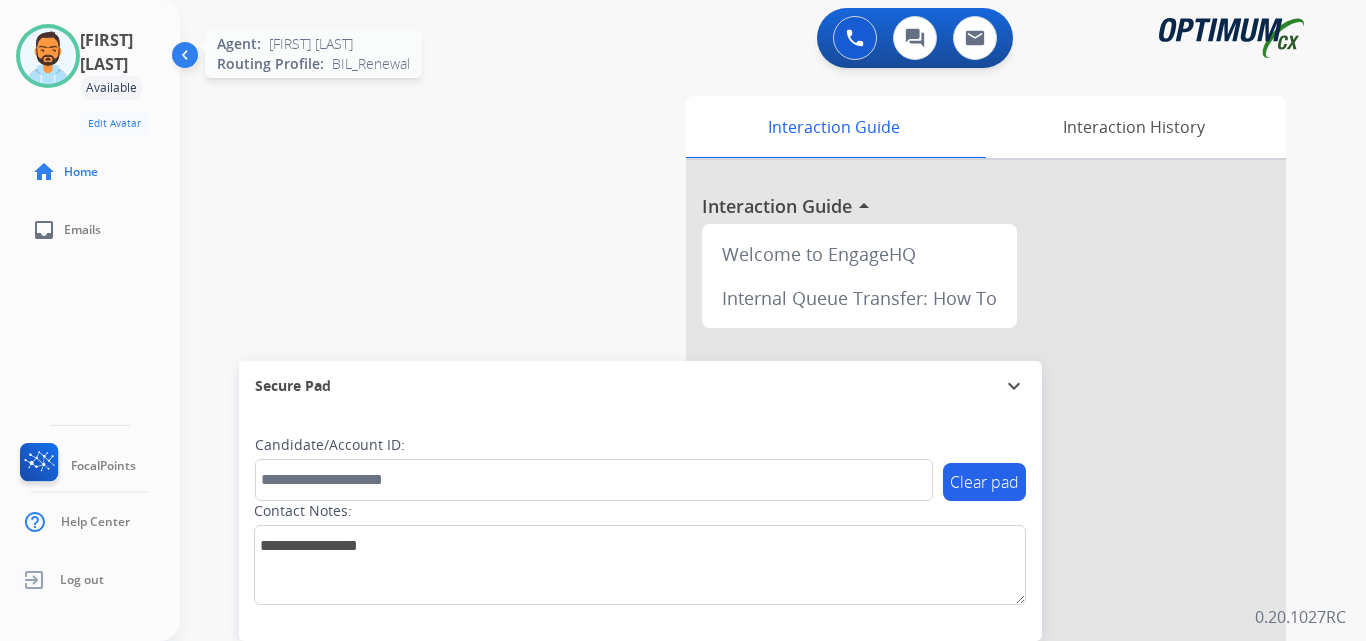 click at bounding box center [48, 56] 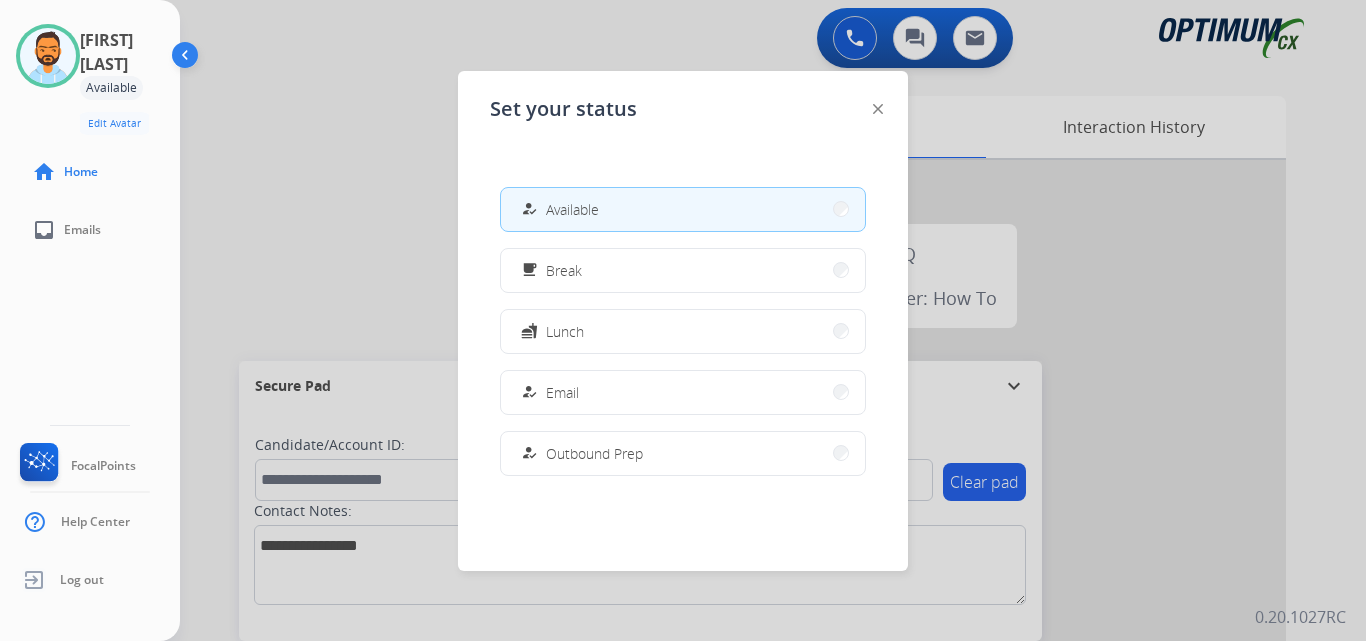 click at bounding box center (683, 320) 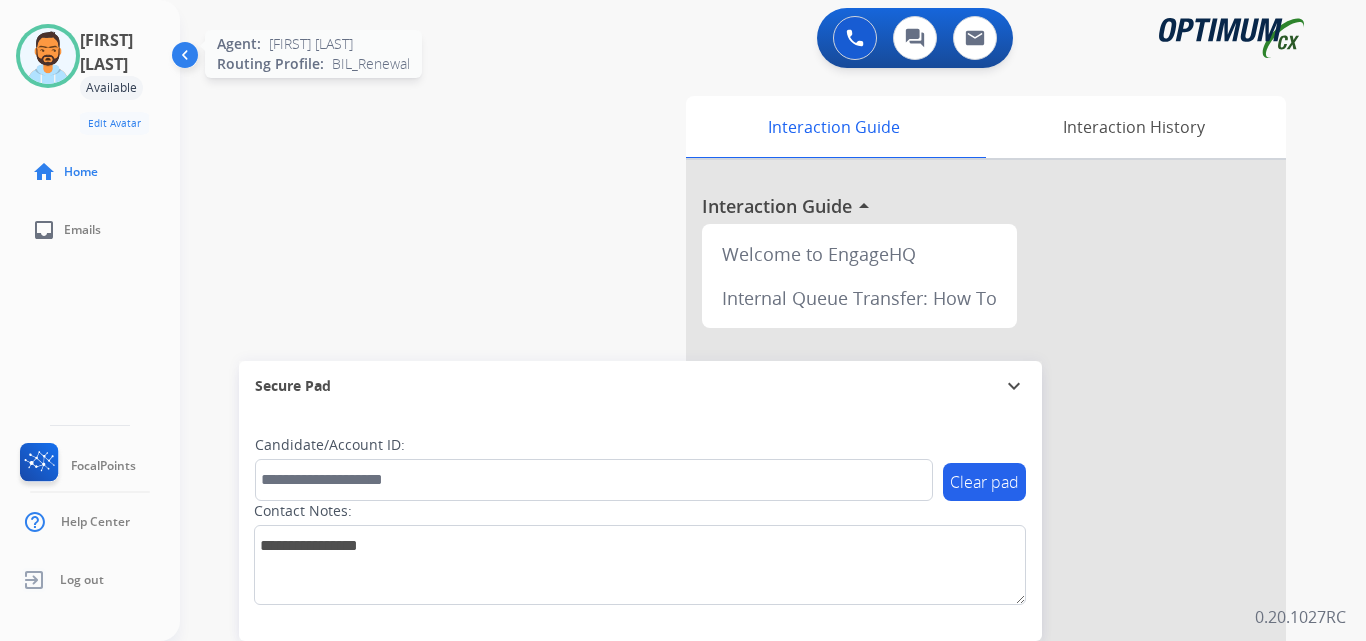 click at bounding box center [48, 56] 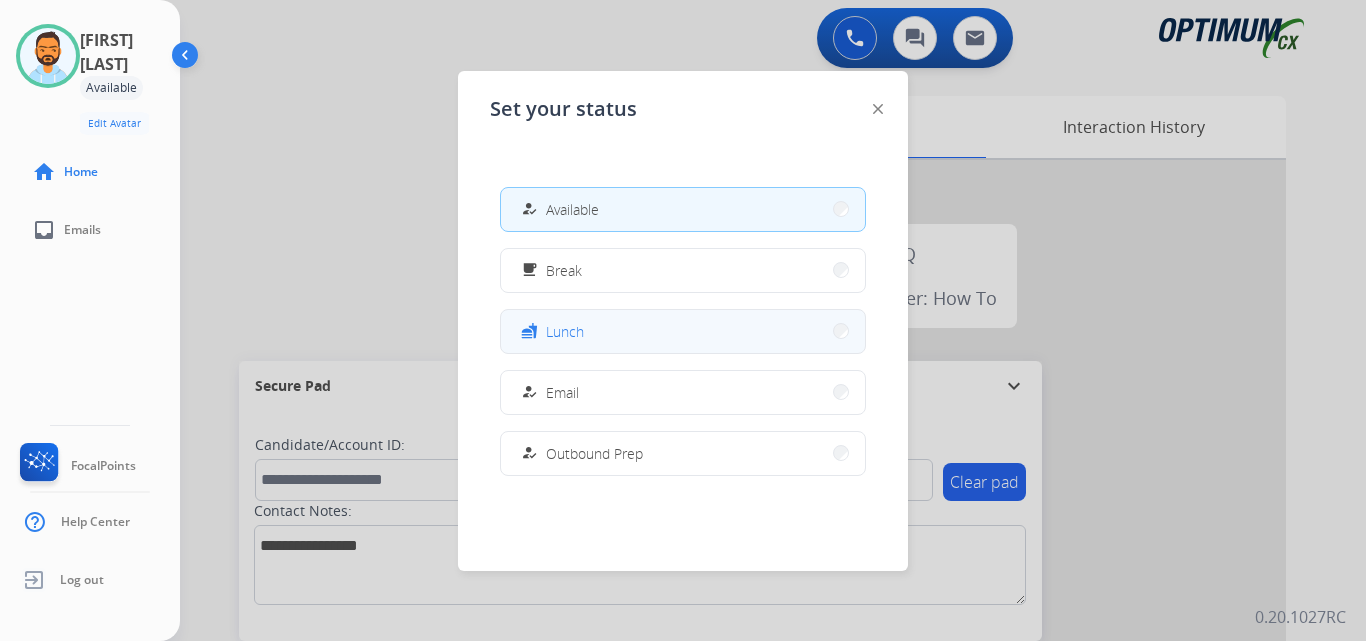 click on "Lunch" at bounding box center (565, 331) 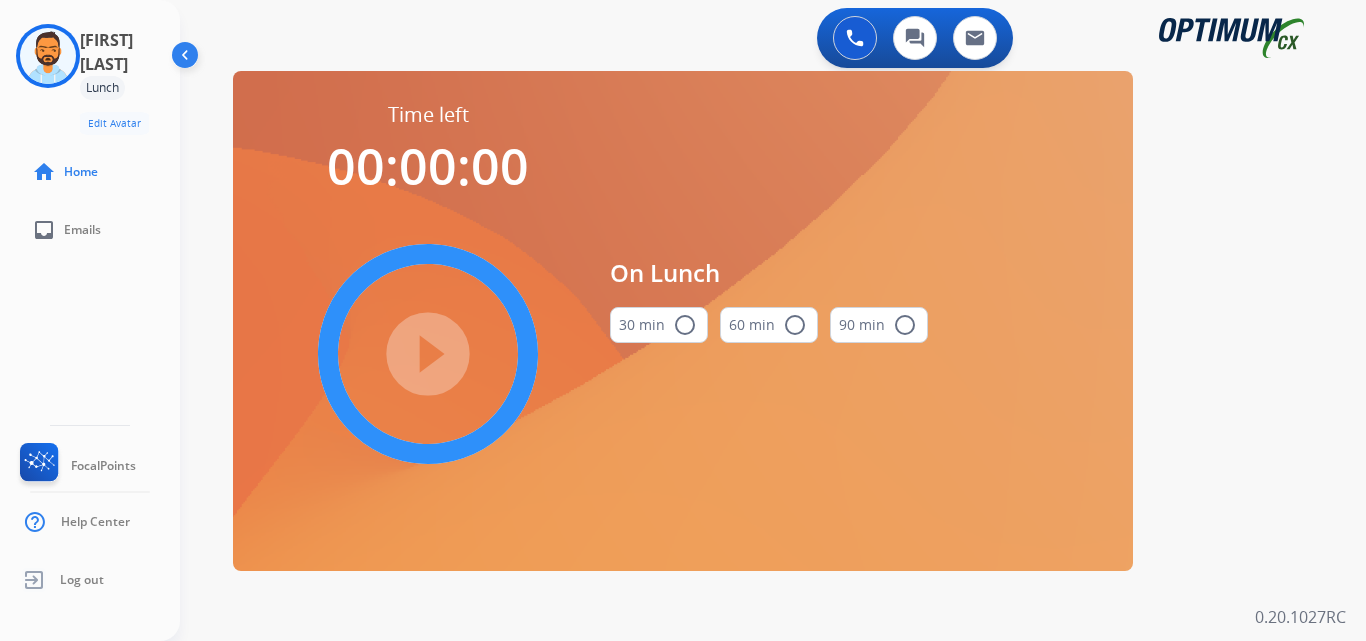 click on "radio_button_unchecked" at bounding box center [685, 325] 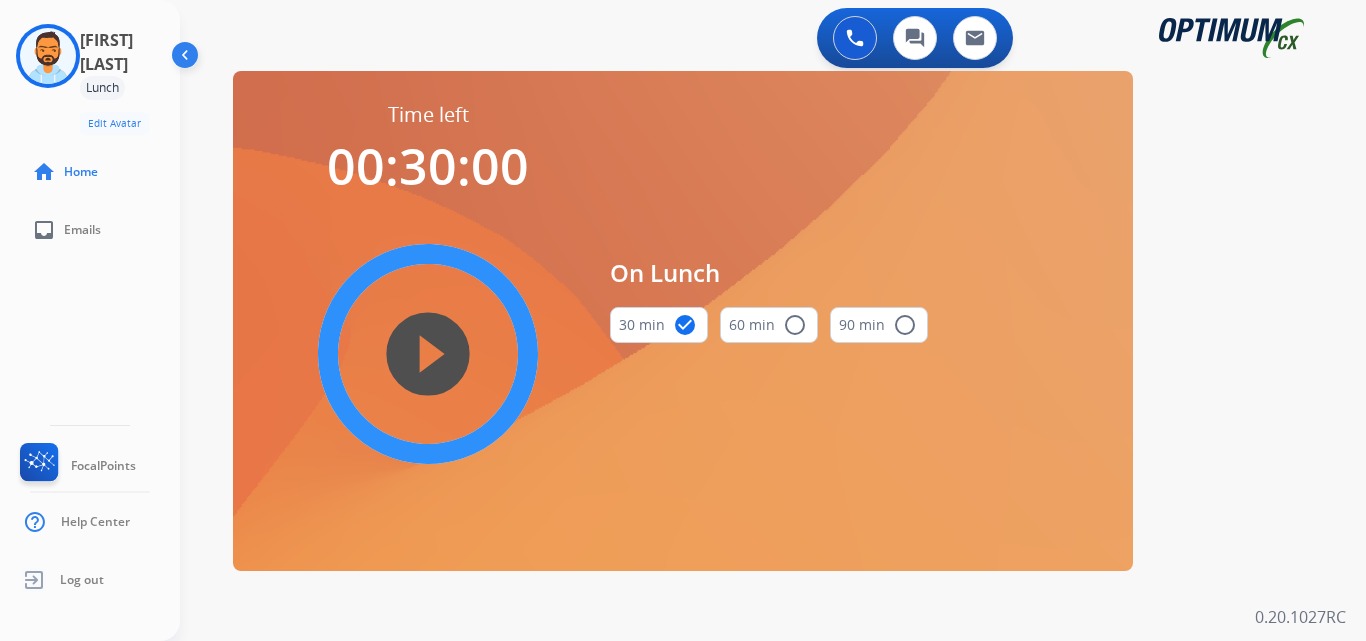 click on "play_circle_filled" at bounding box center (428, 354) 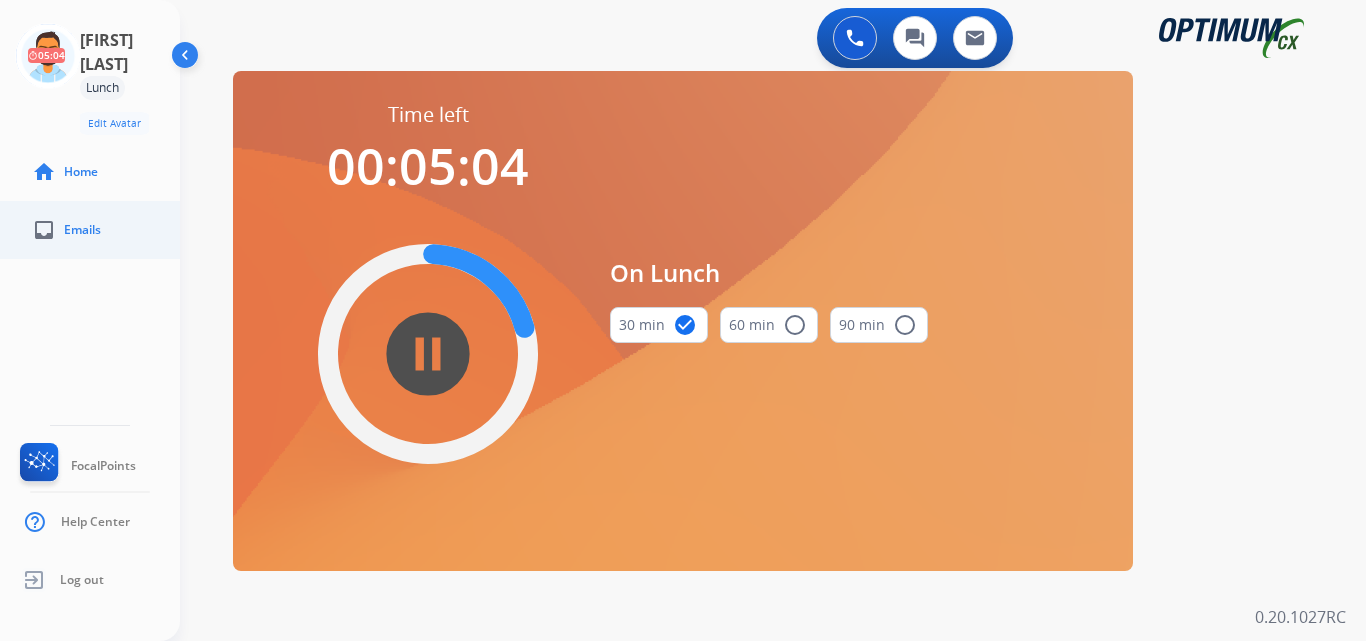 click on "inbox  Emails" 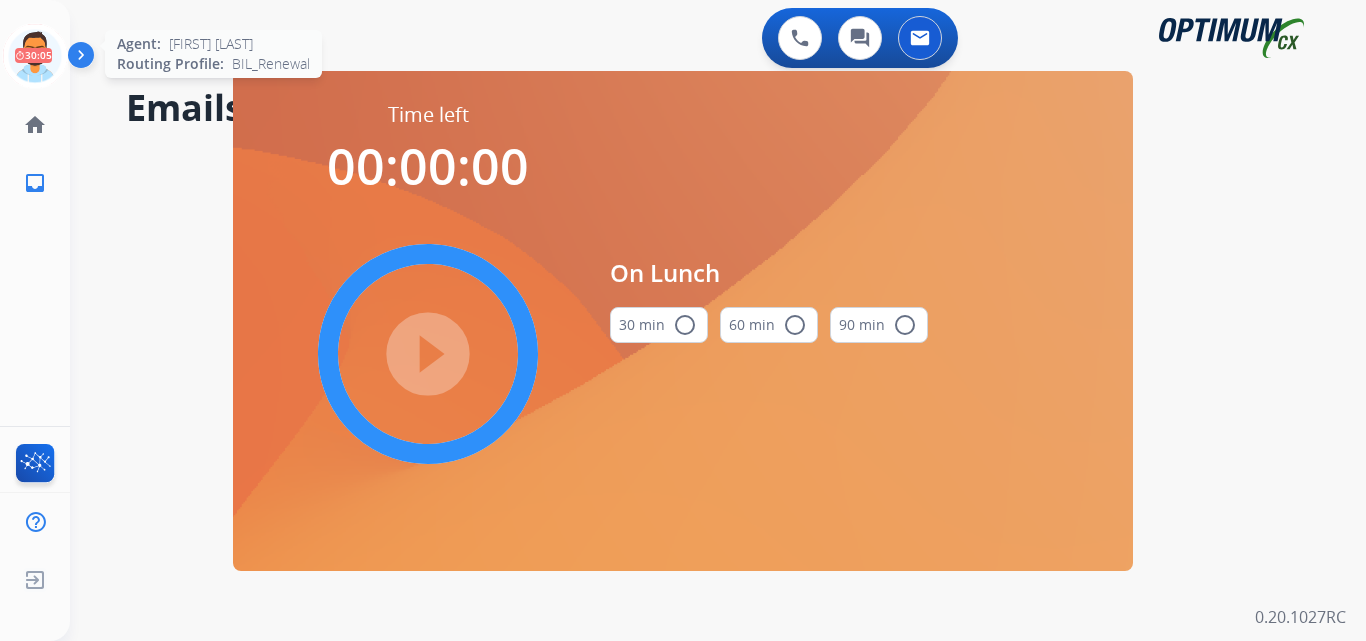 click 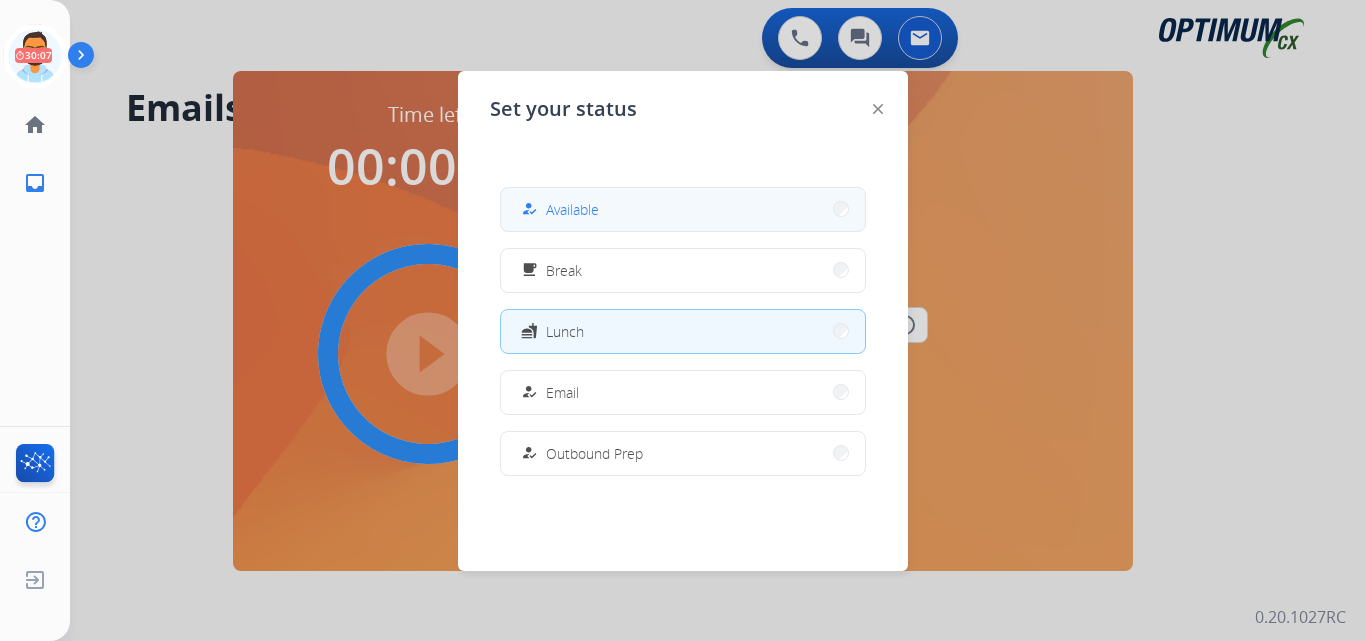 click on "Available" at bounding box center (572, 209) 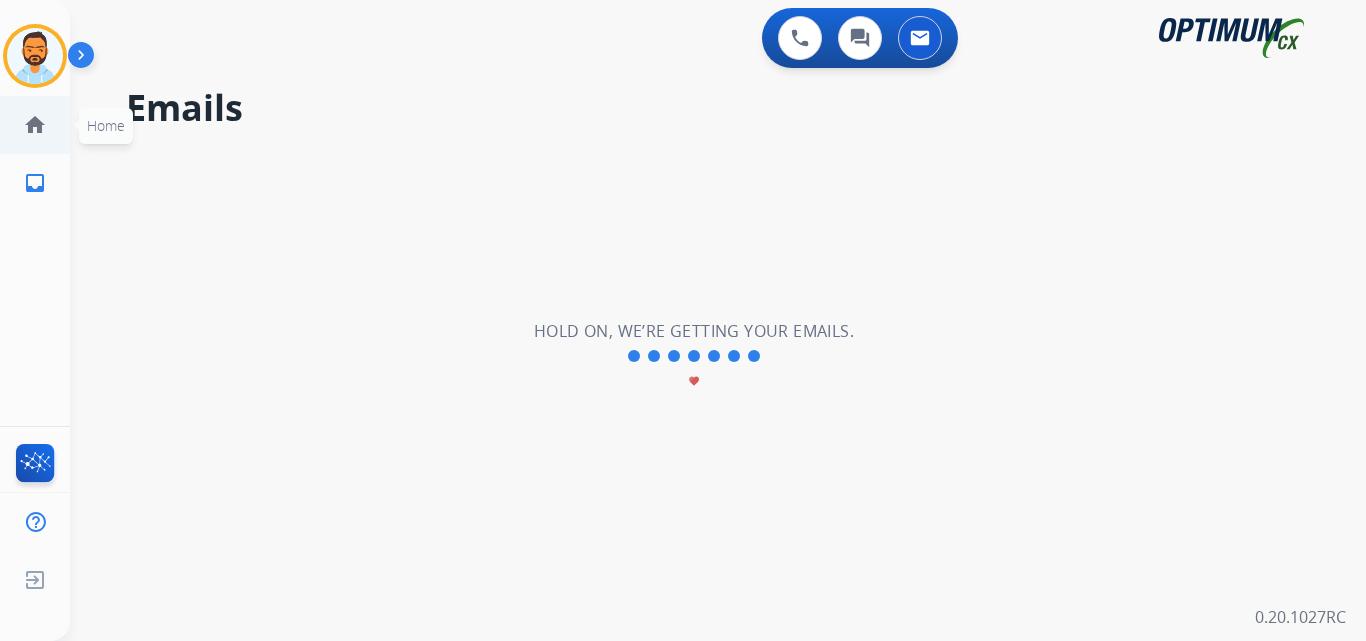 click on "home" 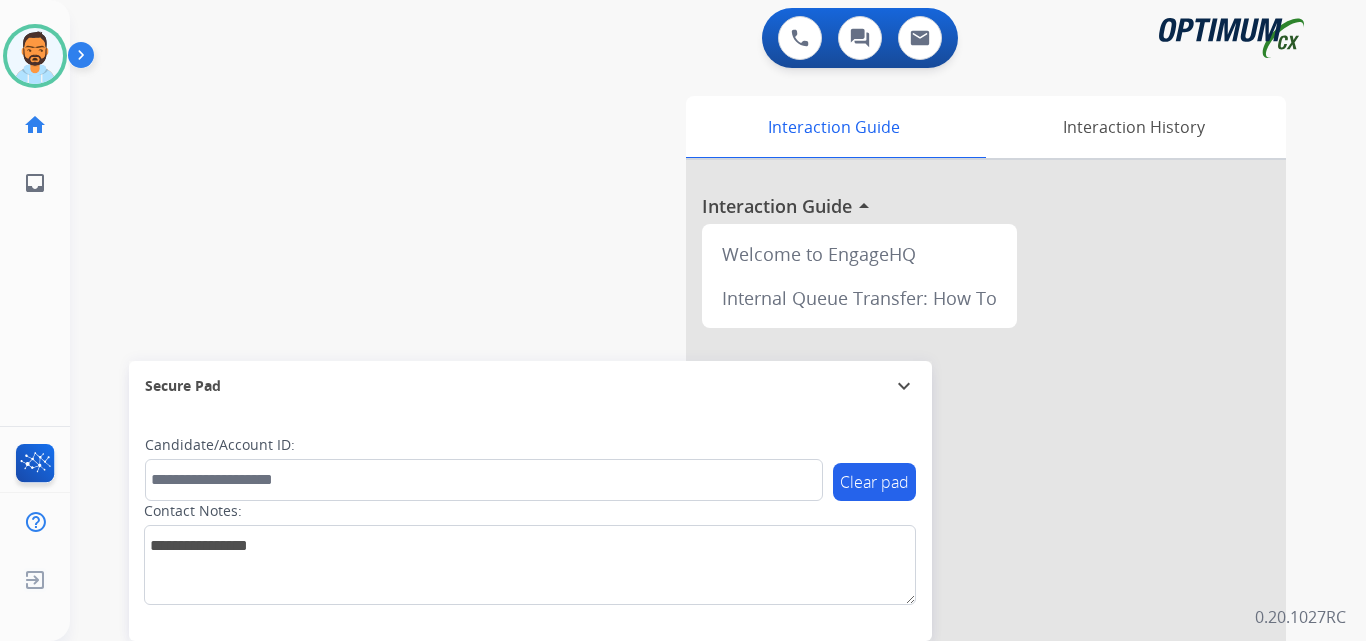 click at bounding box center [85, 59] 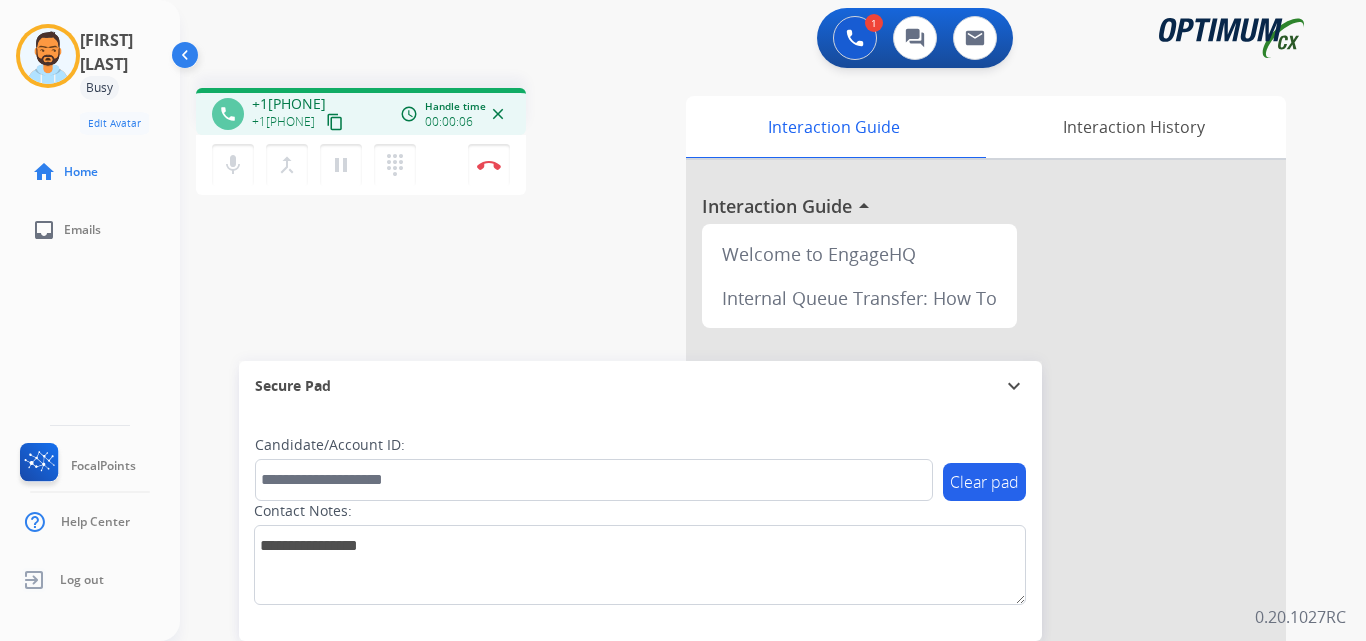 click on "content_copy" at bounding box center (335, 122) 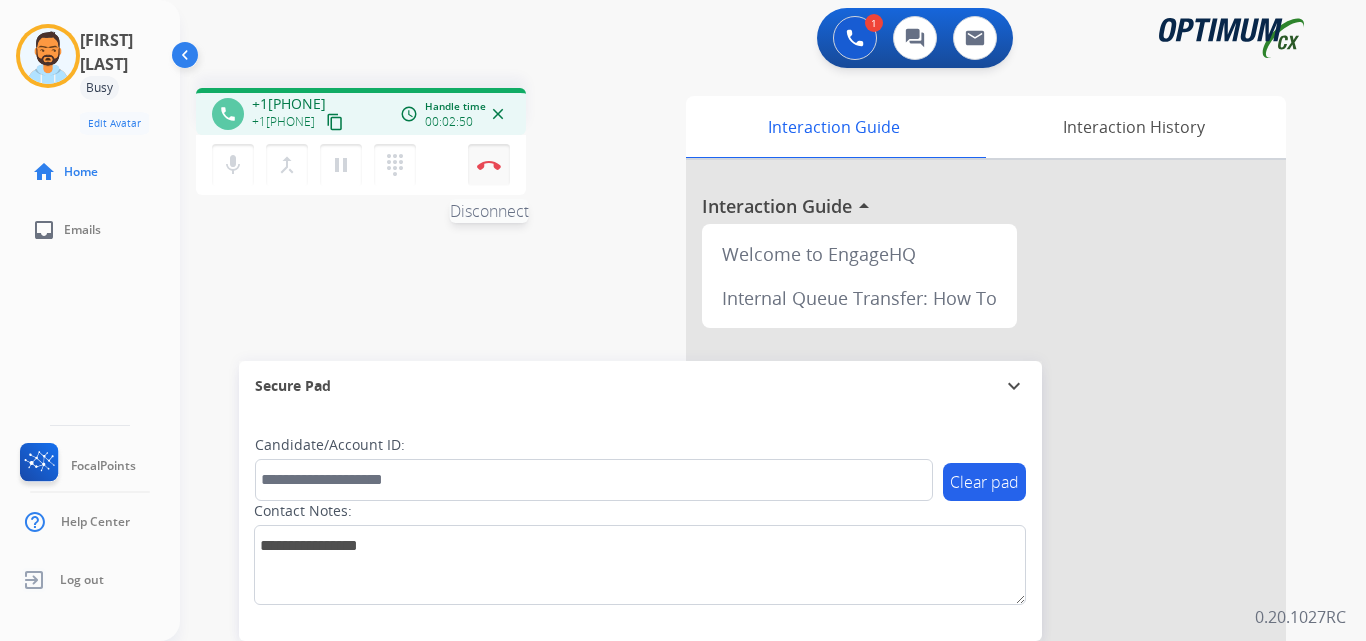 click at bounding box center [489, 165] 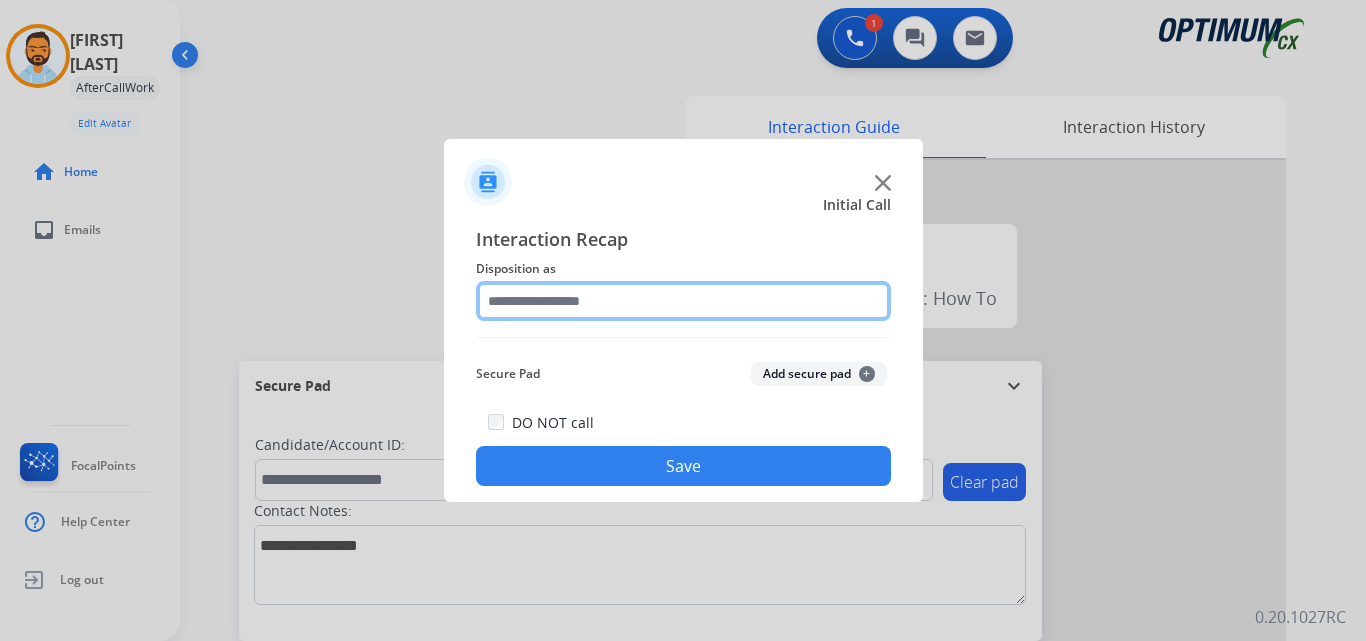 click 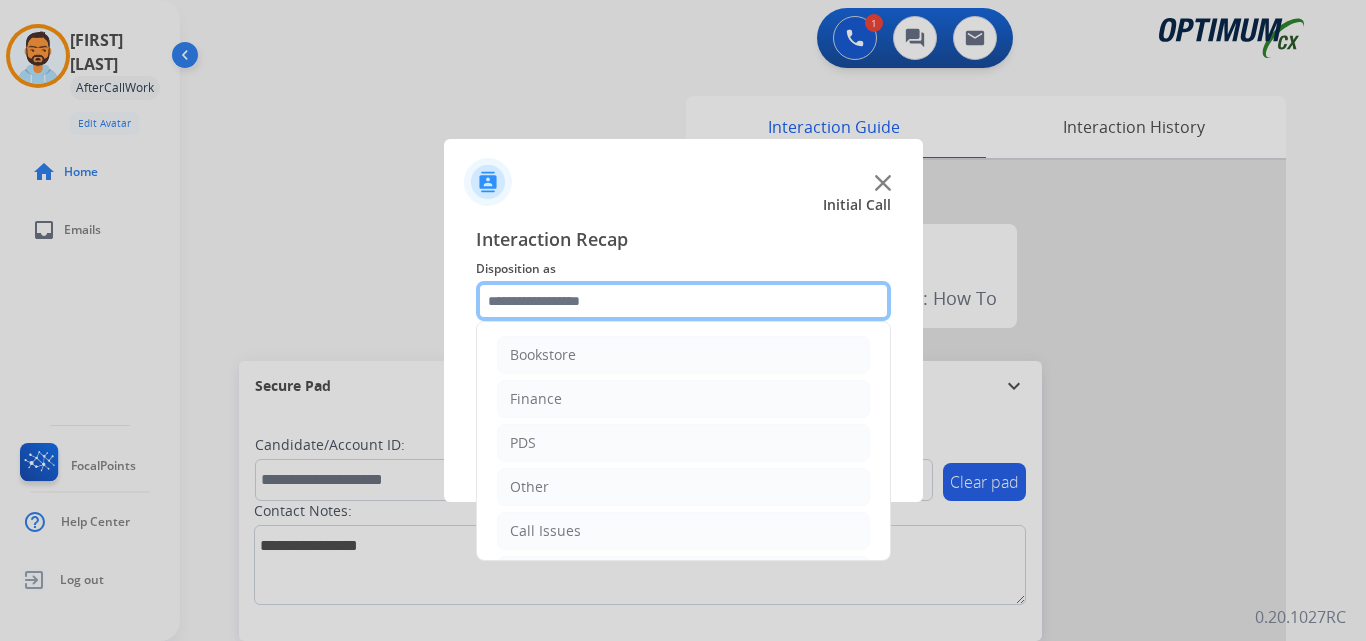 scroll, scrollTop: 136, scrollLeft: 0, axis: vertical 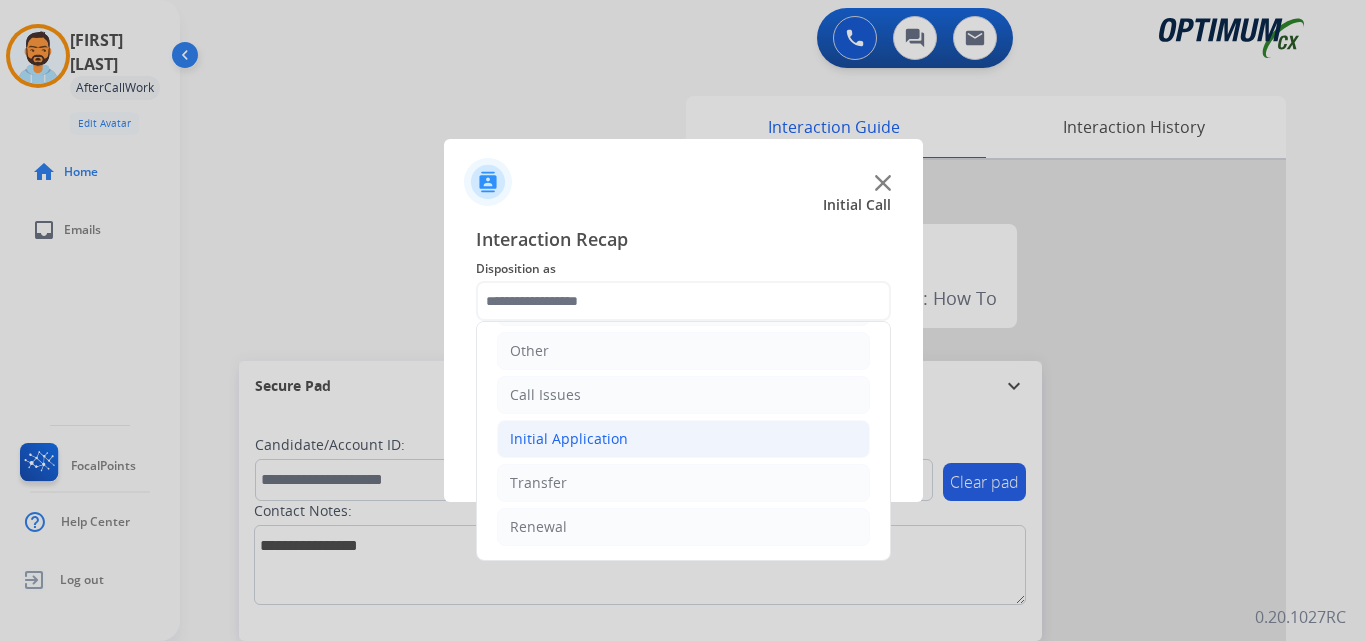 click on "Initial Application" 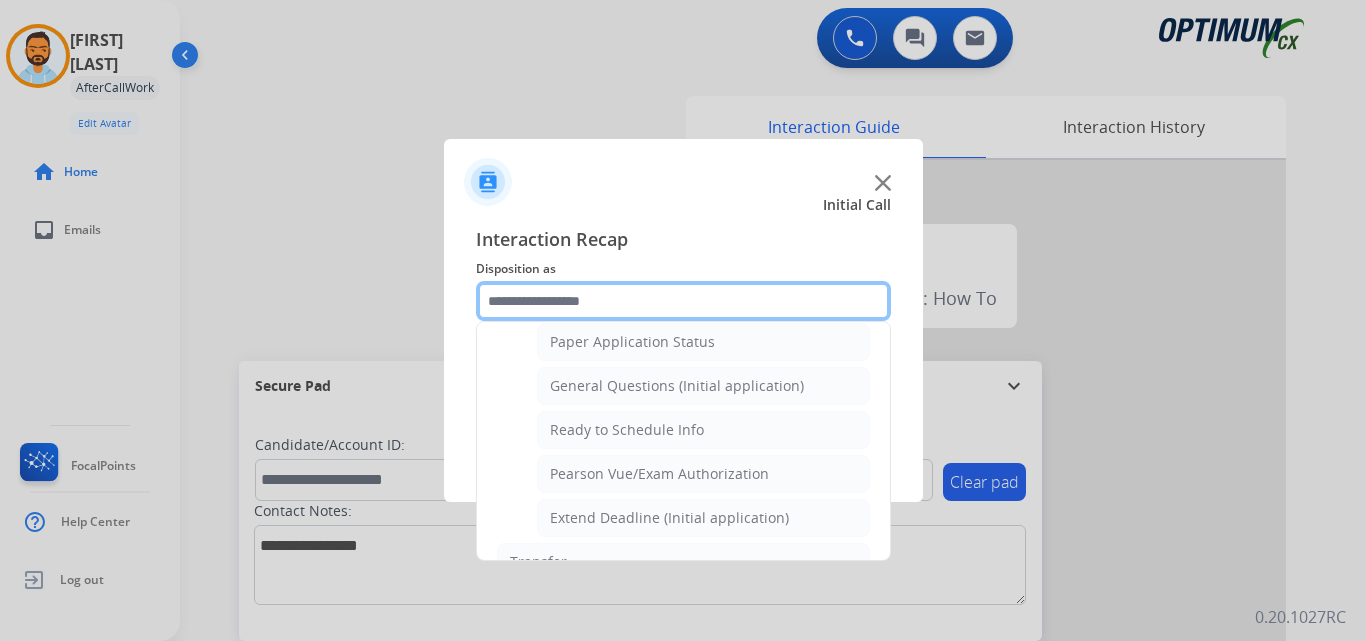 scroll, scrollTop: 1132, scrollLeft: 0, axis: vertical 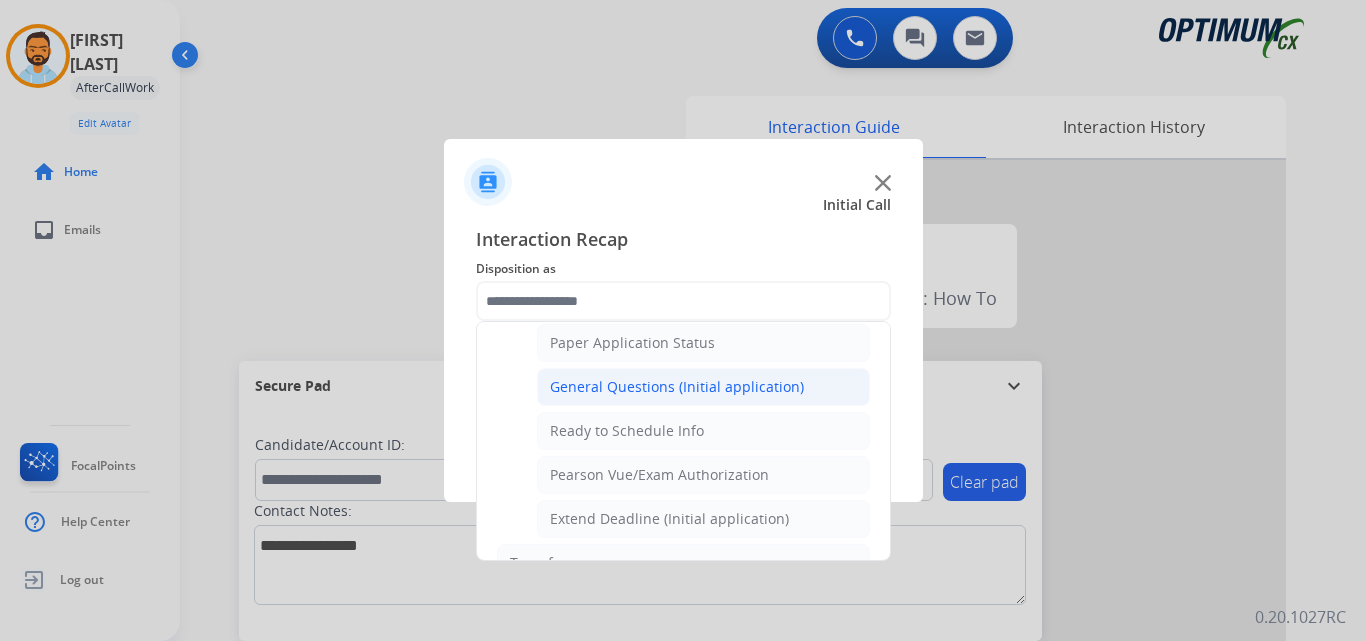 click on "General Questions (Initial application)" 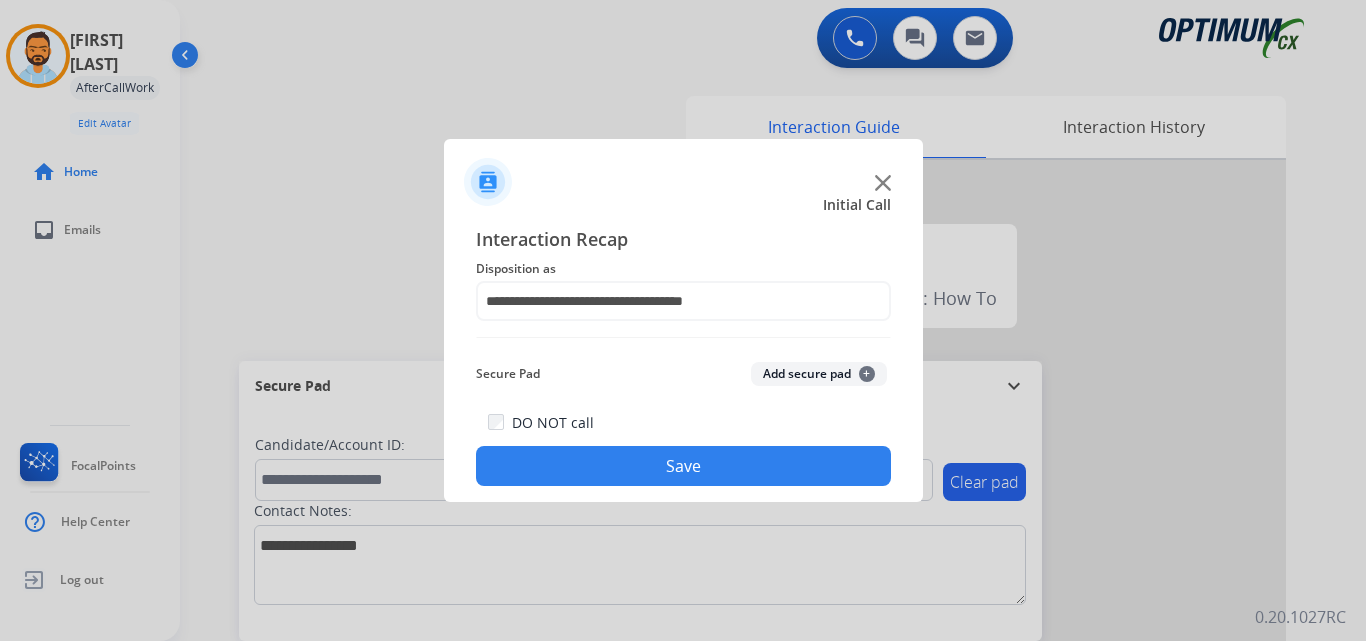 click on "Save" 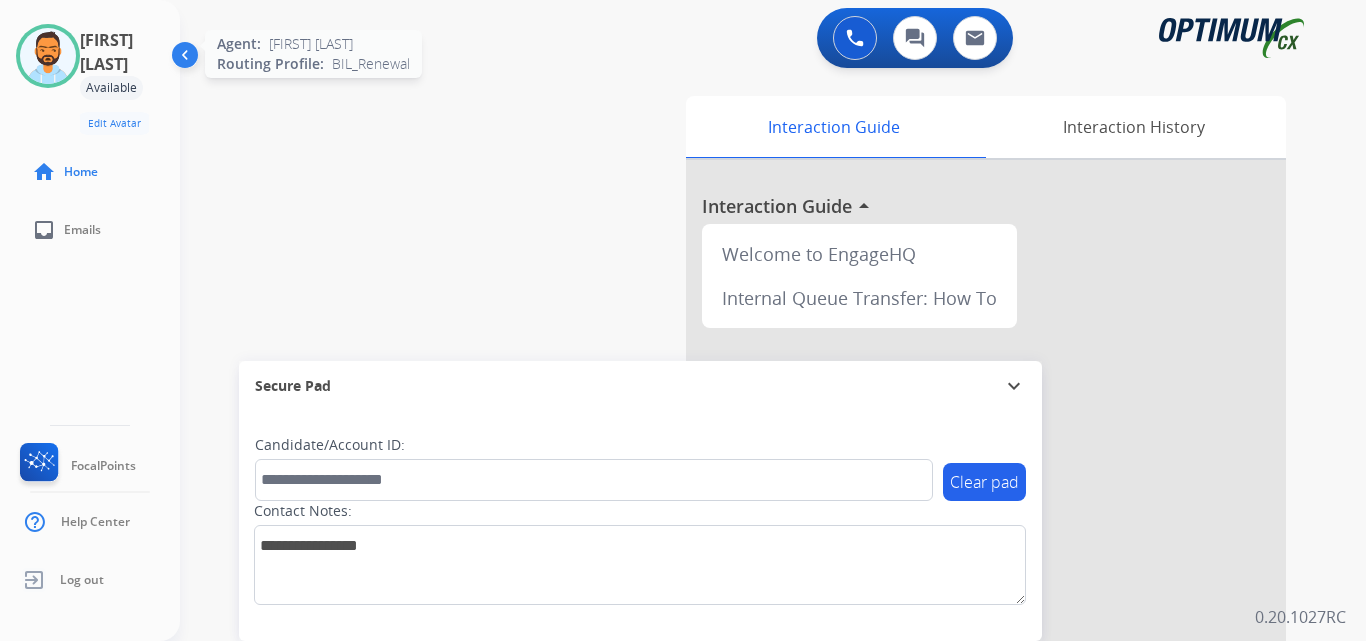 click at bounding box center [48, 56] 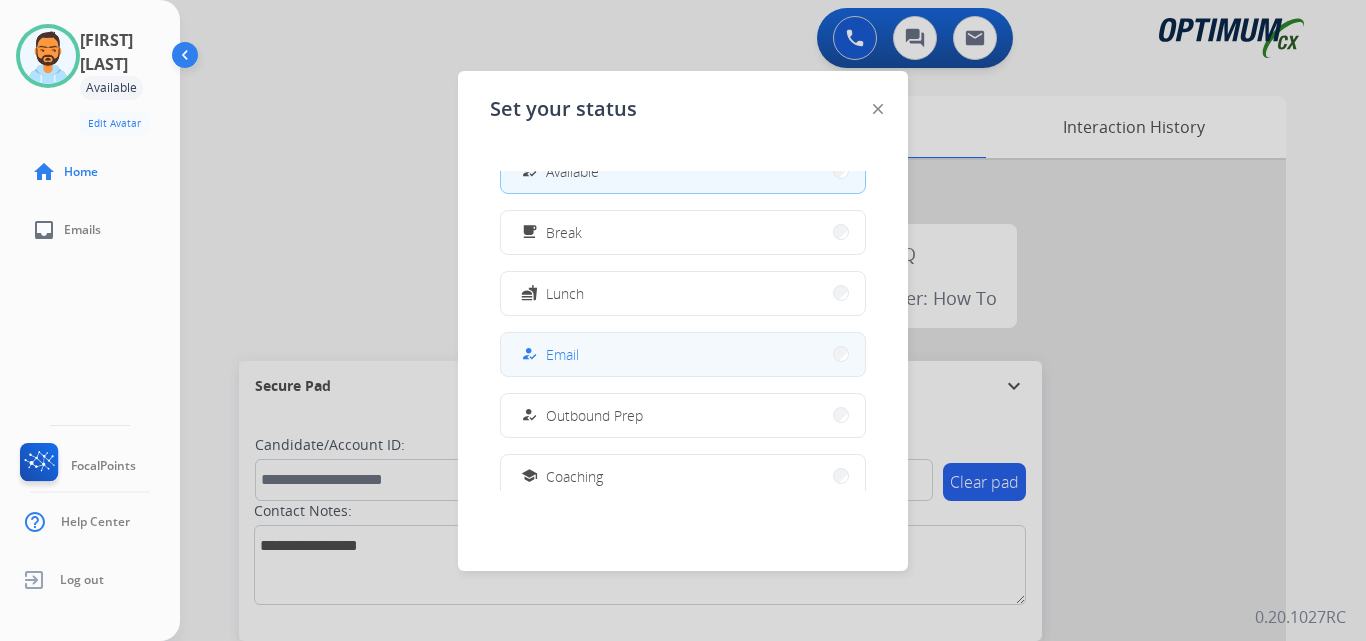 scroll, scrollTop: 166, scrollLeft: 0, axis: vertical 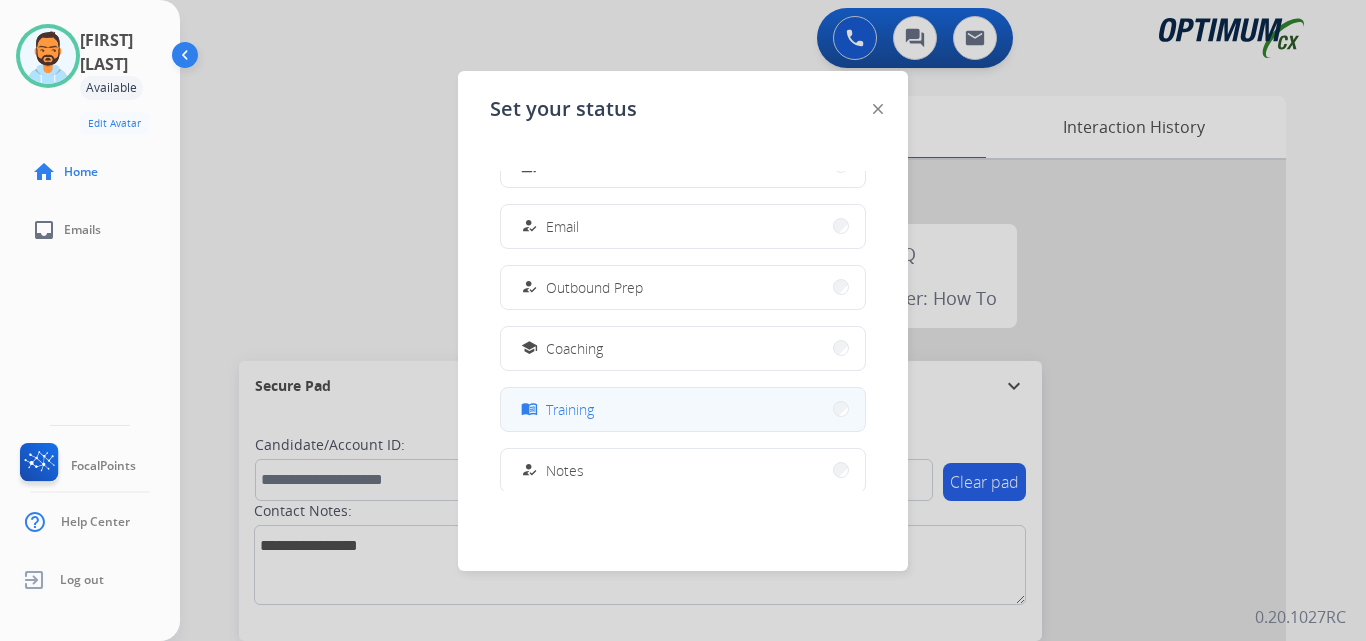 click on "menu_book Training" at bounding box center [683, 409] 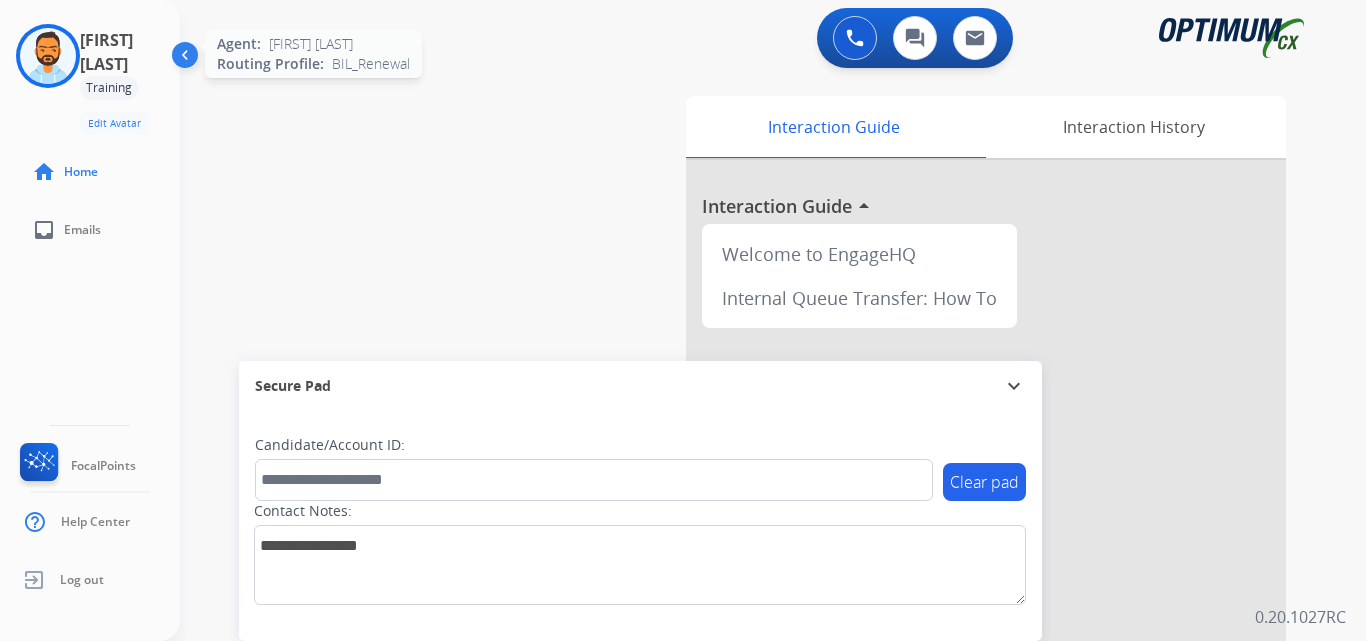 click at bounding box center (48, 56) 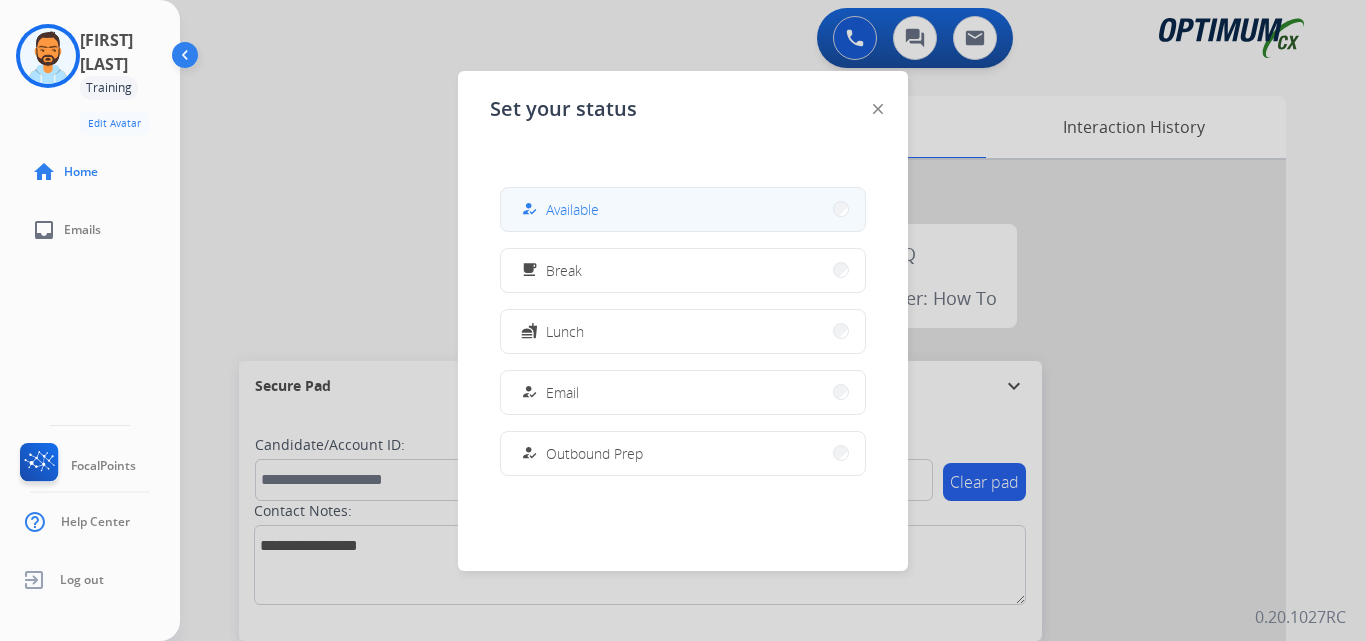 click on "how_to_reg Available" at bounding box center (683, 209) 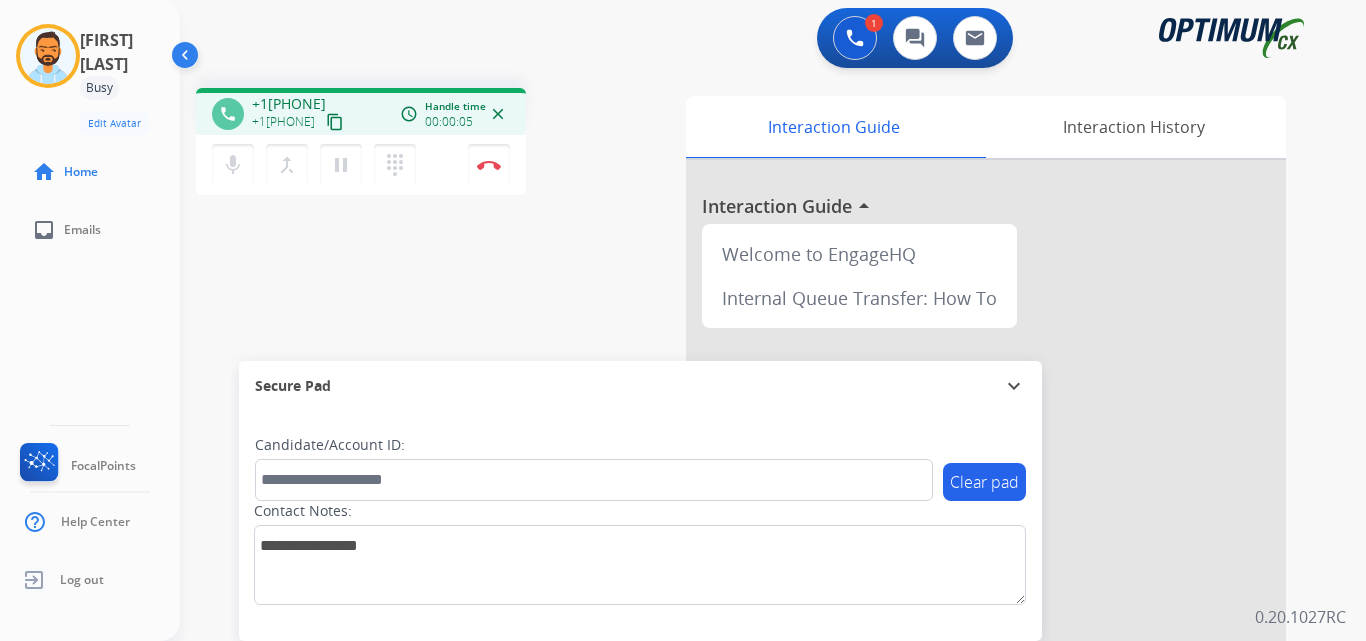click on "content_copy" at bounding box center [335, 122] 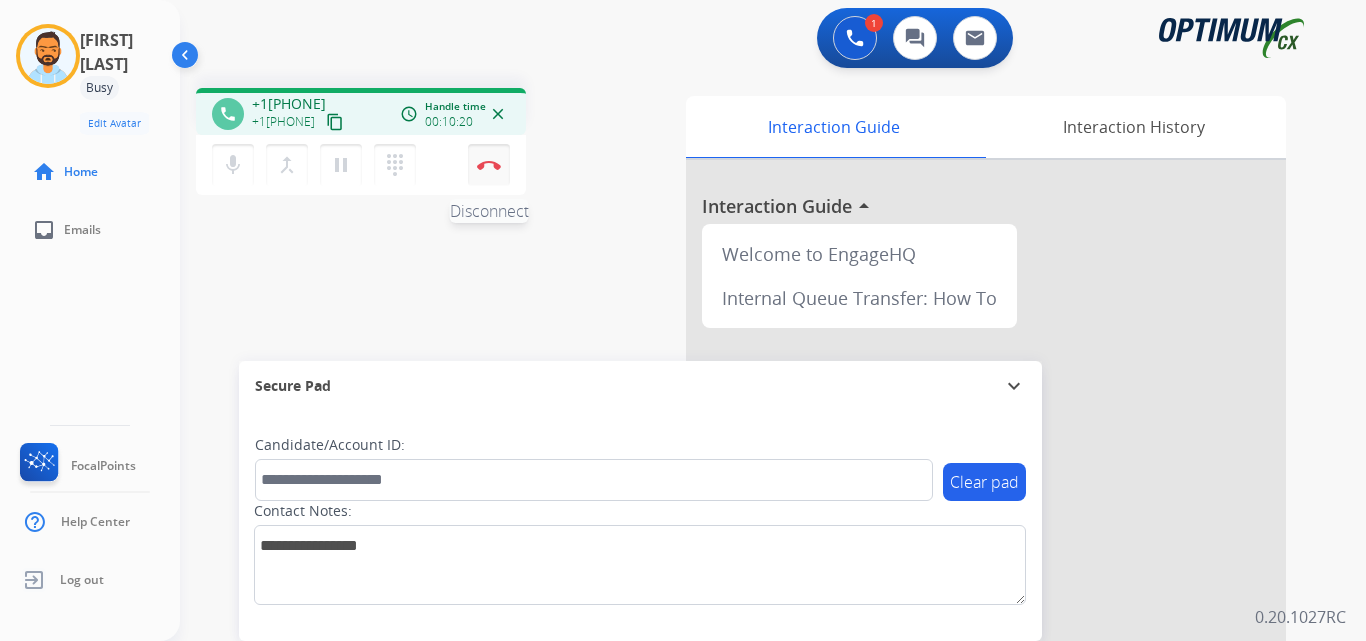 click on "Disconnect" at bounding box center (489, 165) 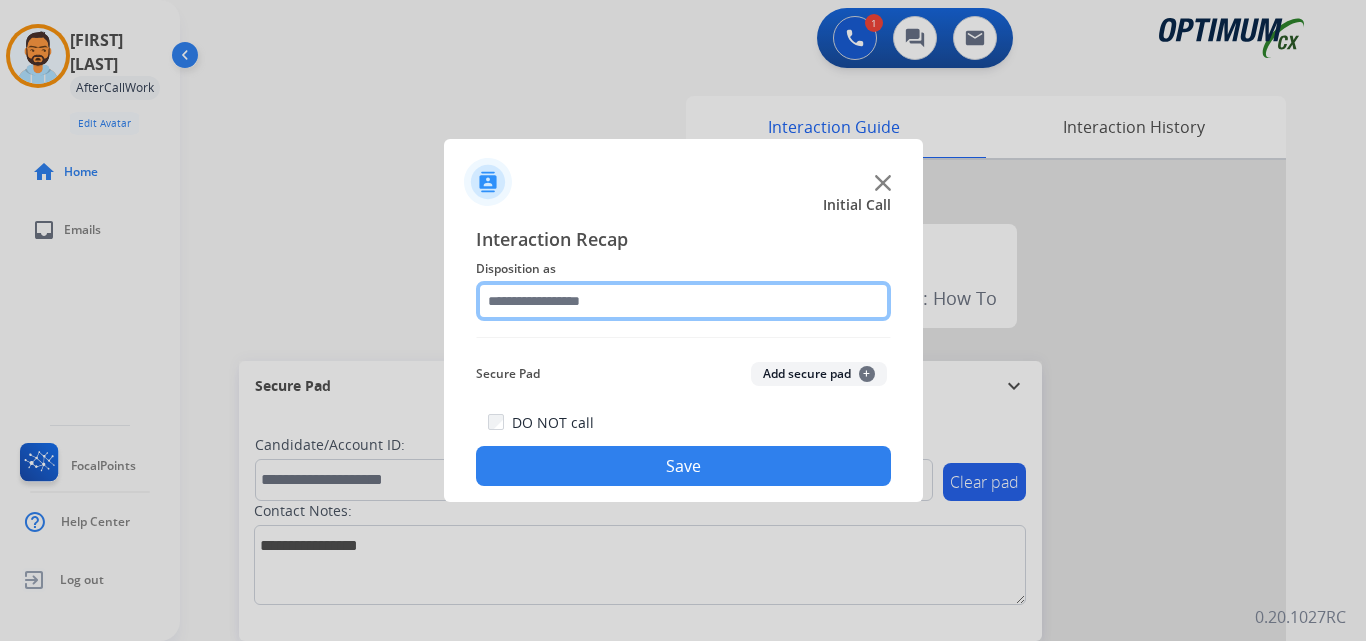 click 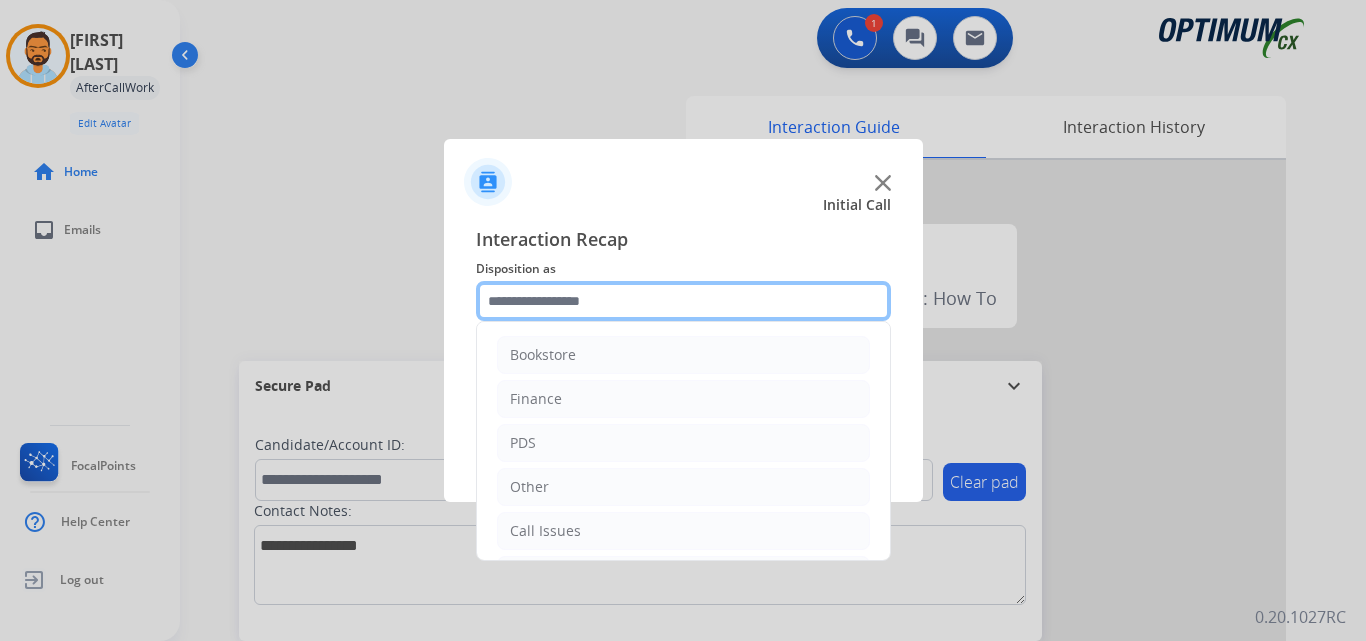scroll, scrollTop: 136, scrollLeft: 0, axis: vertical 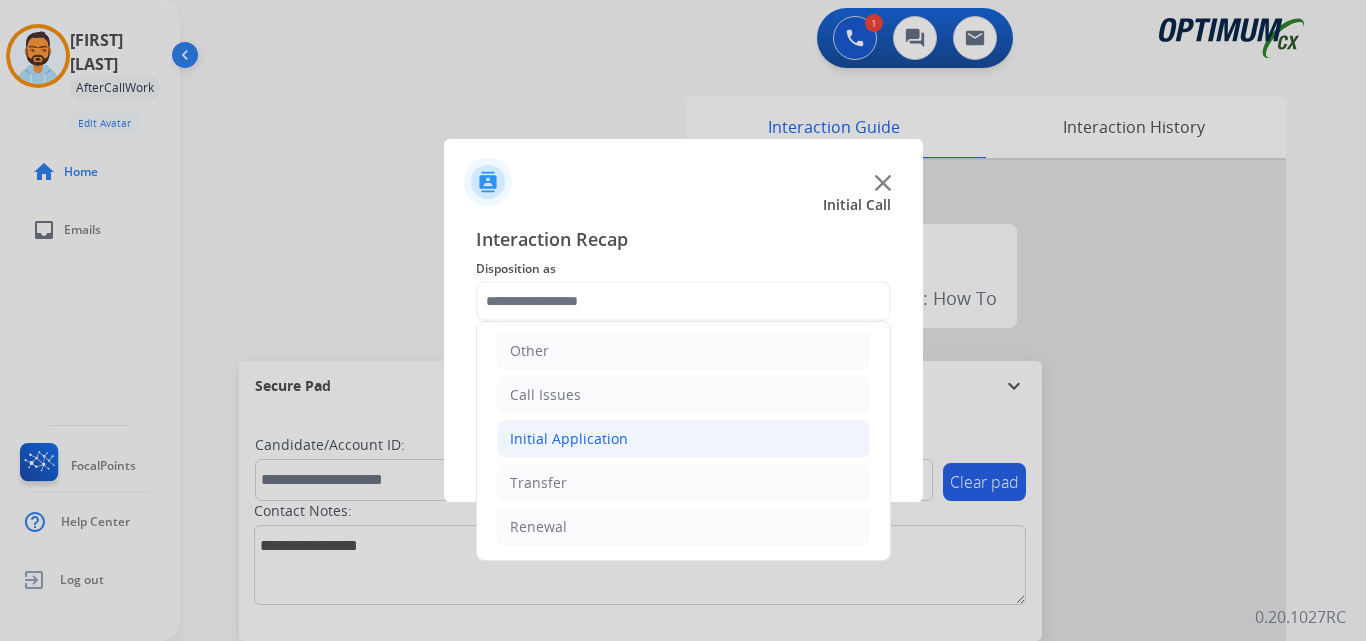 click on "Initial Application" 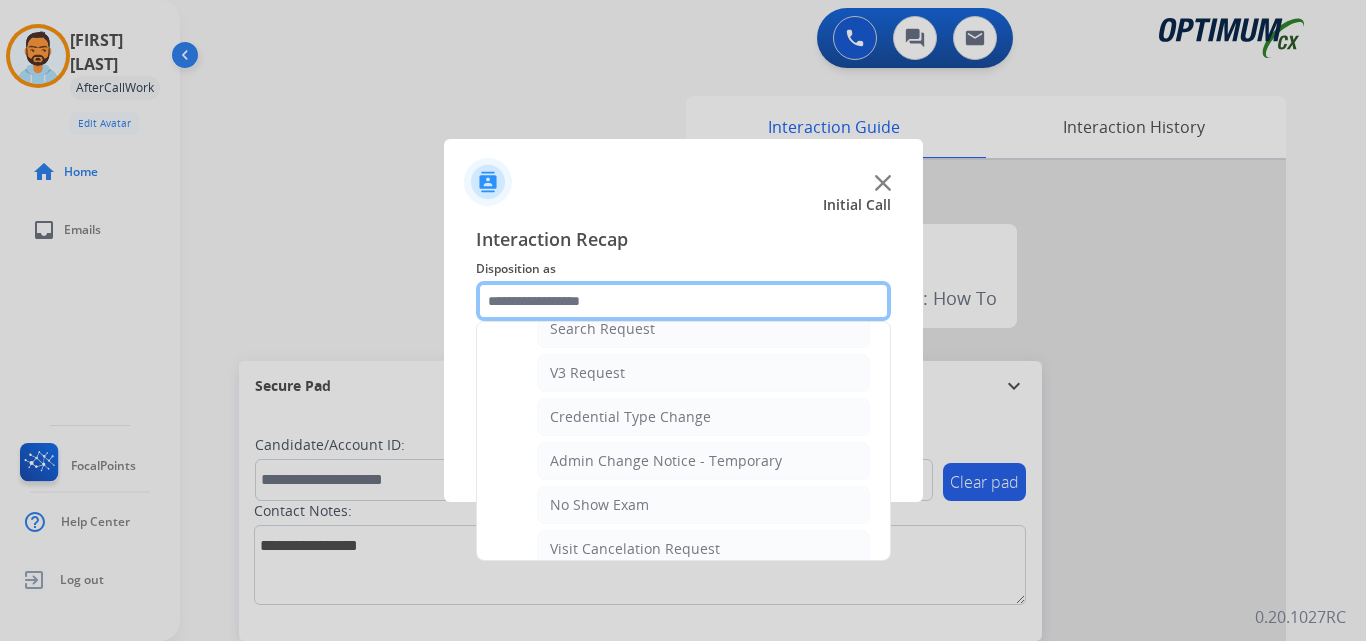 scroll, scrollTop: 749, scrollLeft: 0, axis: vertical 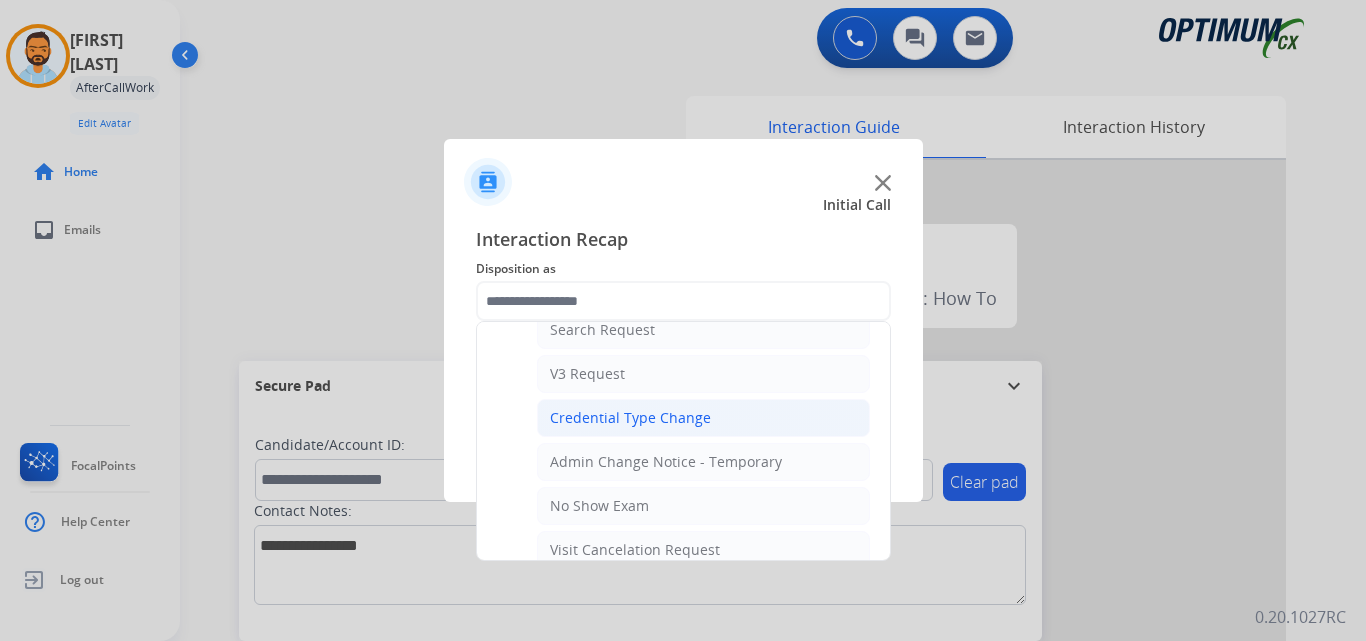 click on "Credential Type Change" 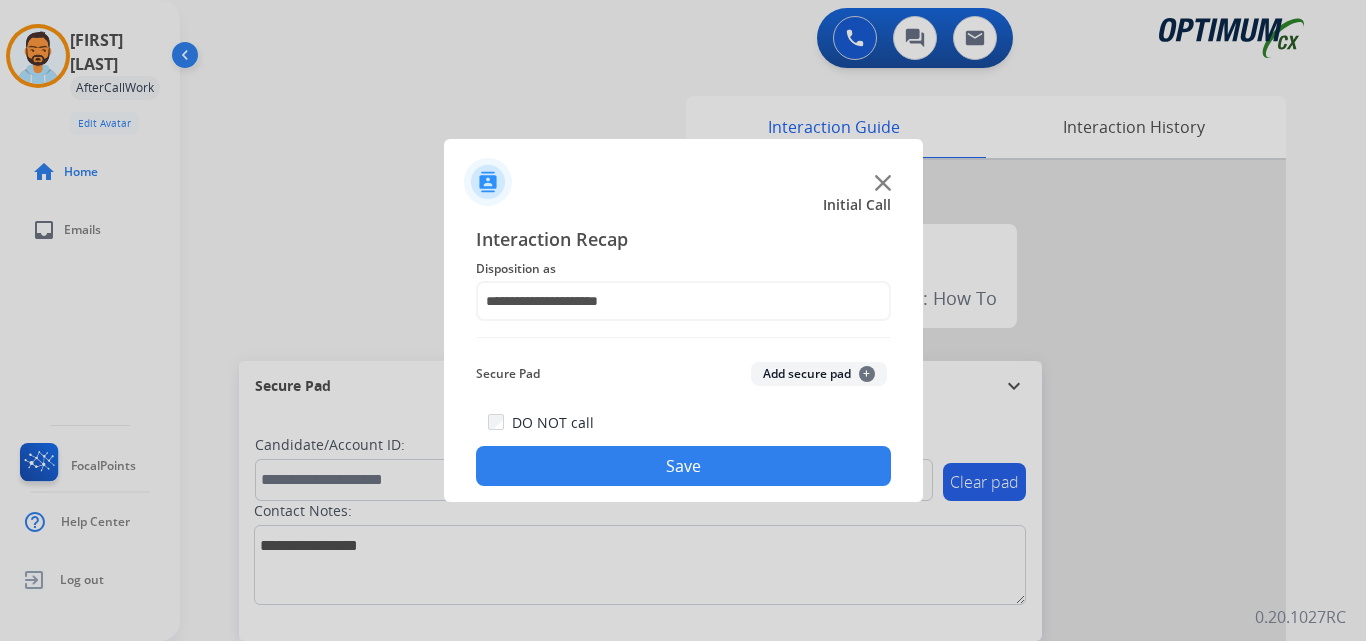 click on "Save" 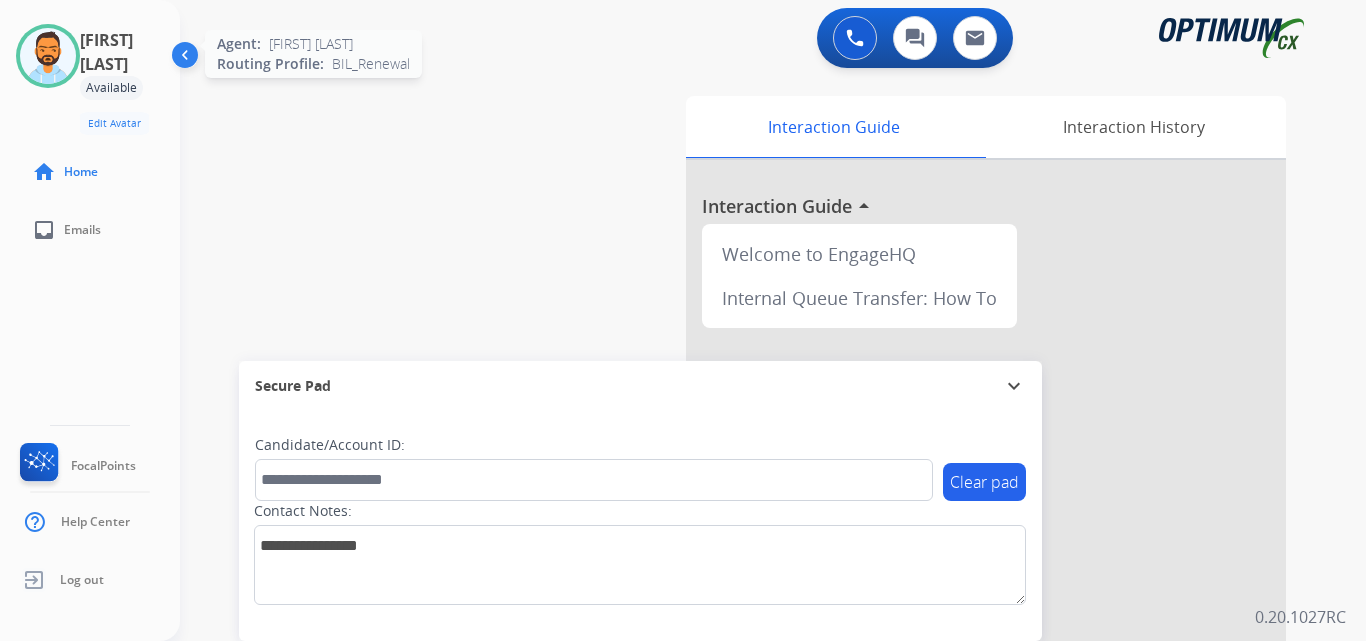 click at bounding box center (48, 56) 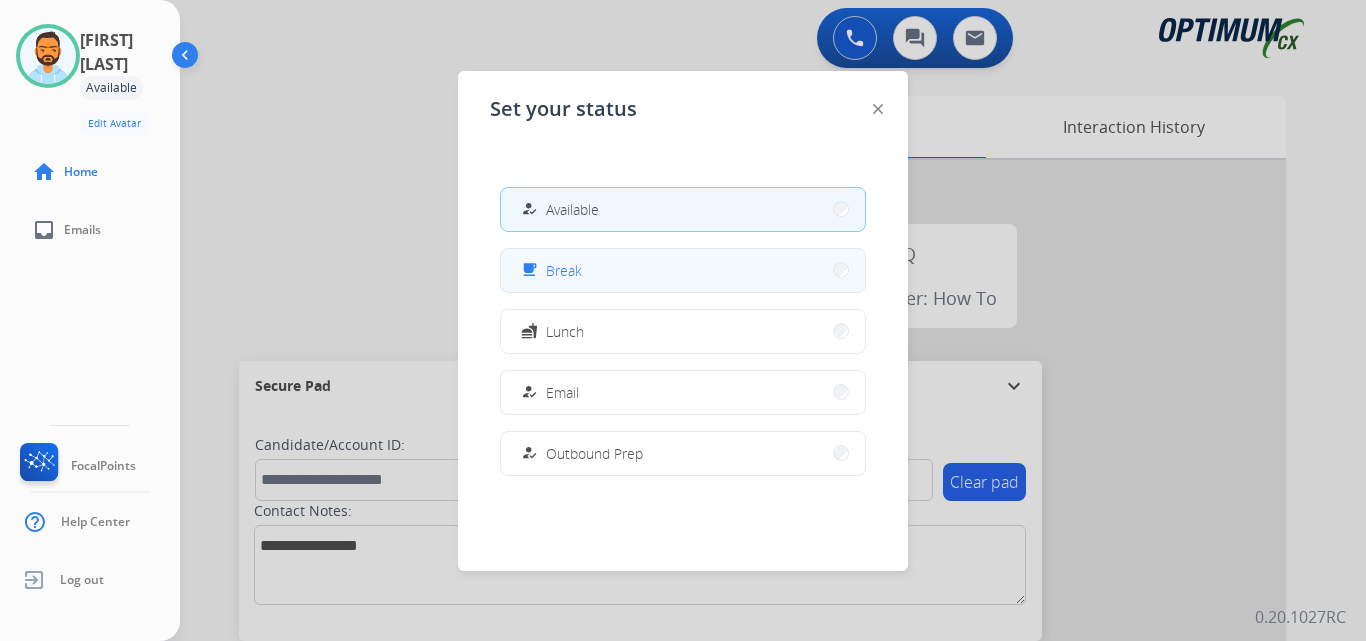 click on "Break" at bounding box center [564, 270] 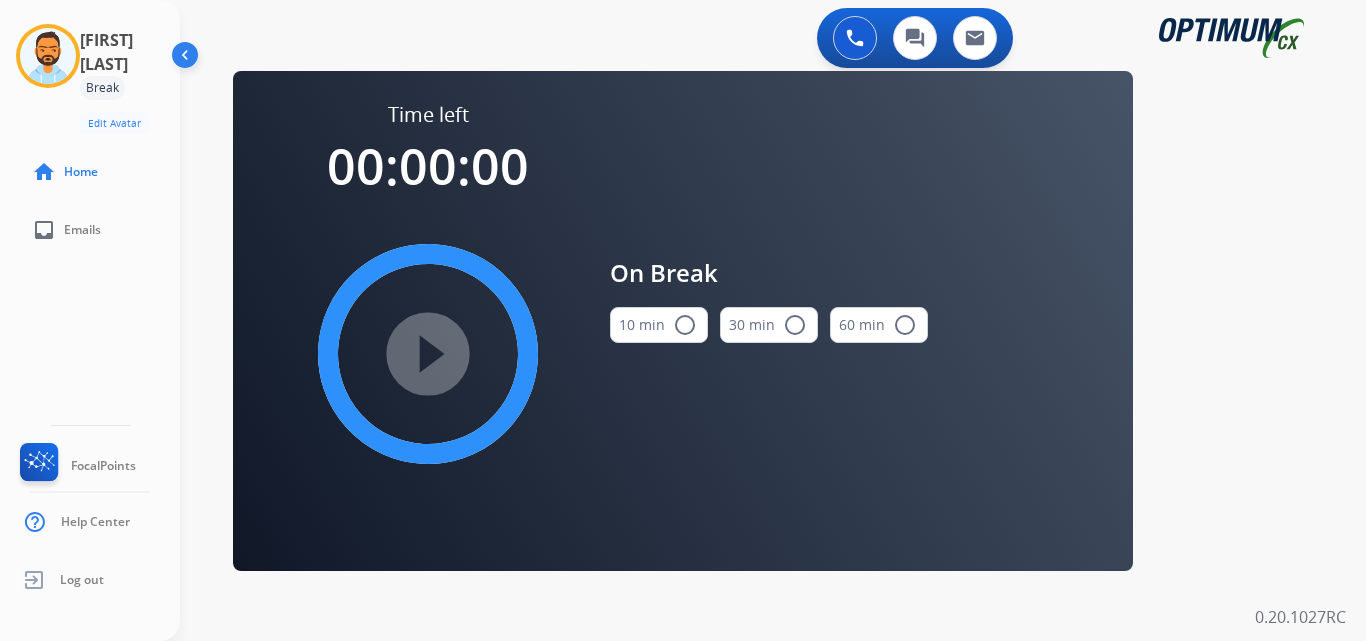 click on "10 min  radio_button_unchecked" at bounding box center [659, 325] 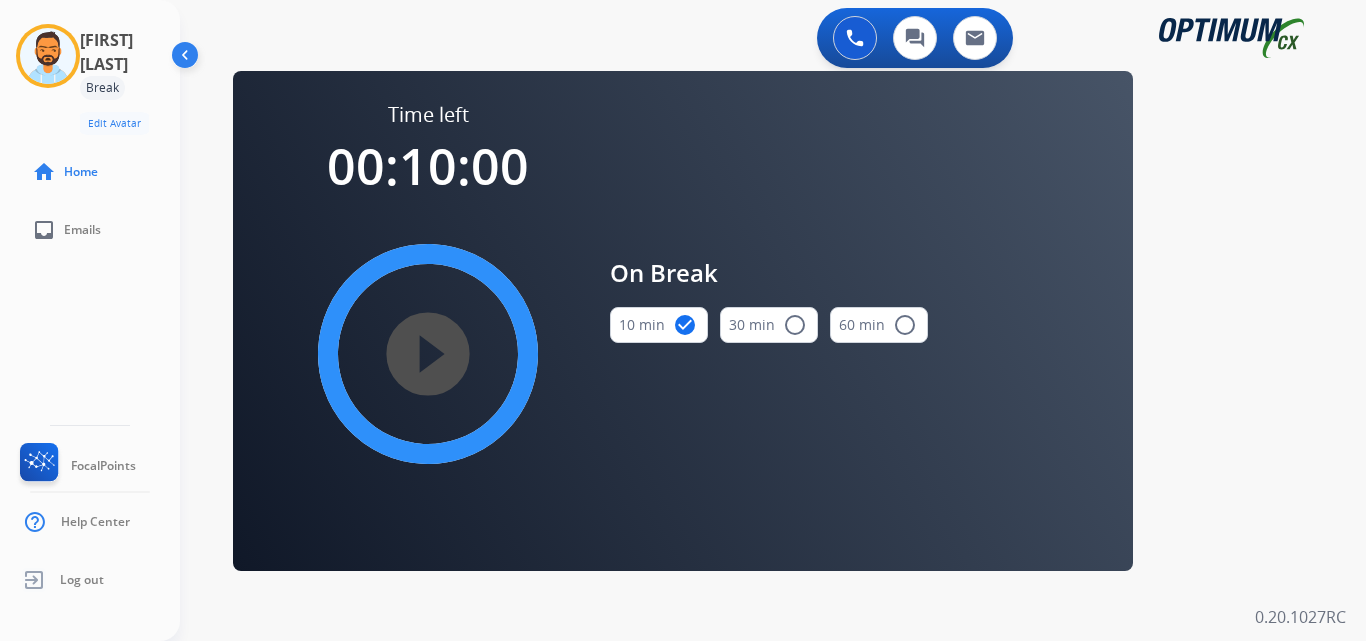 click on "play_circle_filled" at bounding box center (428, 354) 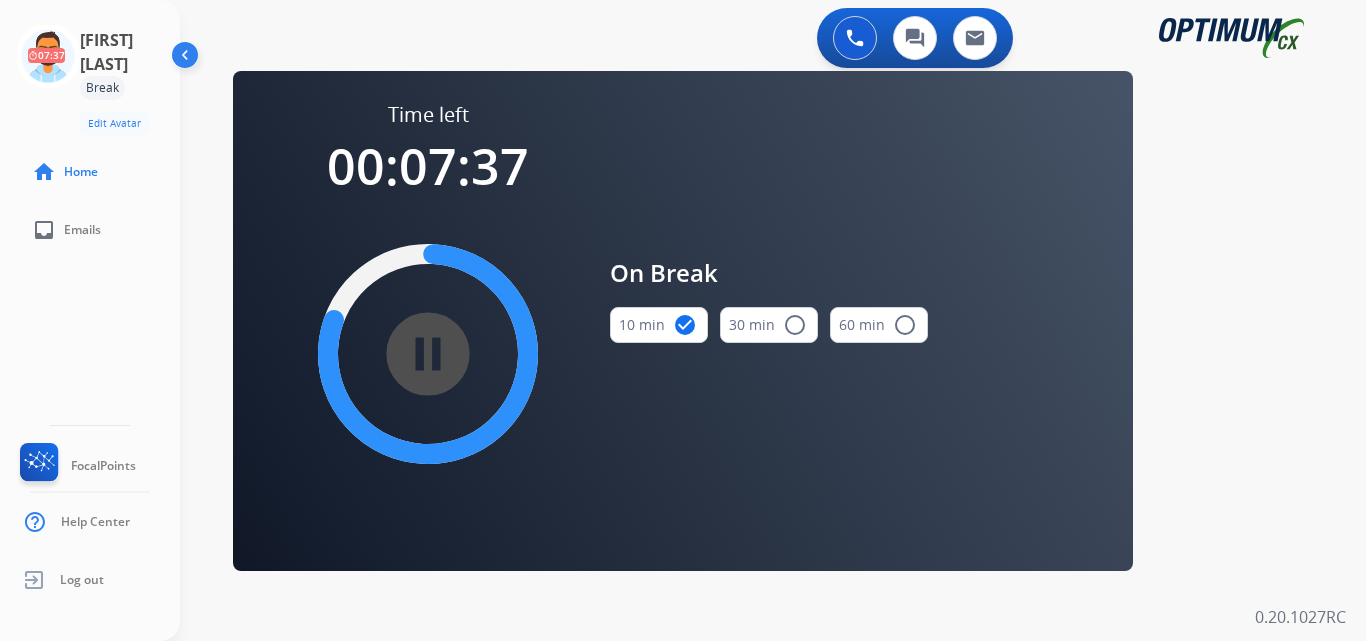 click on "0 Voice Interactions  0  Chat Interactions   0  Email Interactions swap_horiz Break voice bridge close_fullscreen Connect 3-Way Call merge_type Separate 3-Way Call Time left 00:07:37 pause_circle_filled On Break  10 min  check_circle  30 min  radio_button_unchecked  60 min  radio_button_unchecked  Interaction Guide   Interaction History  Interaction Guide arrow_drop_up  Welcome to EngageHQ   Internal Queue Transfer: How To  Secure Pad expand_more Clear pad Candidate/Account ID: Contact Notes:                  0.20.1027RC" at bounding box center [773, 320] 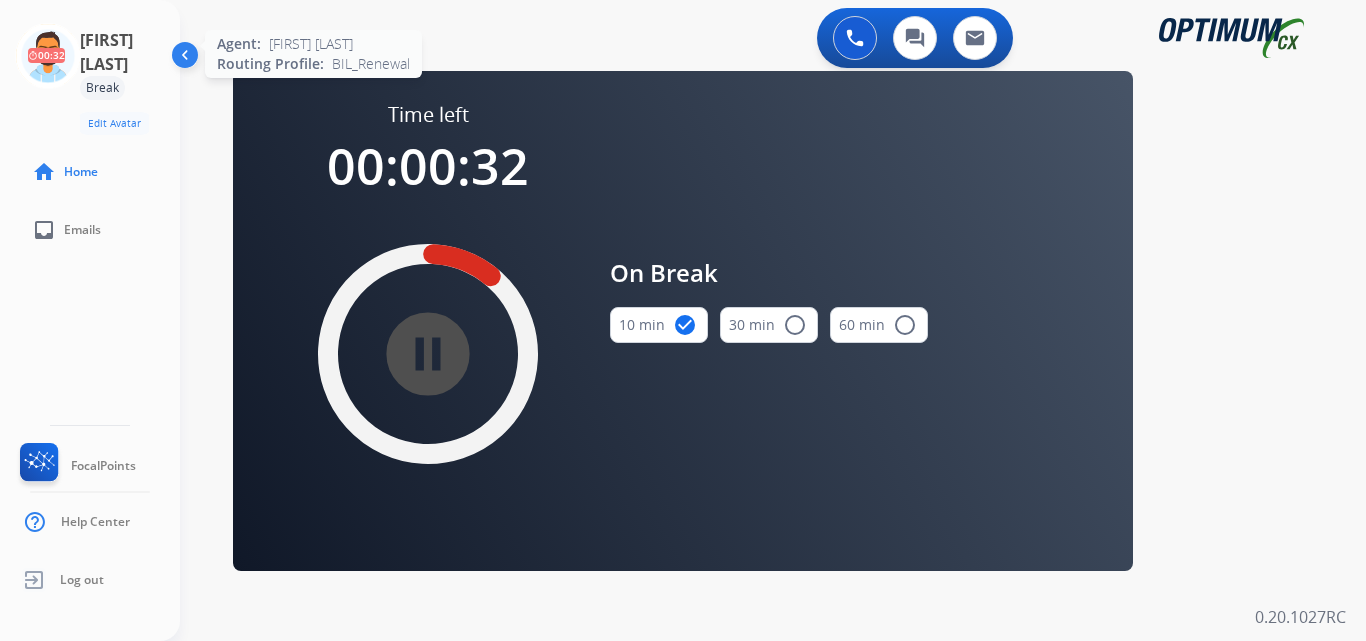 click 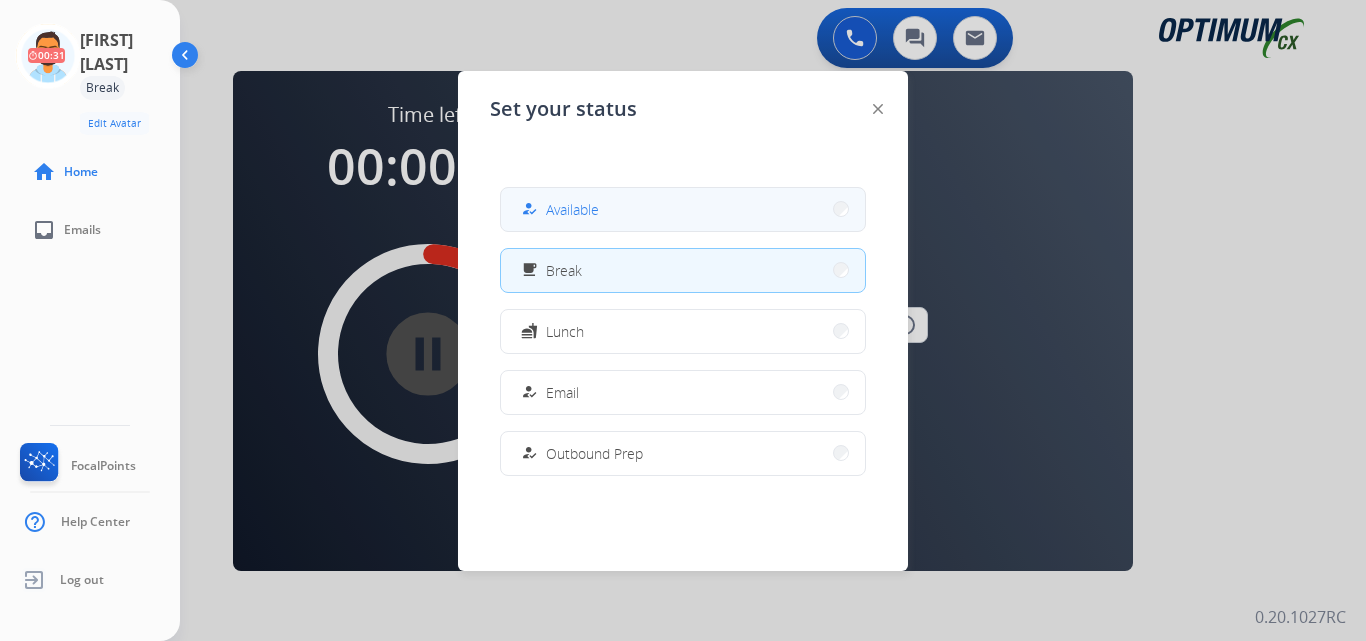 click on "Available" at bounding box center [572, 209] 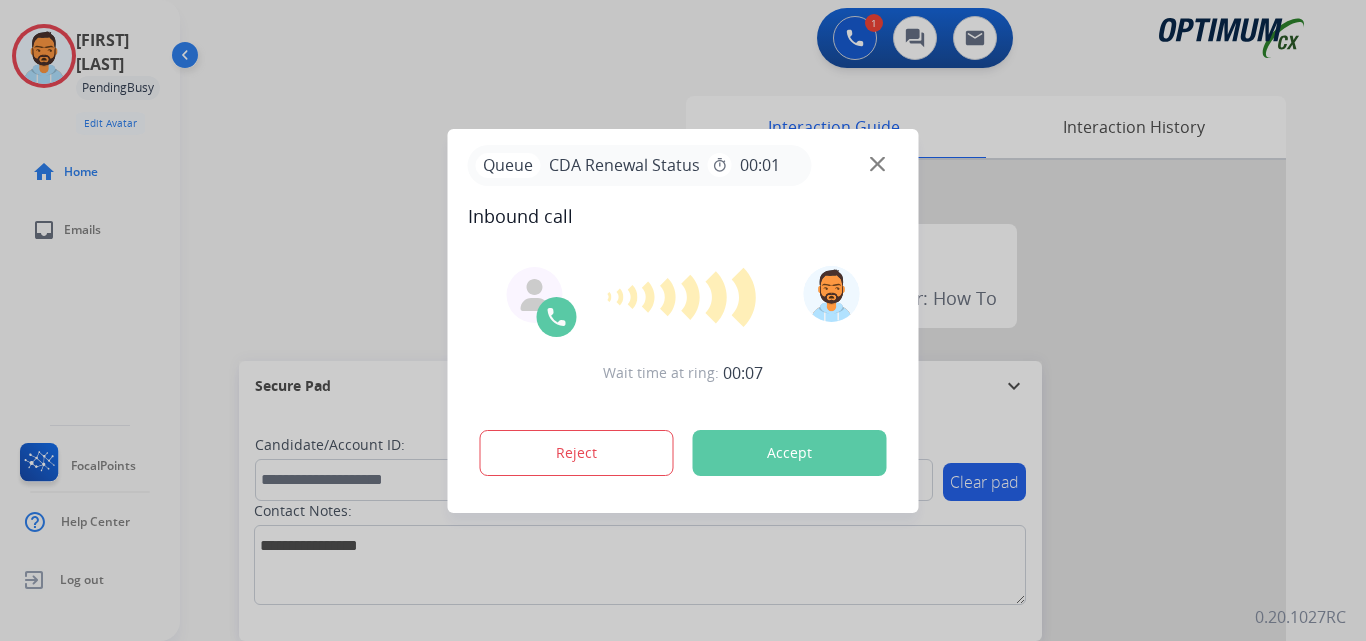 click at bounding box center (683, 320) 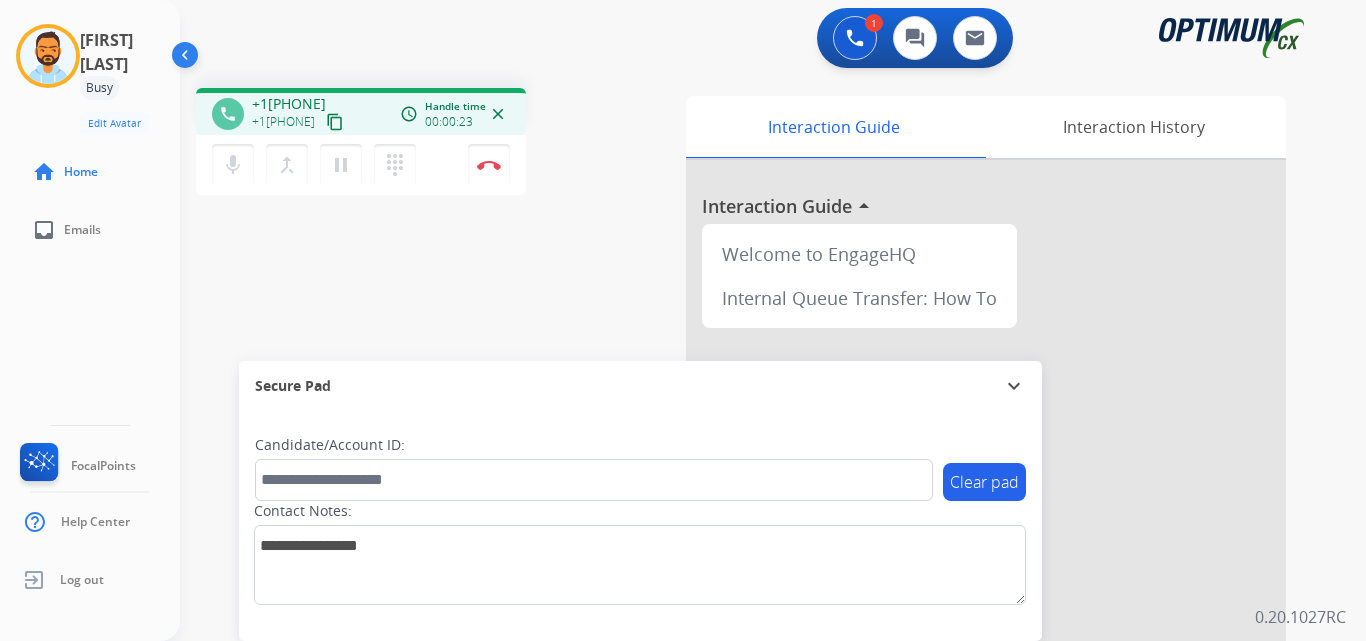 click on "content_copy" at bounding box center (335, 122) 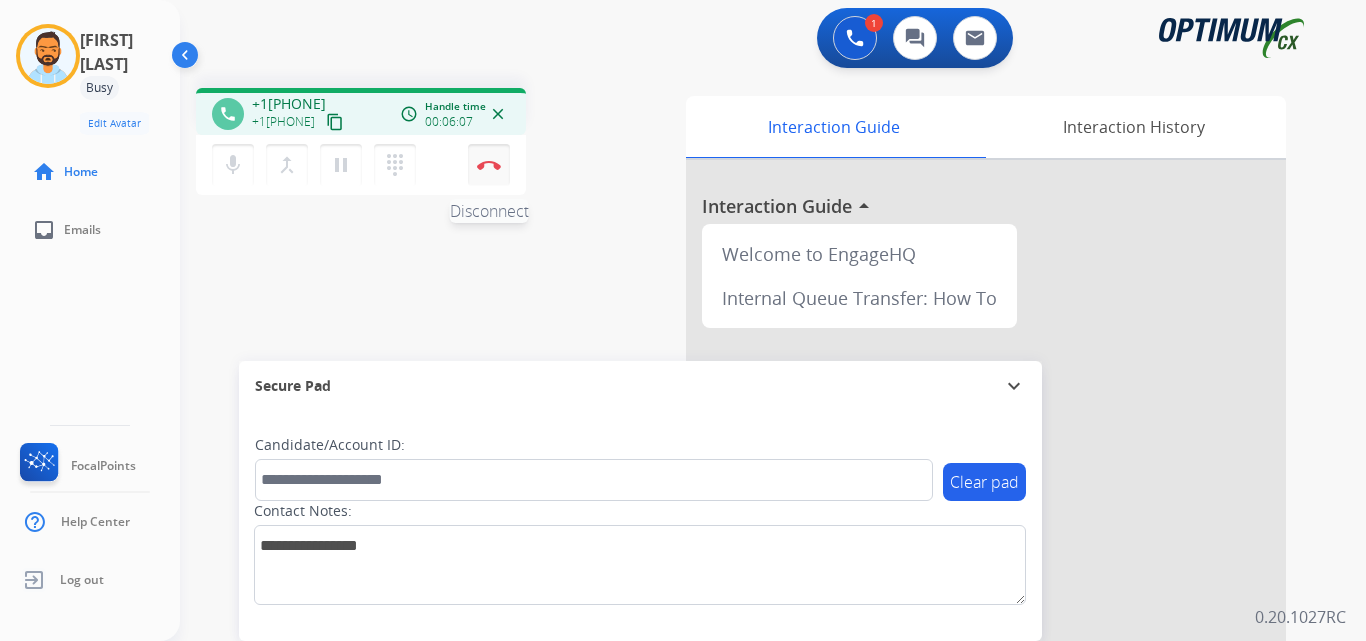 click at bounding box center [489, 165] 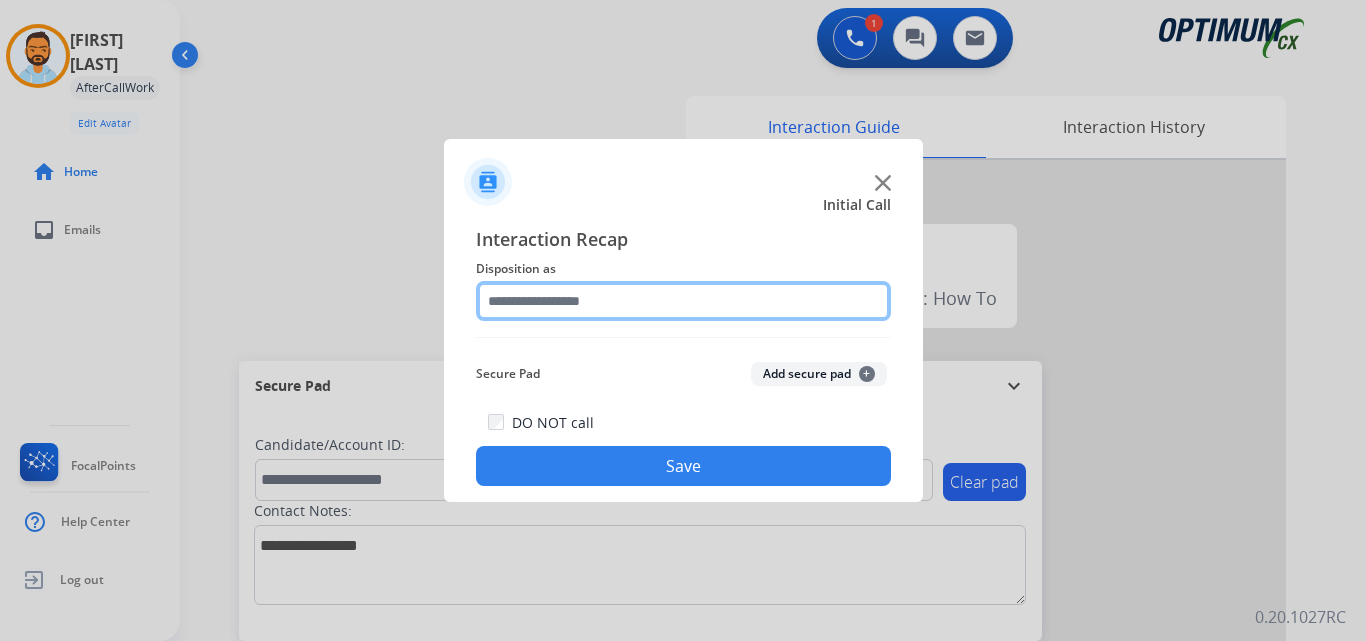 click 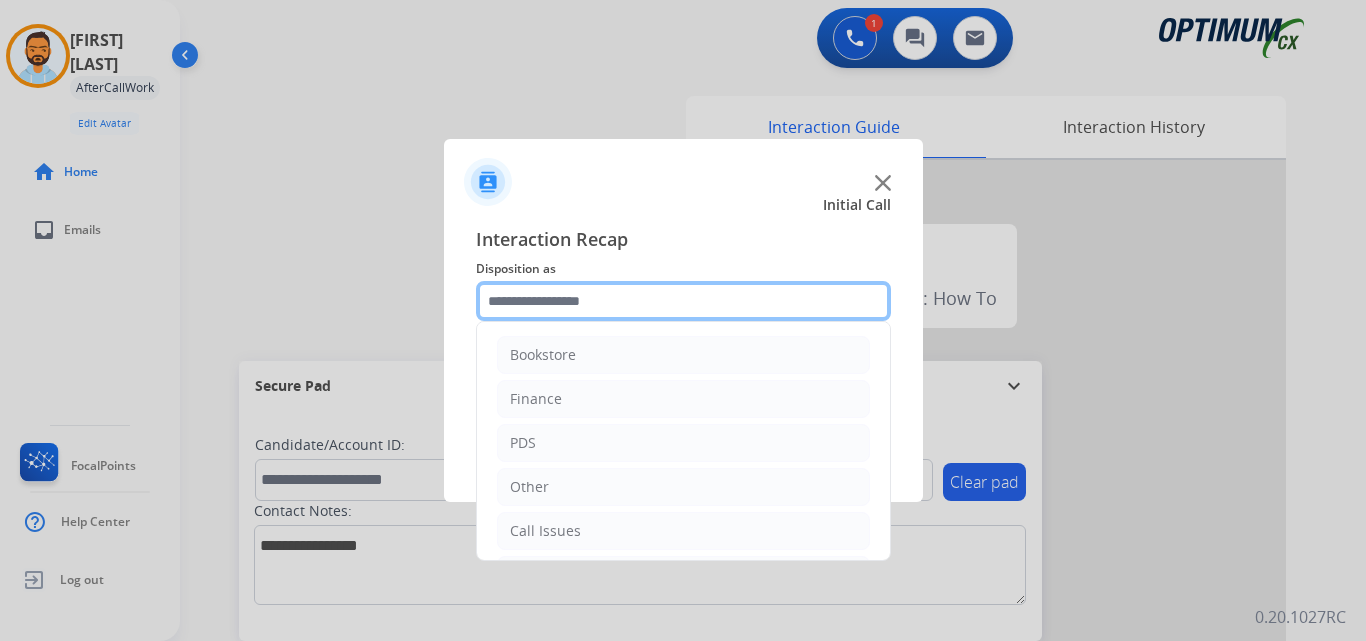 scroll, scrollTop: 136, scrollLeft: 0, axis: vertical 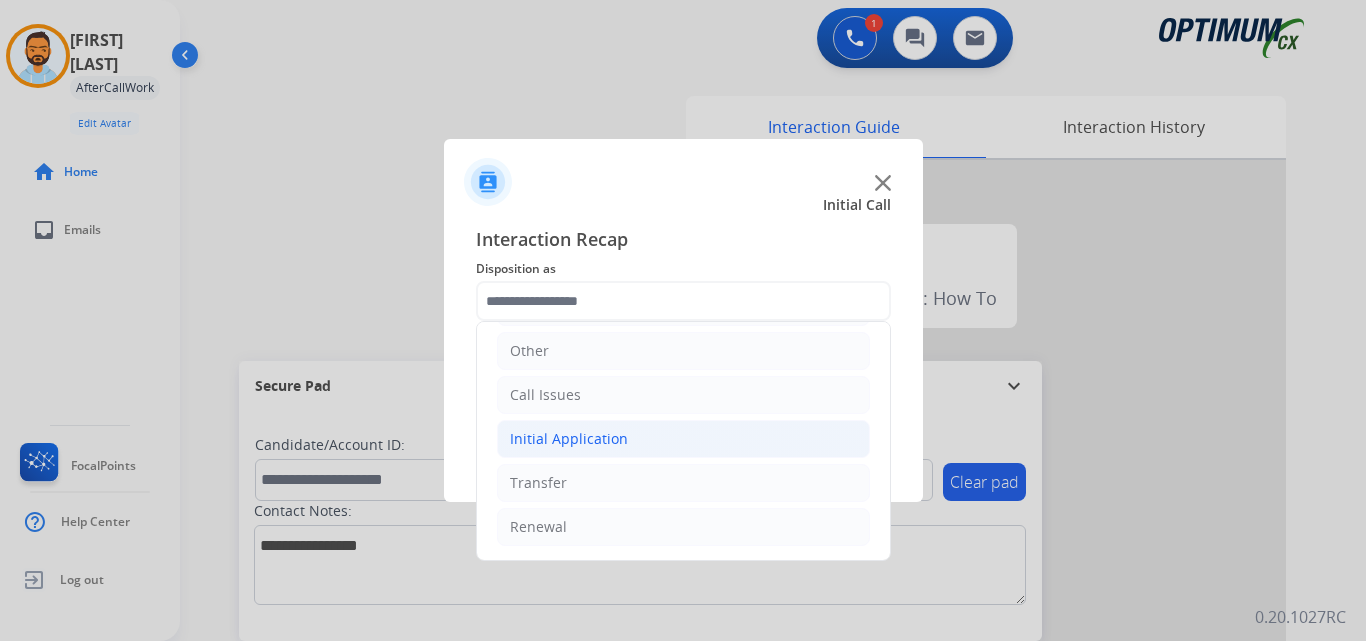 click on "Initial Application" 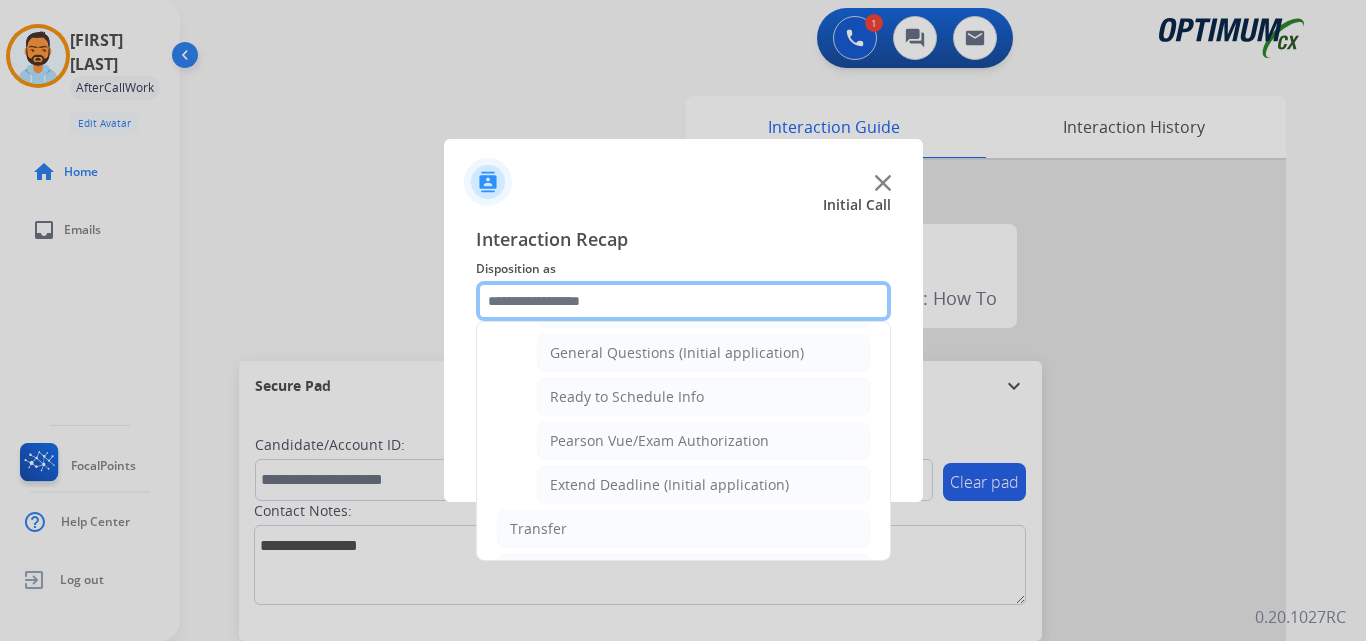 scroll, scrollTop: 1212, scrollLeft: 0, axis: vertical 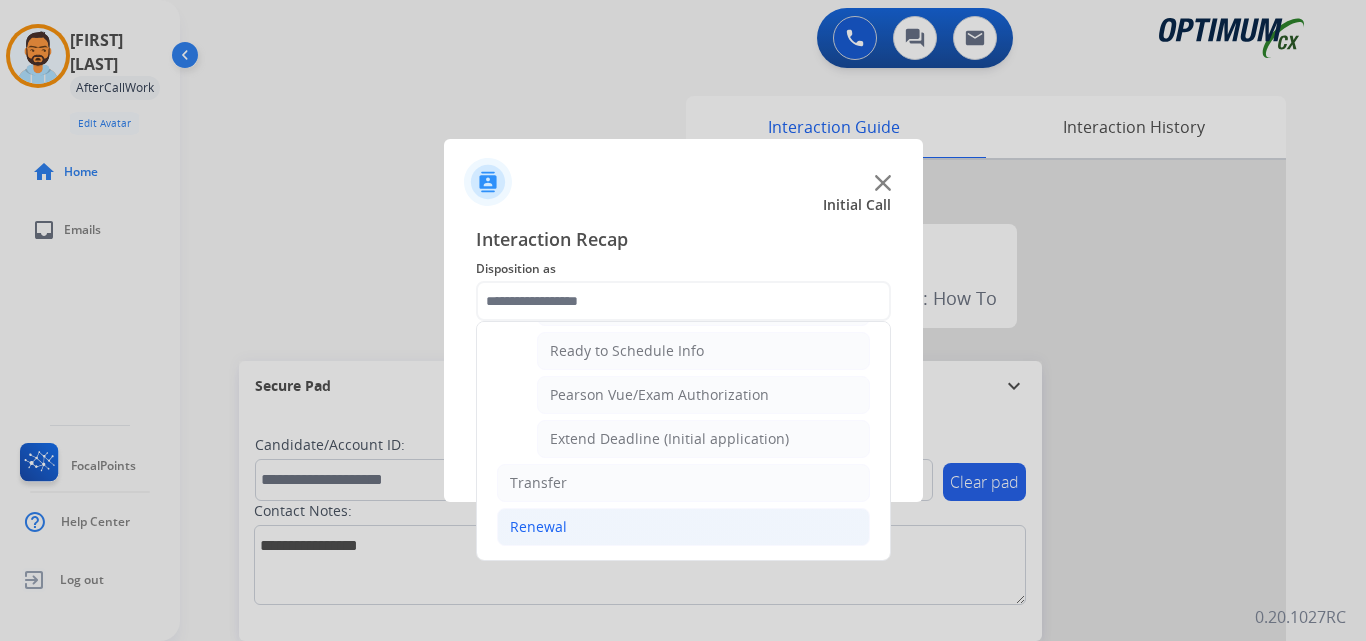 click on "Renewal" 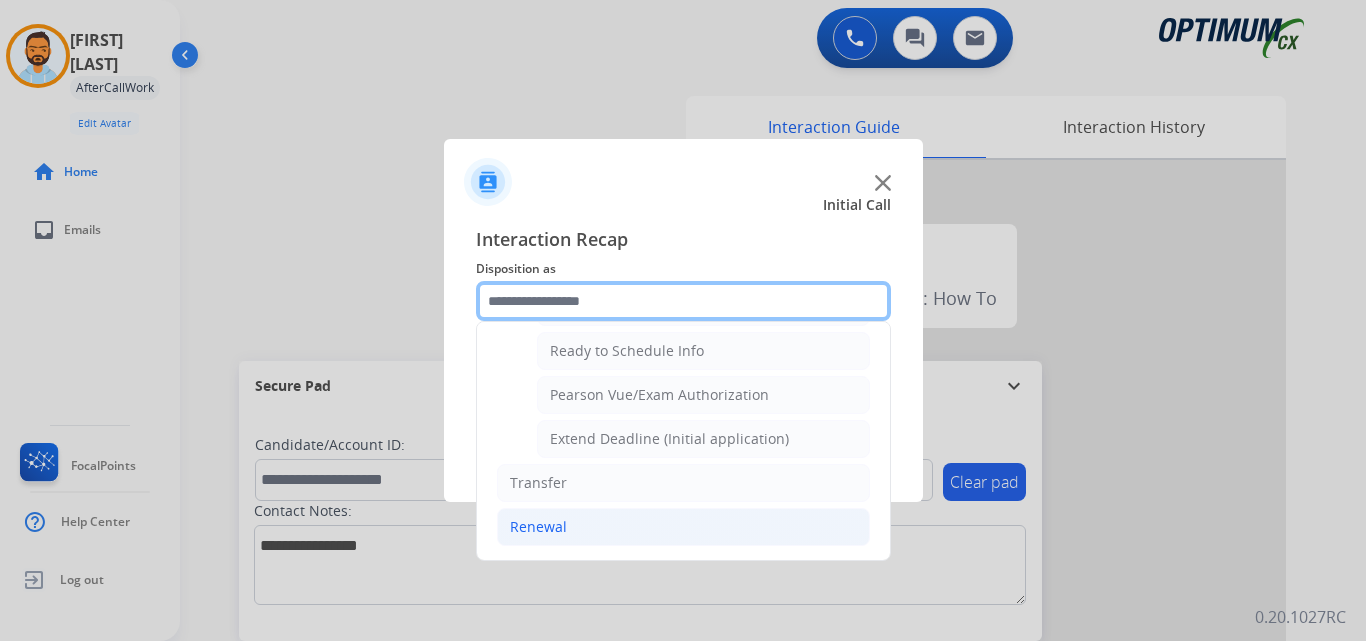 scroll, scrollTop: 772, scrollLeft: 0, axis: vertical 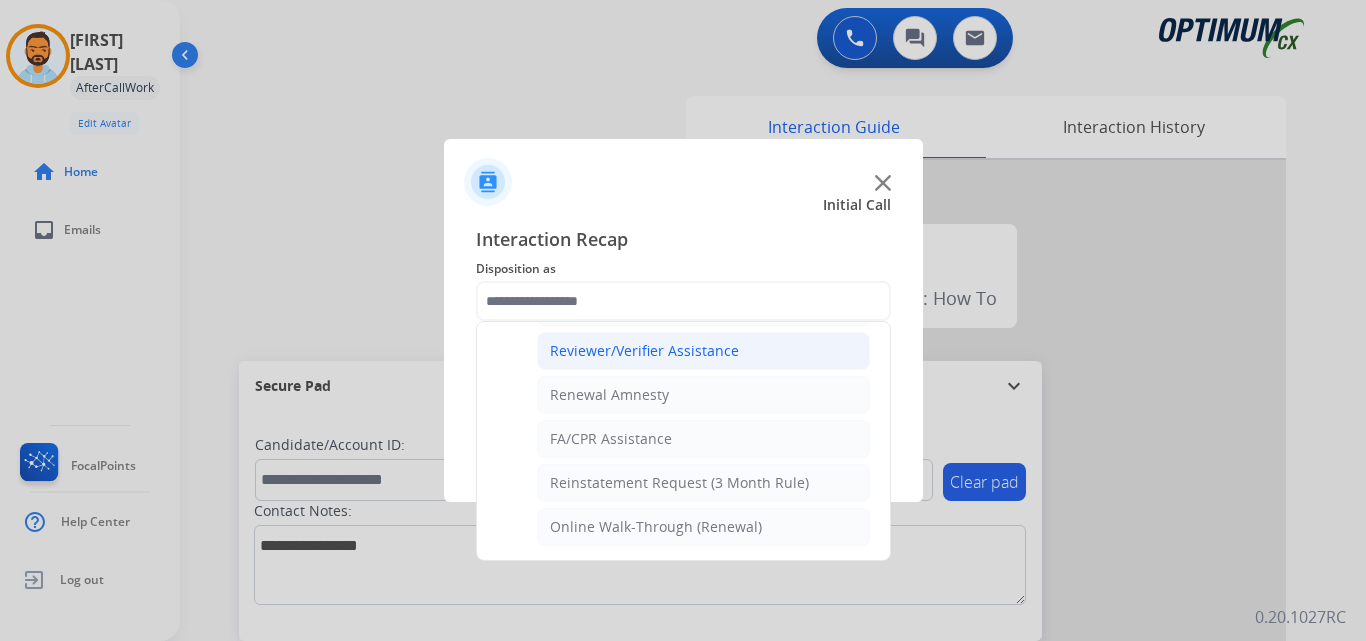 click on "Reviewer/Verifier Assistance" 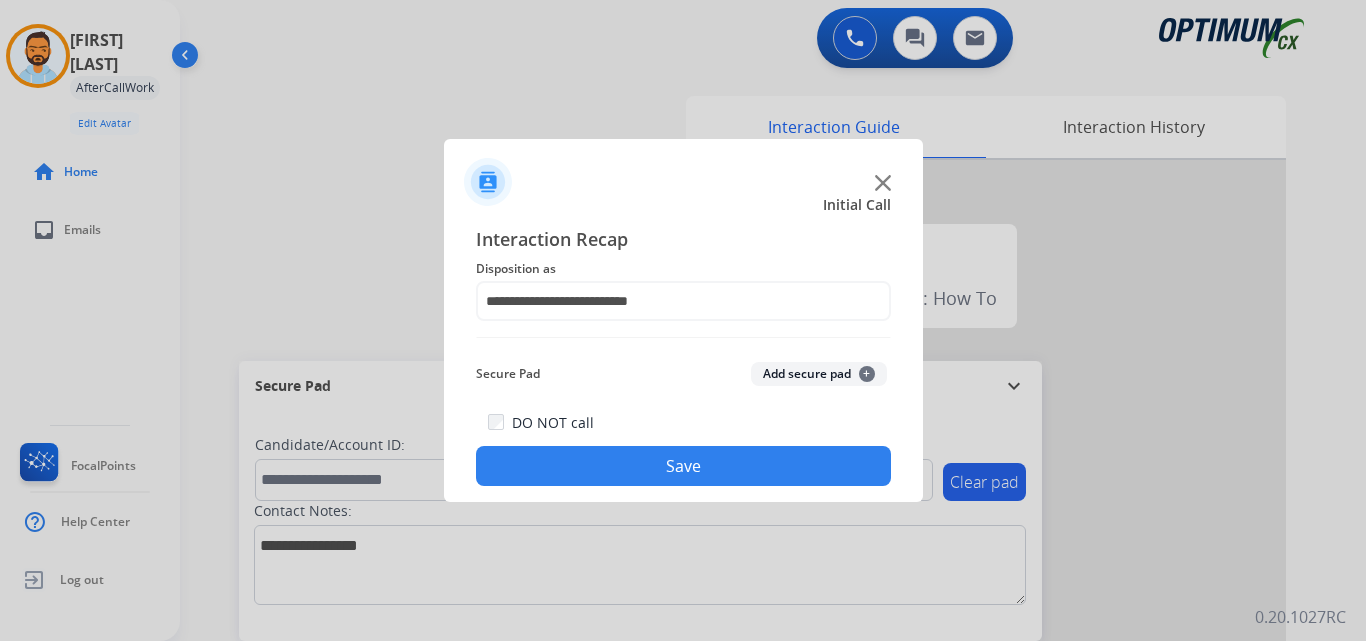 click on "Save" 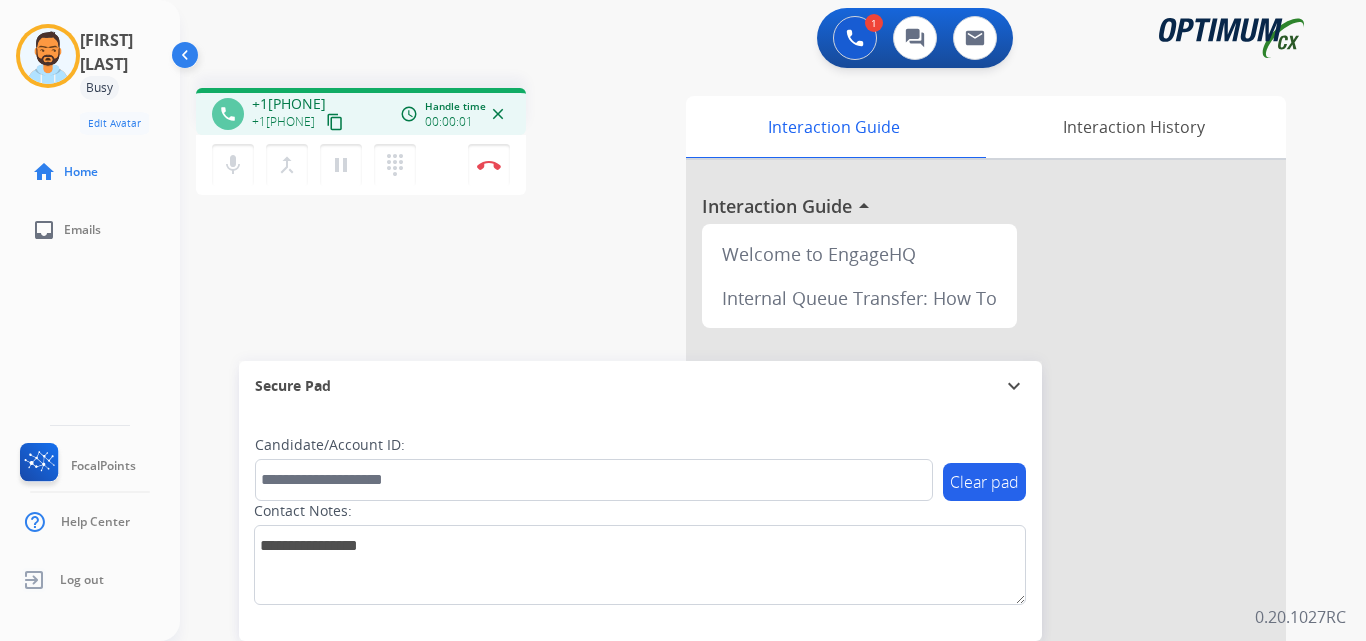 click on "content_copy" at bounding box center (335, 122) 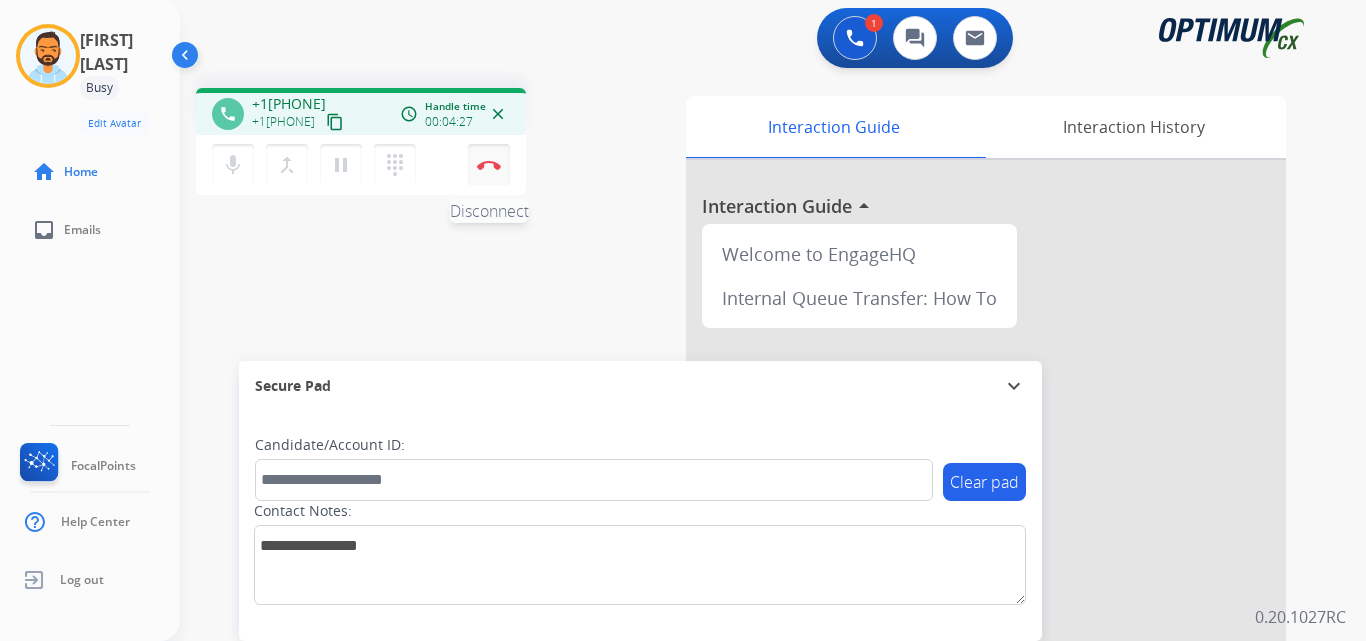 click on "Disconnect" at bounding box center [489, 165] 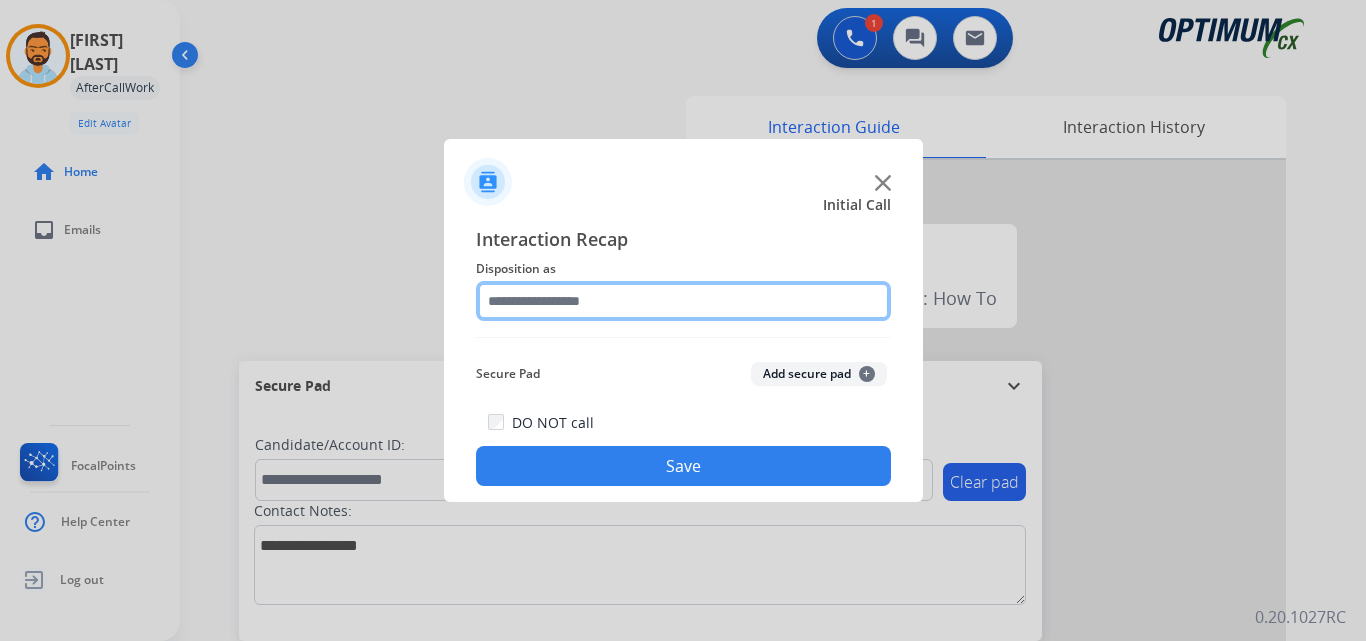 click 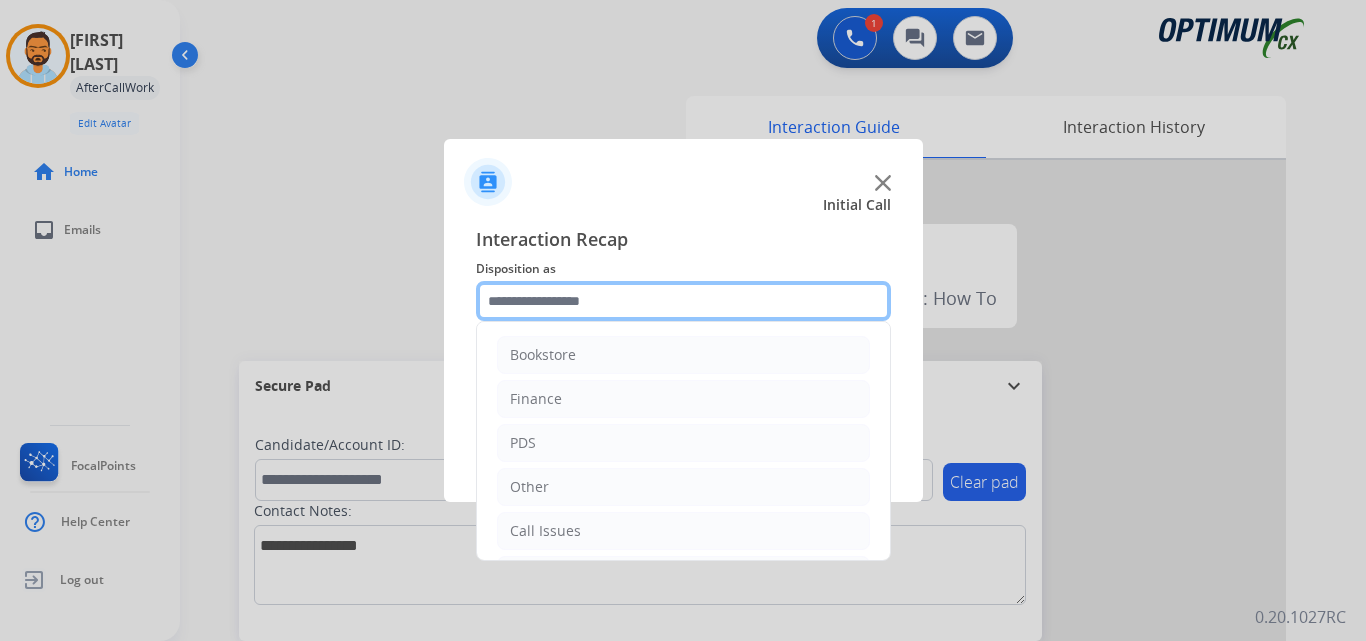 scroll, scrollTop: 136, scrollLeft: 0, axis: vertical 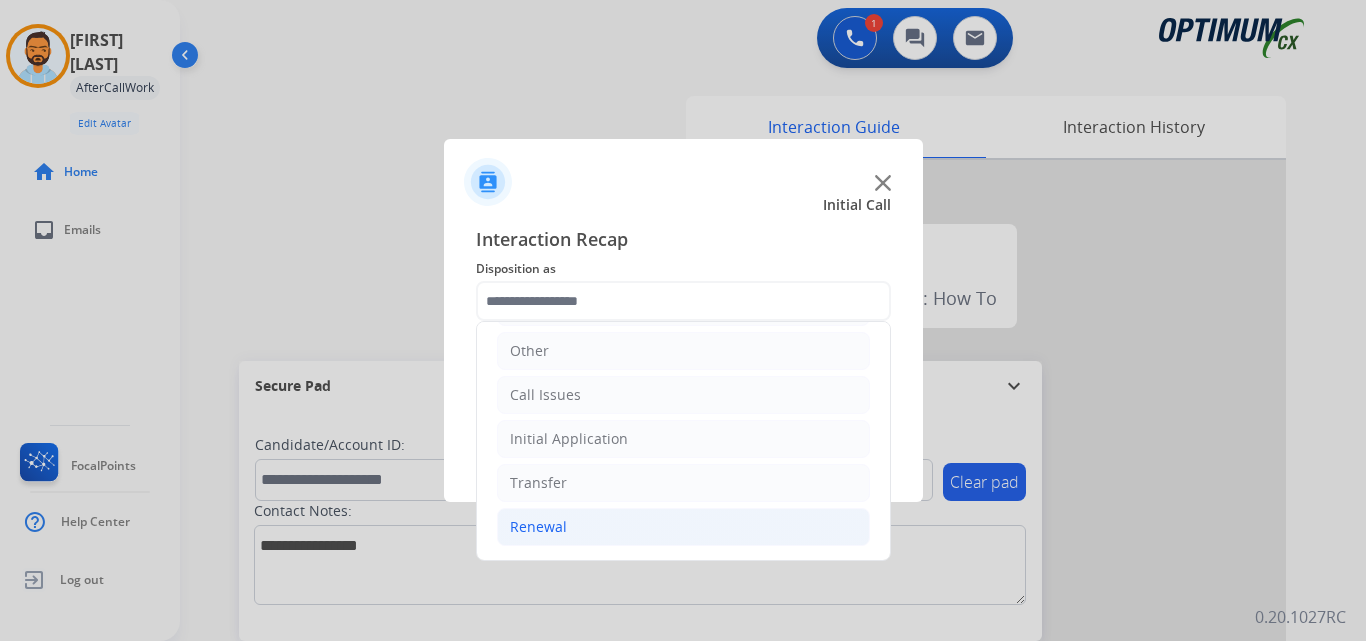 click on "Renewal" 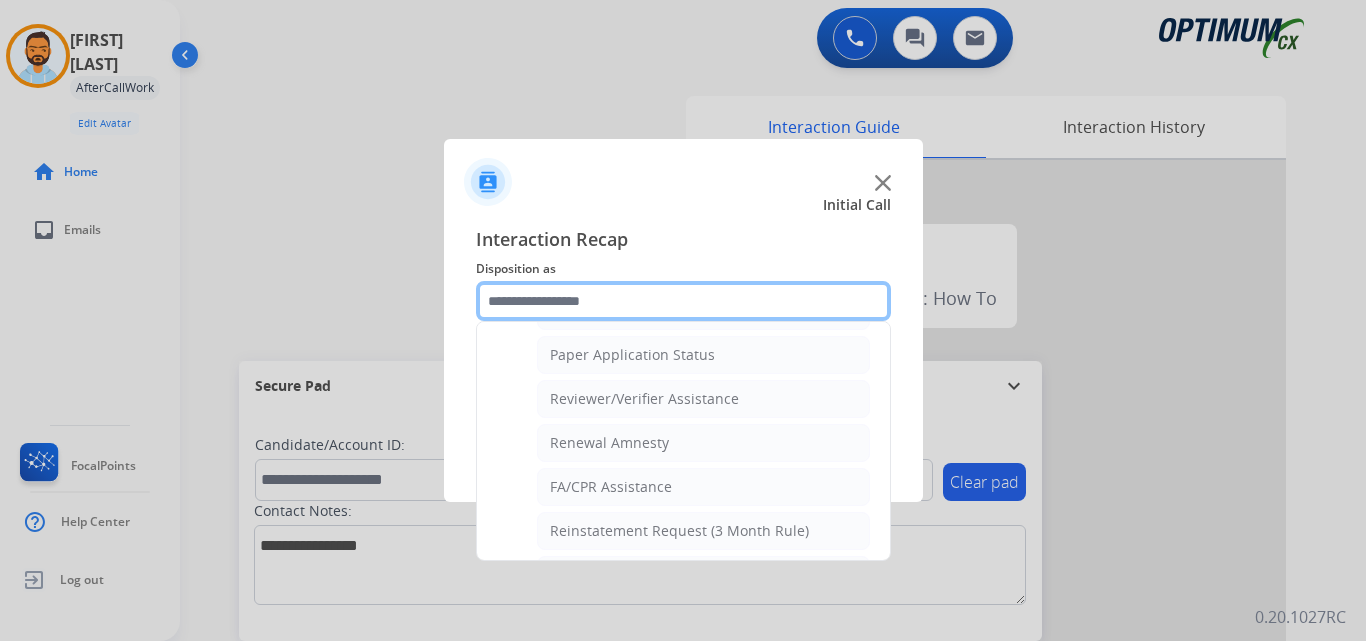 scroll, scrollTop: 723, scrollLeft: 0, axis: vertical 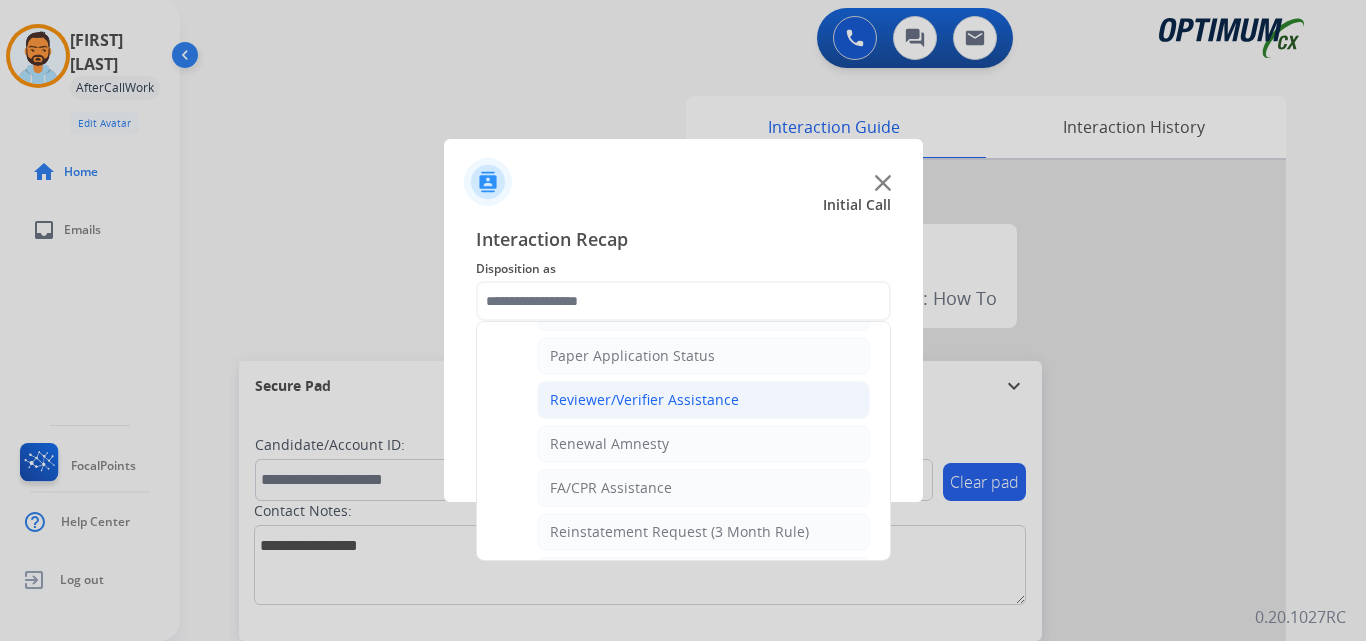 click on "Reviewer/Verifier Assistance" 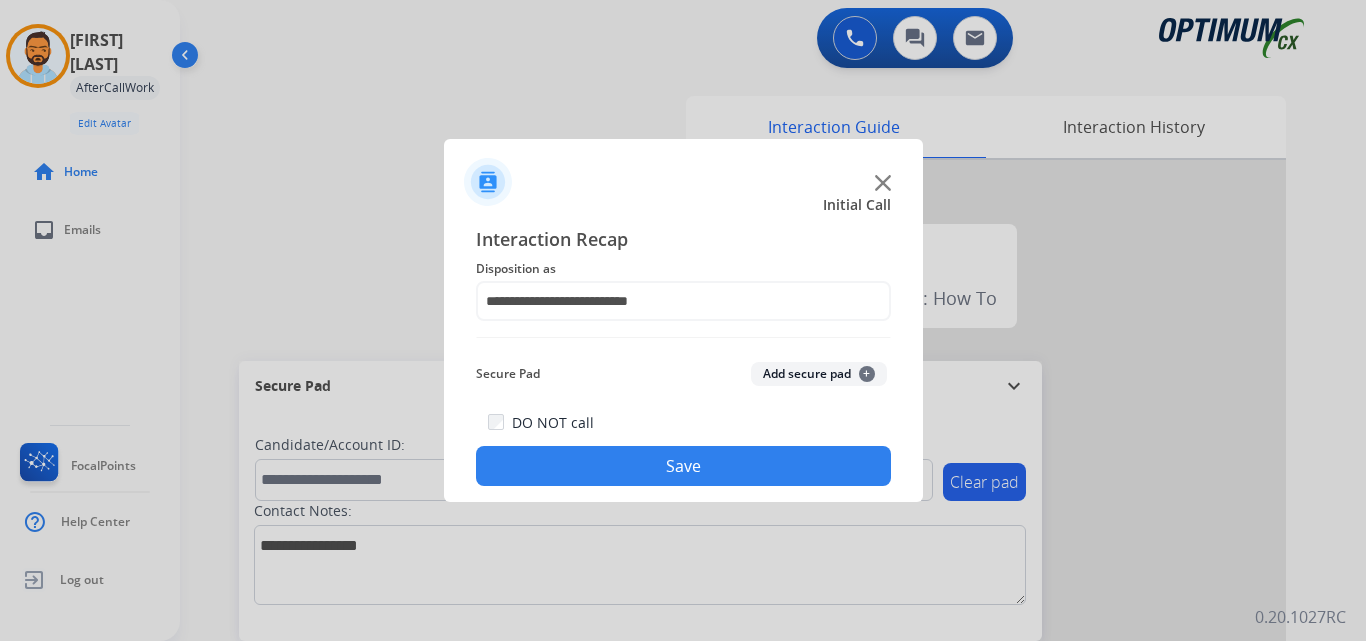 click on "Save" 